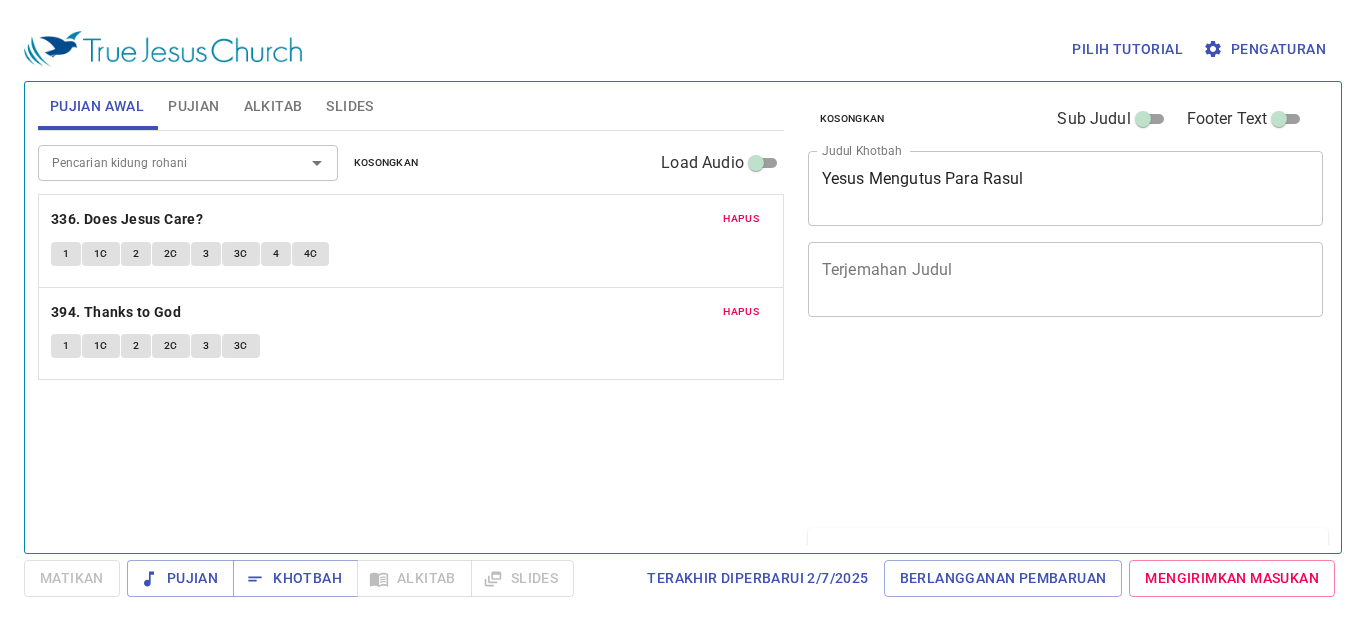 scroll, scrollTop: 0, scrollLeft: 0, axis: both 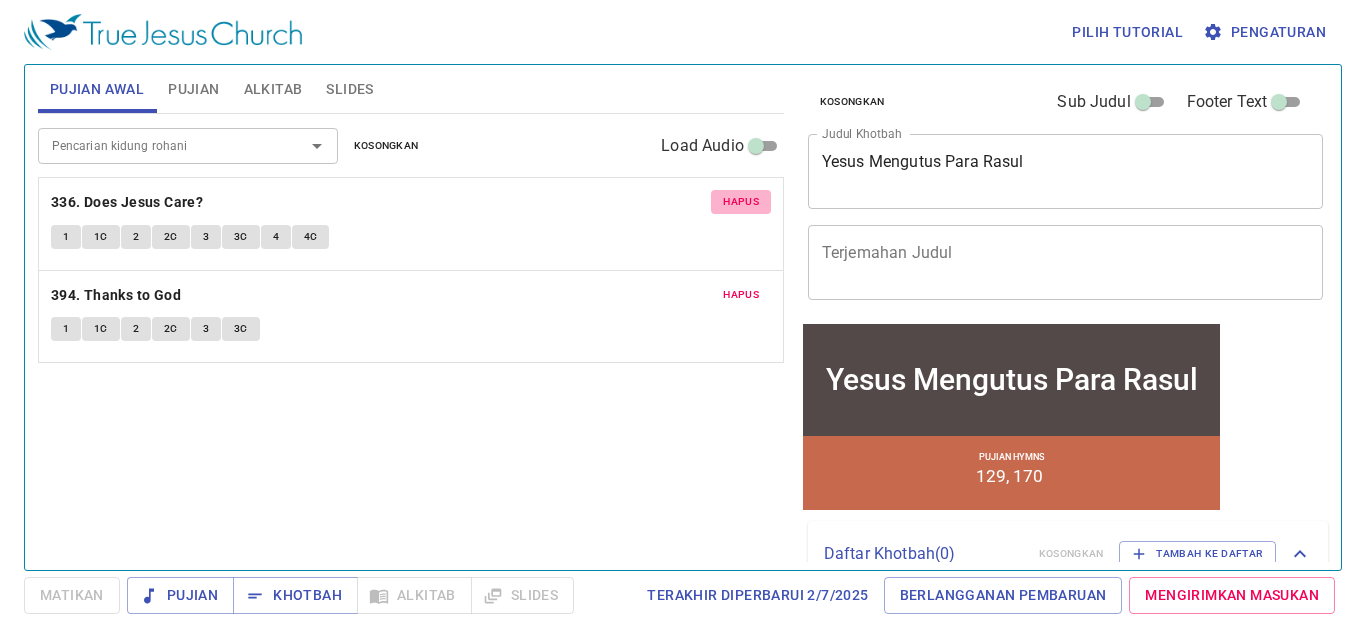 click on "Hapus" at bounding box center (741, 202) 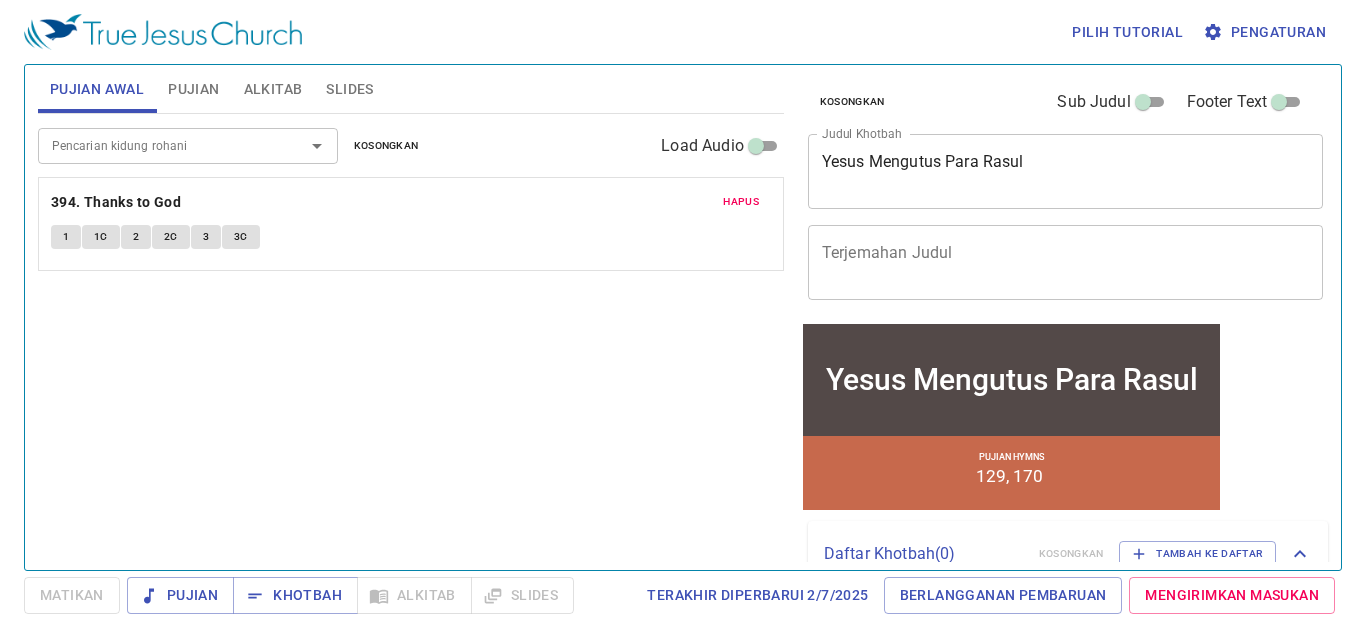 click on "Hapus" at bounding box center [741, 202] 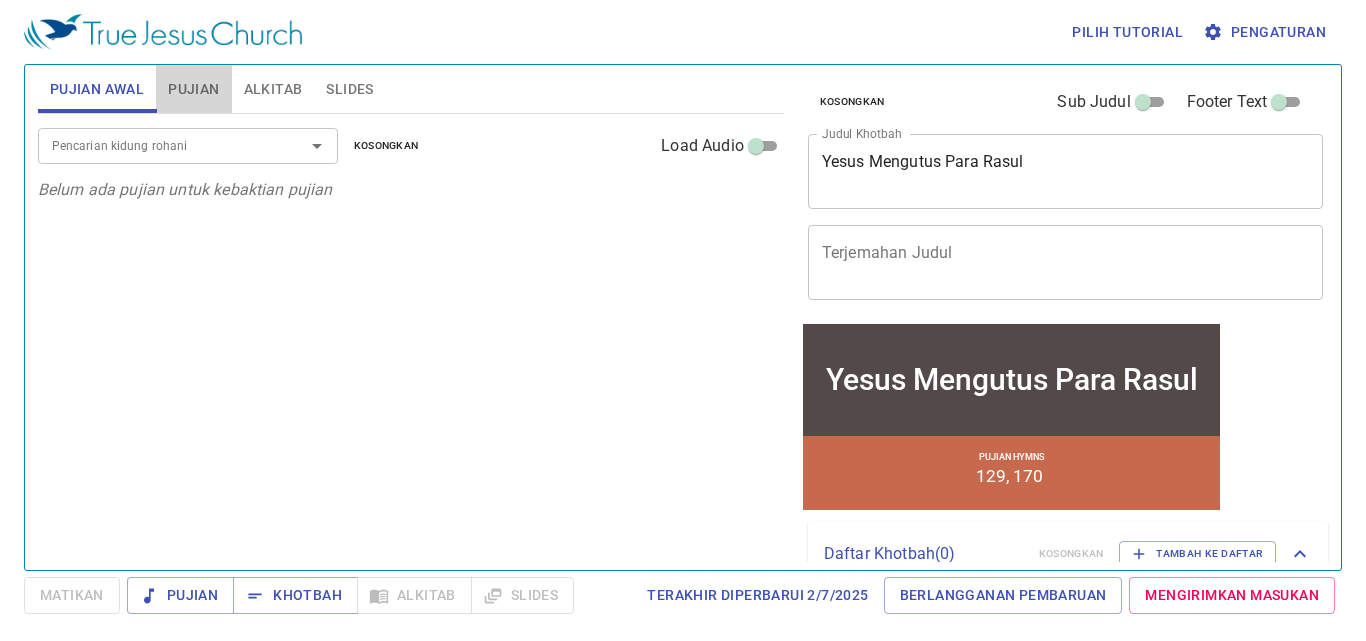 click on "Pujian" at bounding box center [193, 89] 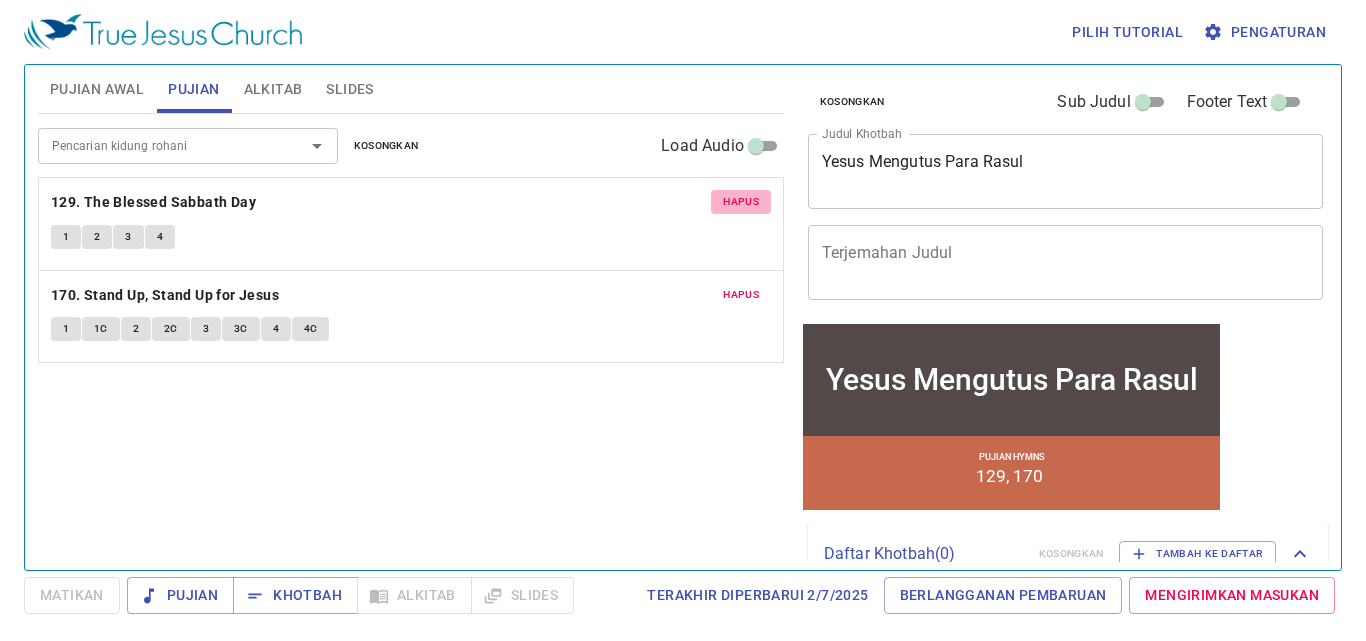 click on "Hapus" at bounding box center [741, 202] 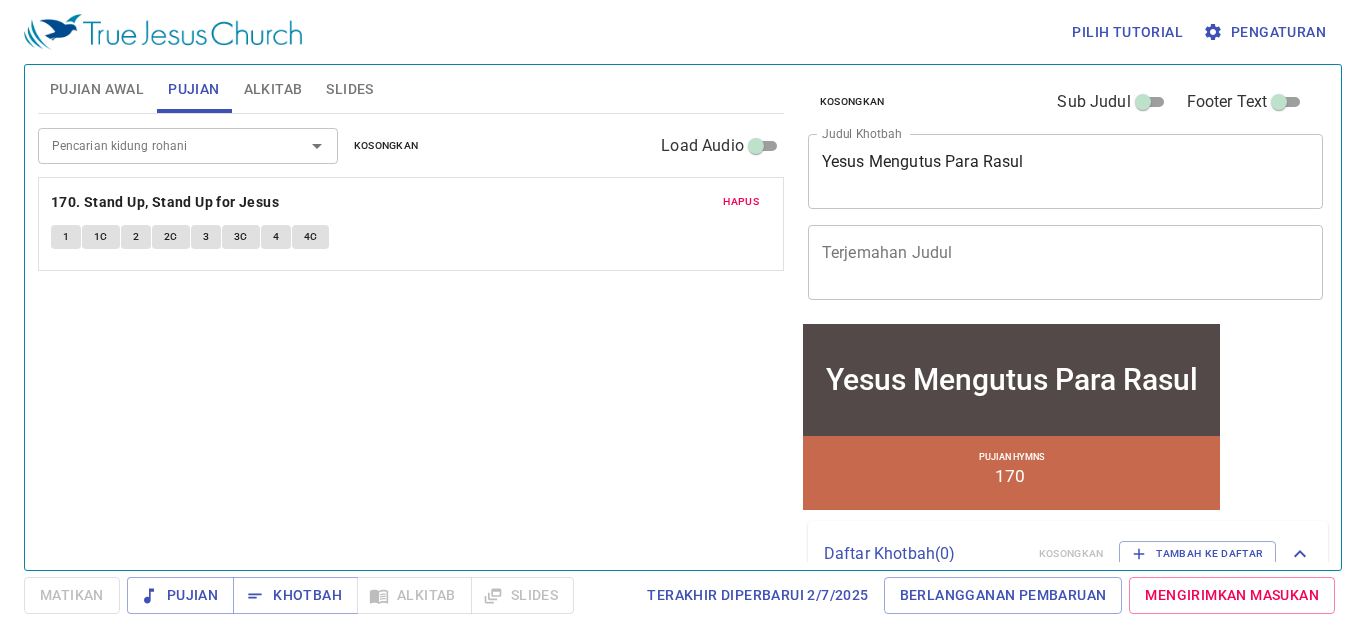 click on "Hapus" at bounding box center [741, 202] 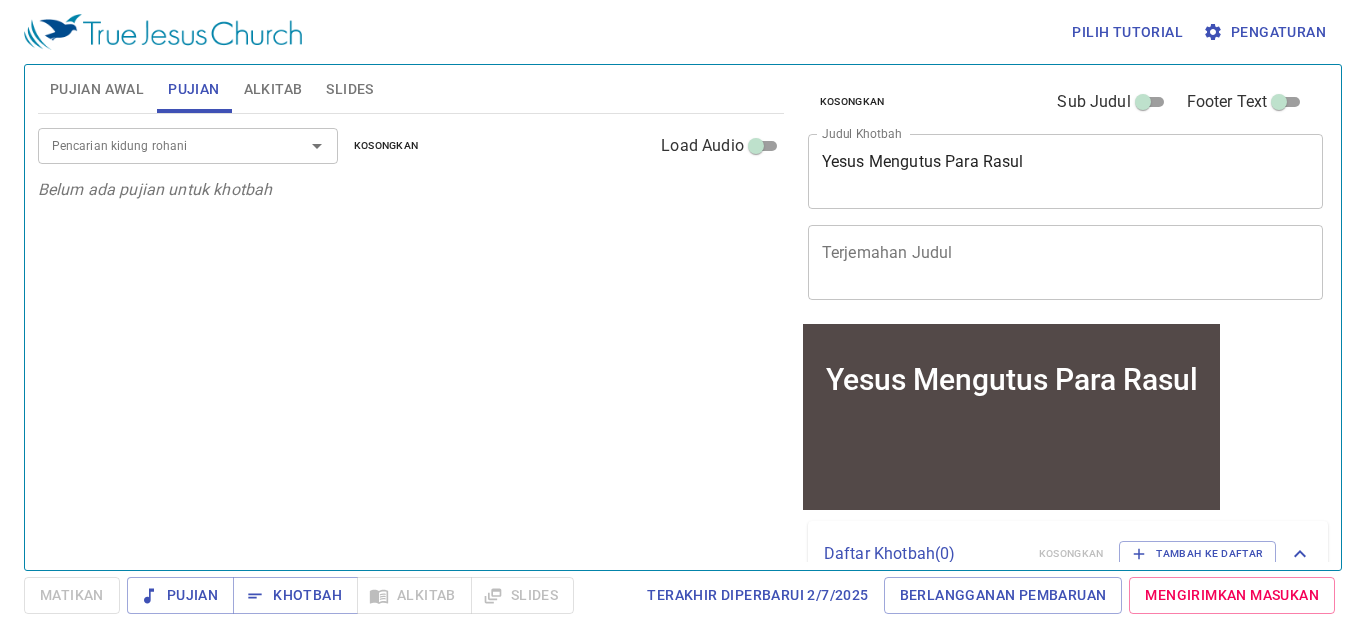 click on "Pujian Awal" at bounding box center (97, 89) 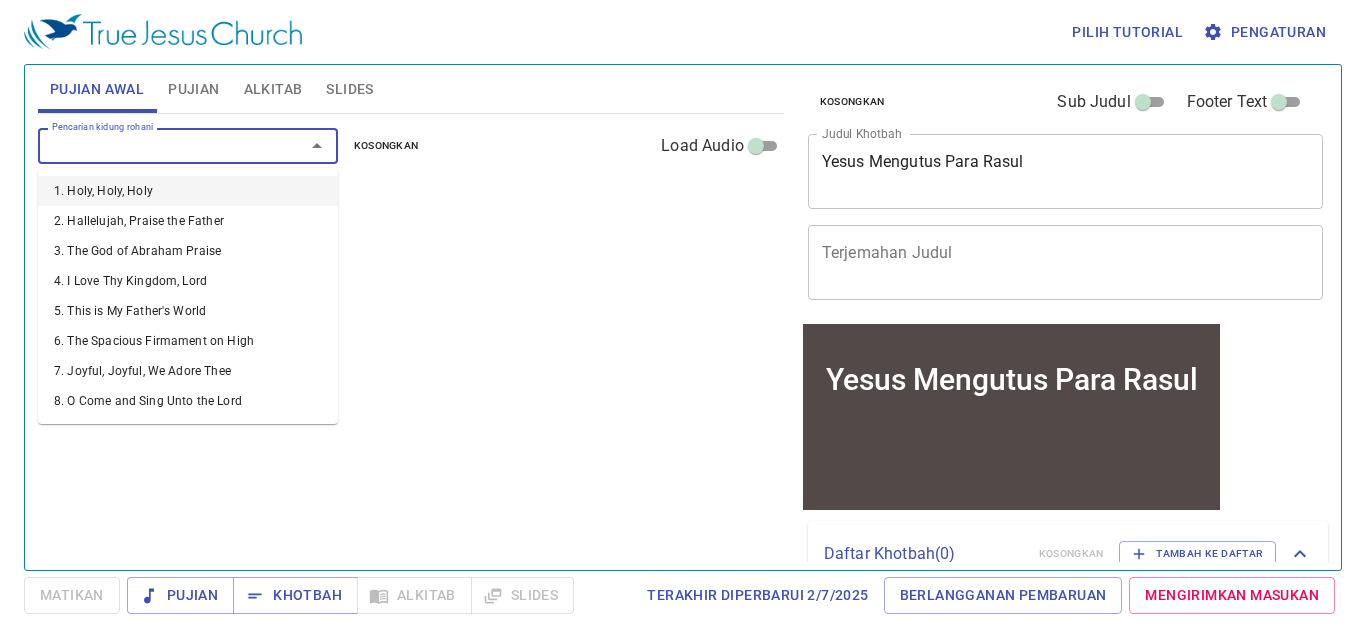 click on "Pencarian kidung rohani" at bounding box center (158, 145) 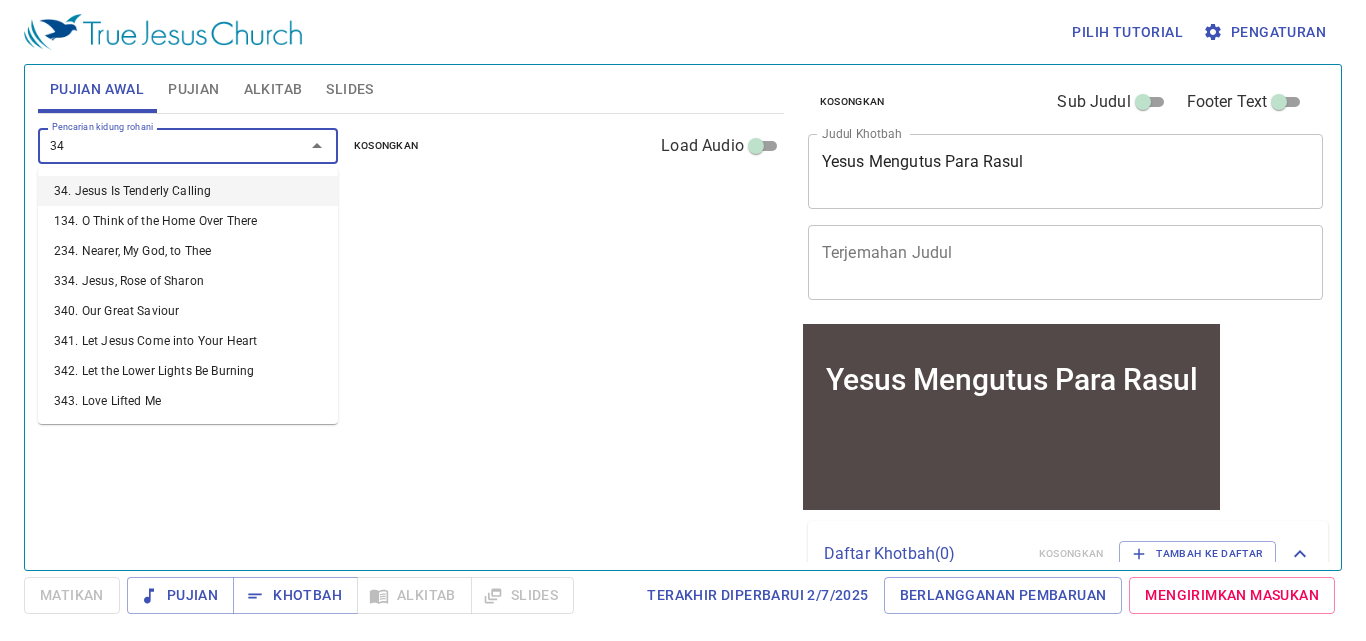 type on "342" 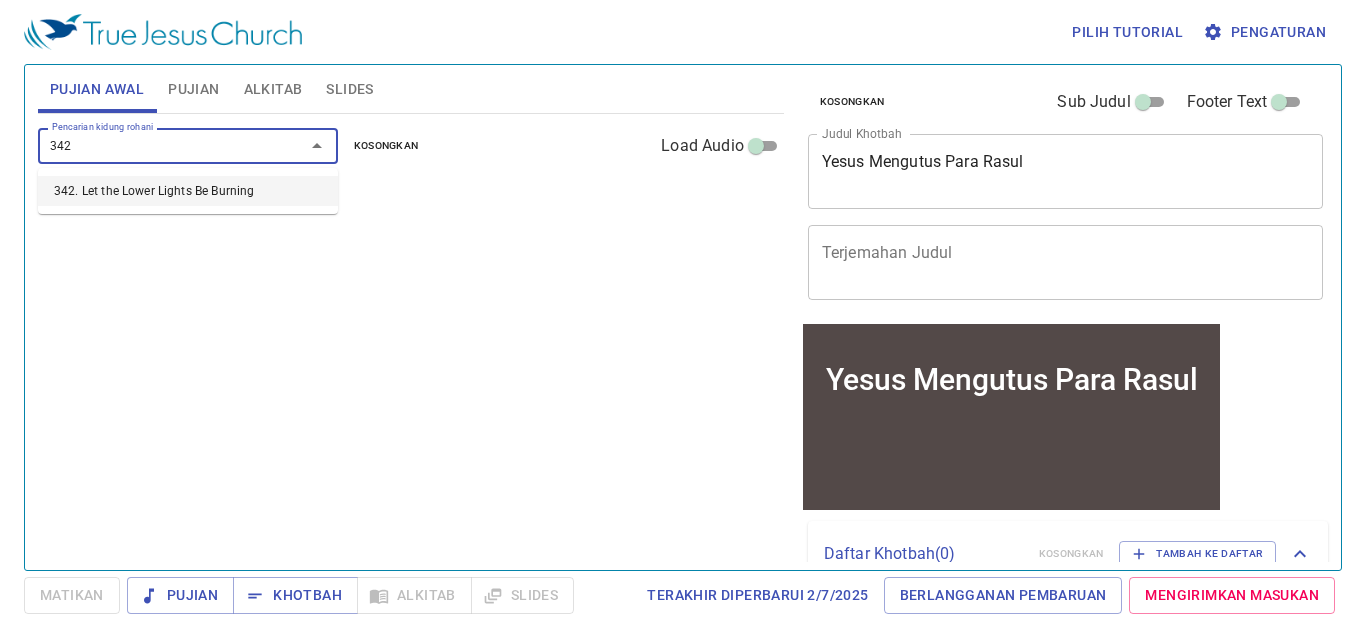 click on "342. Let the Lower Lights Be Burning" at bounding box center [188, 191] 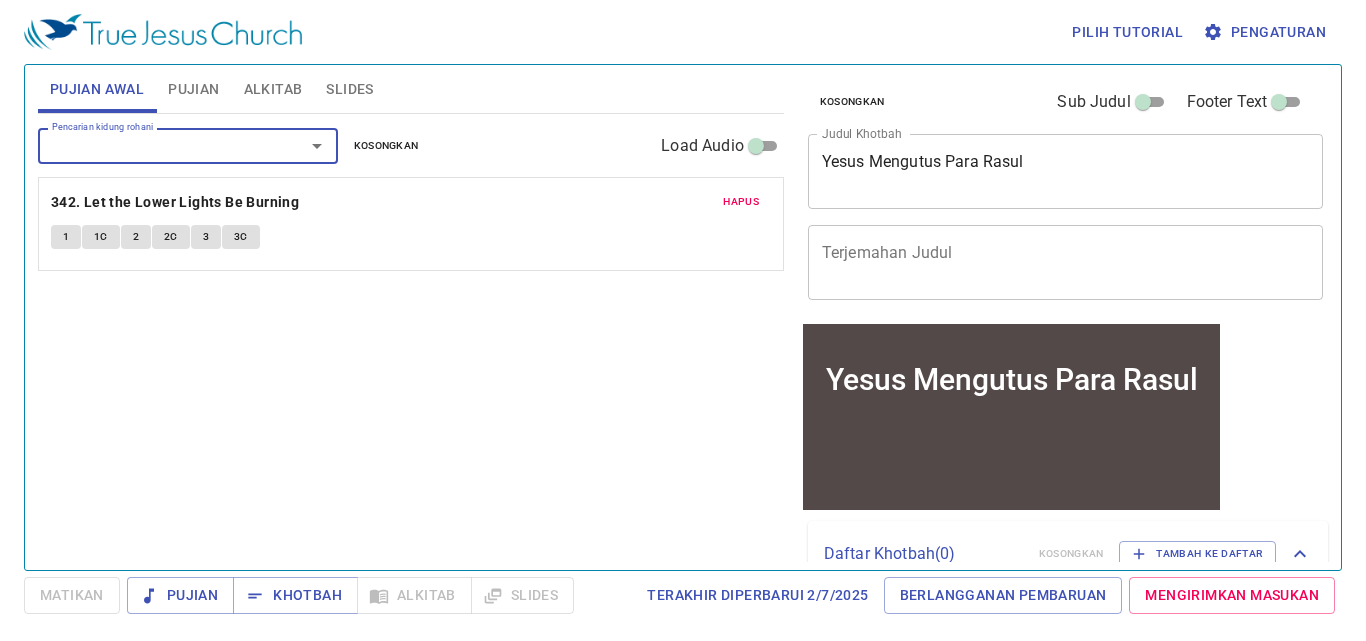 click on "Pencarian kidung rohani" at bounding box center [158, 145] 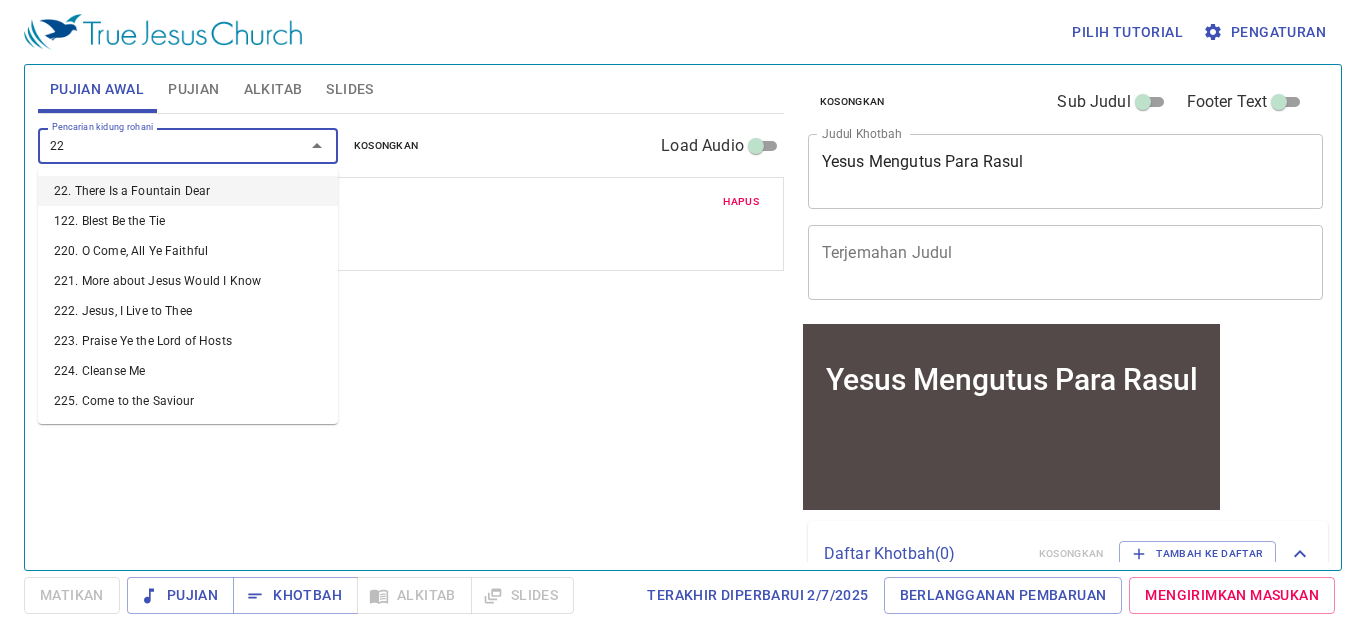type on "220" 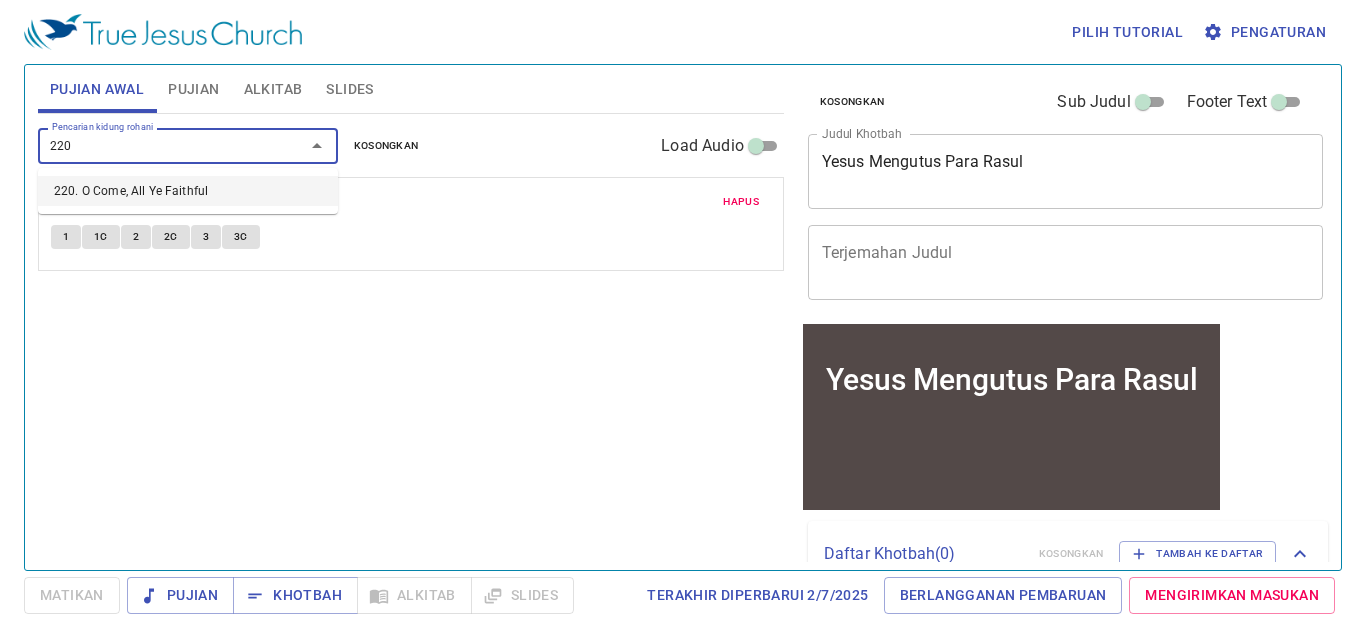 click on "220. O Come, All Ye Faithful" at bounding box center [188, 191] 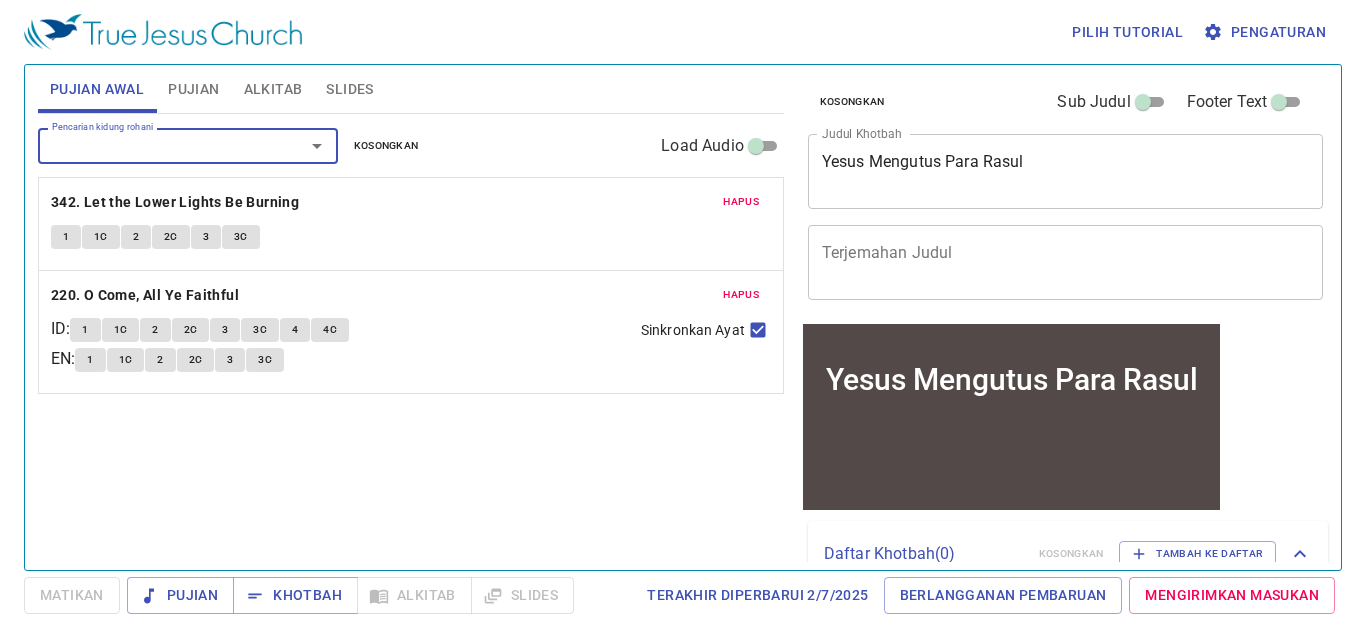 click on "Pencarian kidung rohani" at bounding box center [158, 145] 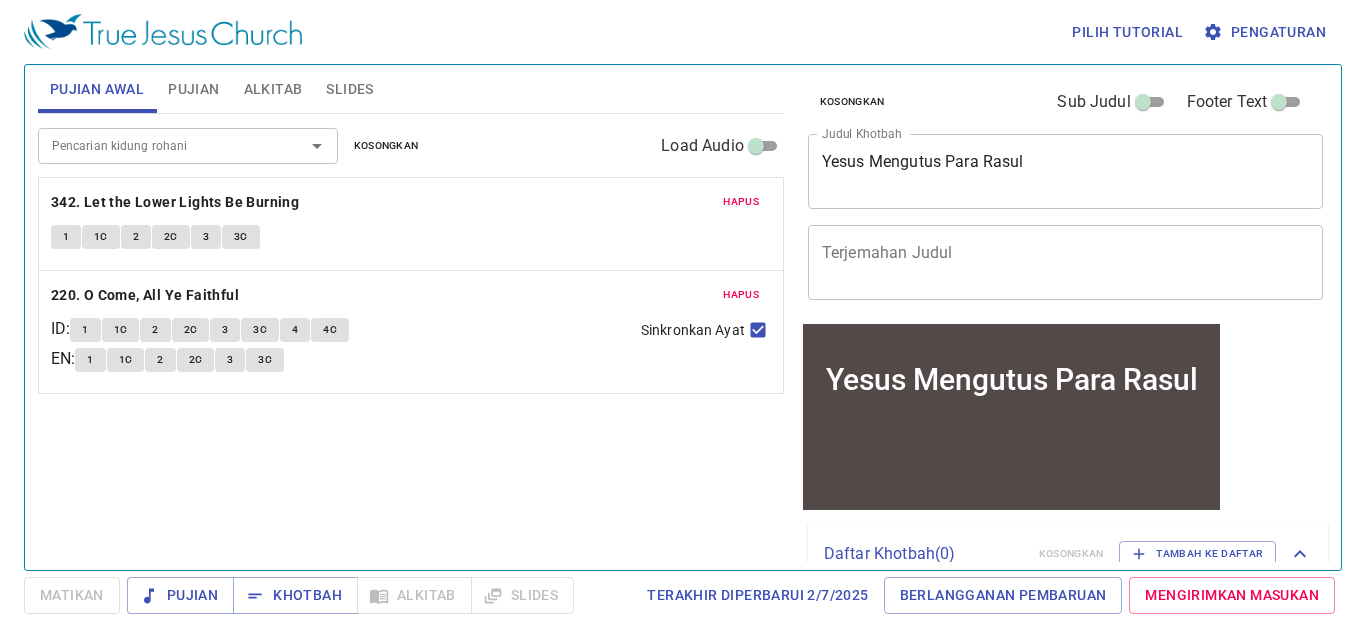 click on "1 1C 2 2C 3 3C" 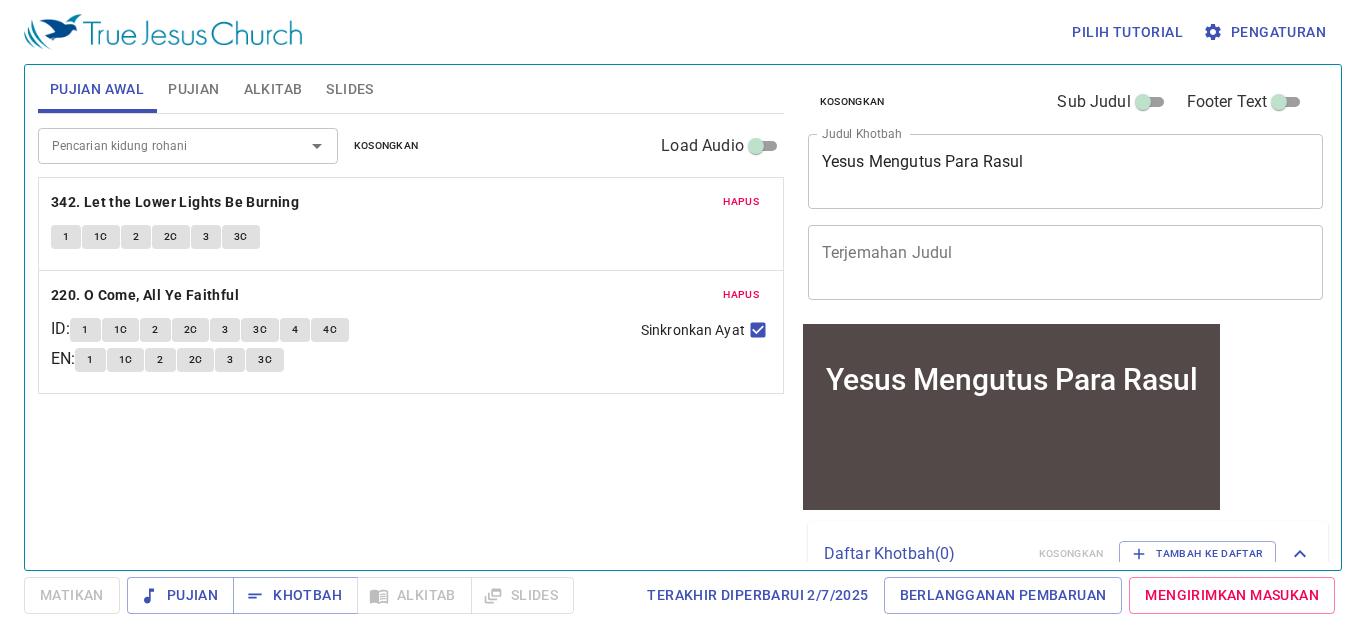 click on "Pencarian kidung rohani" at bounding box center (158, 145) 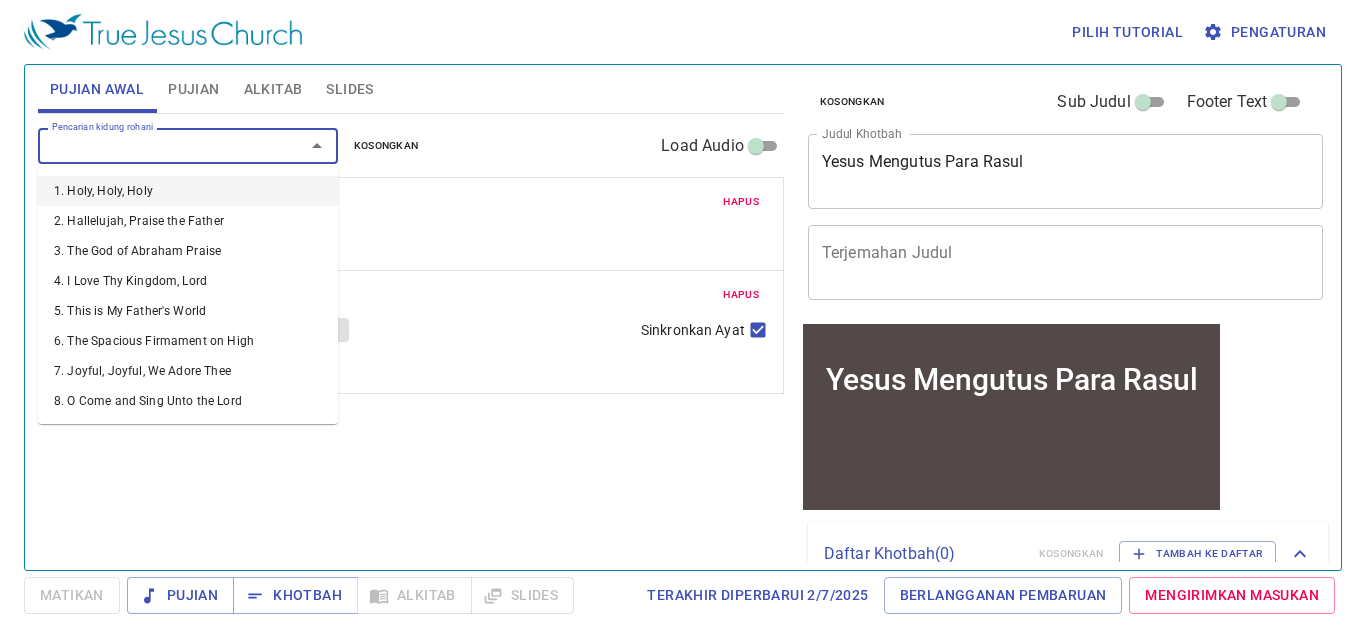 click on "Sinkronkan Ayat" at bounding box center (758, 334) 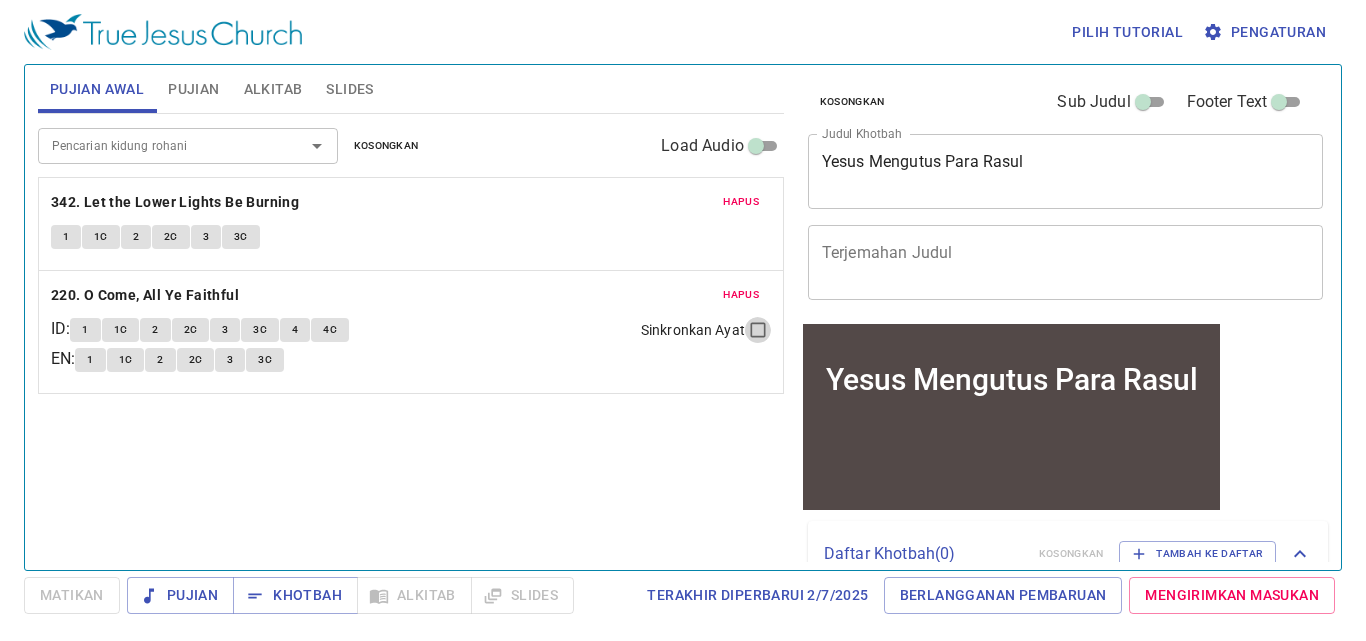 click on "Sinkronkan Ayat" at bounding box center (758, 334) 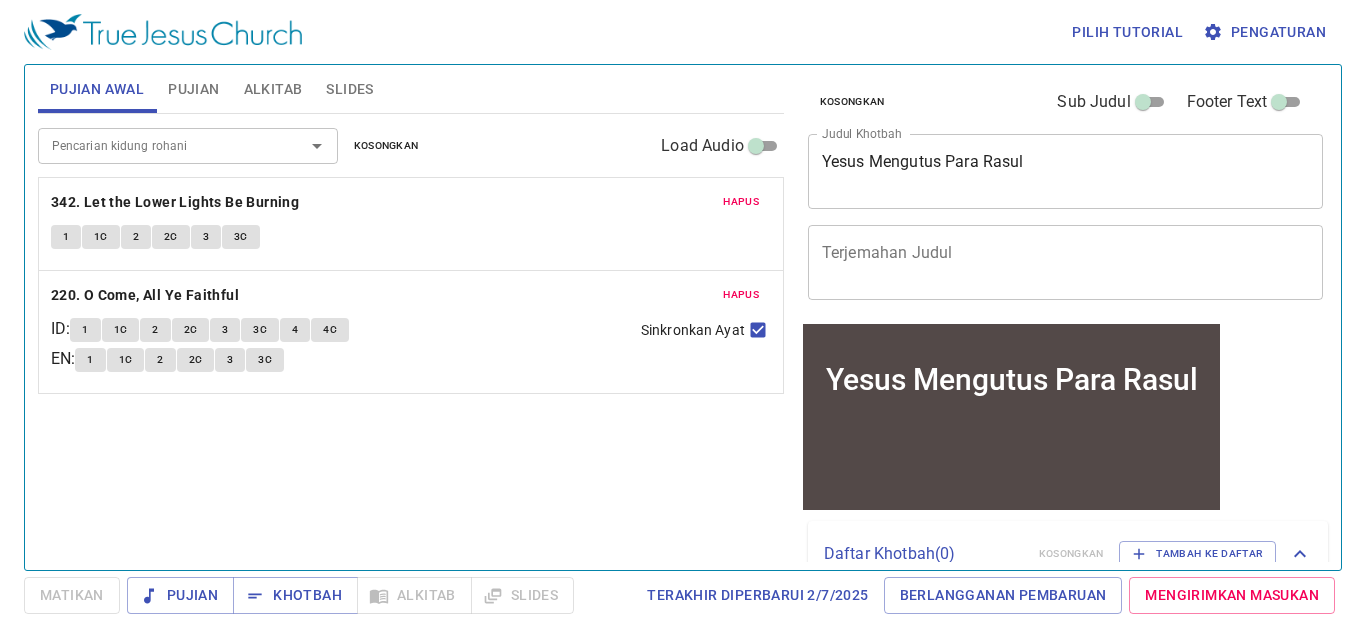 click on "Pencarian kidung rohani" at bounding box center (158, 145) 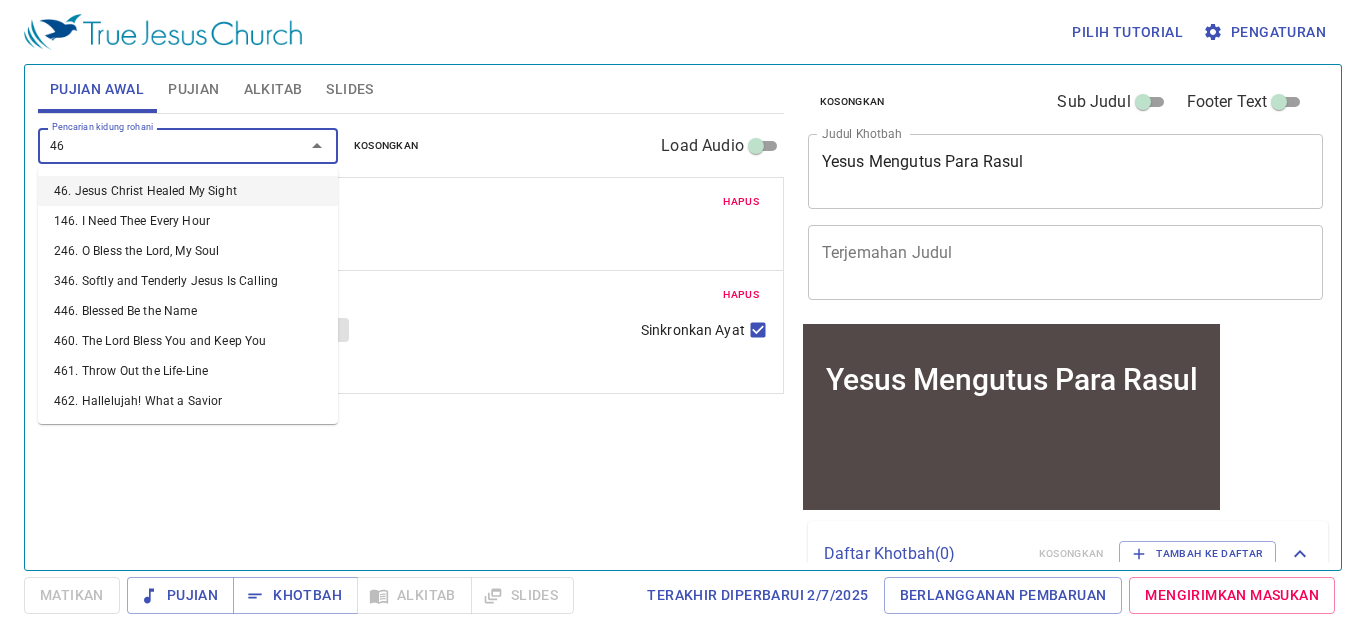 type on "466" 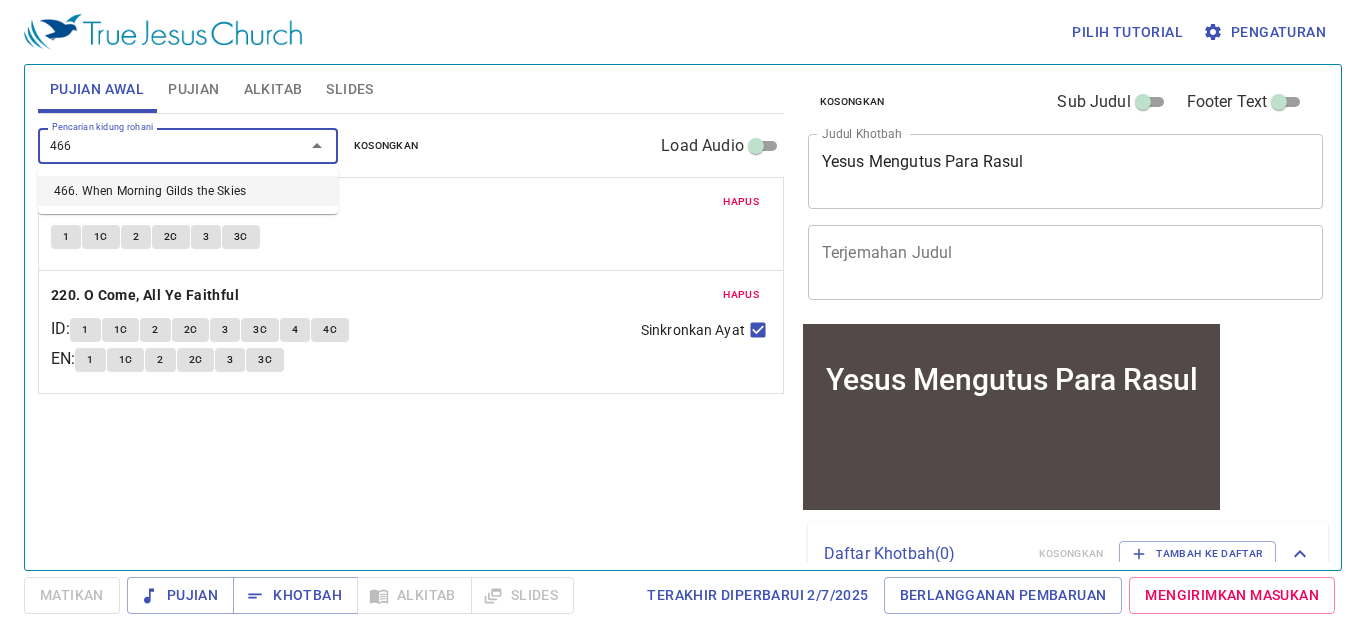 click on "466. When Morning Gilds the Skies" at bounding box center [188, 191] 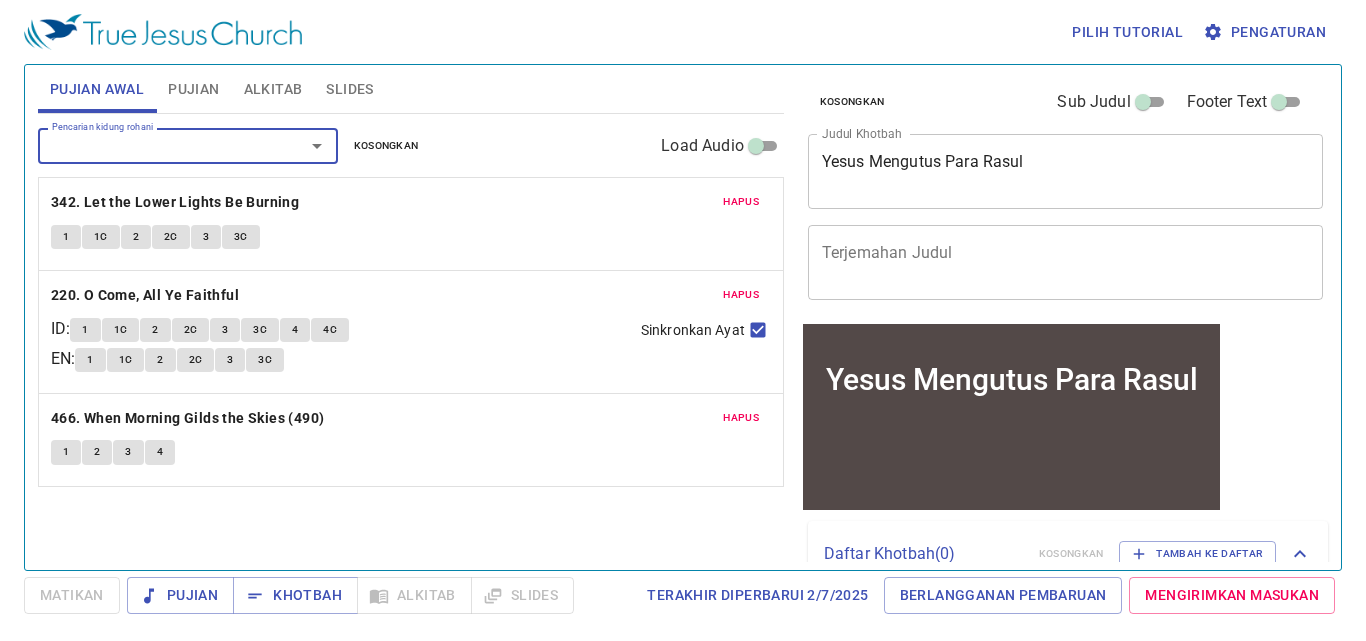 click on "Pencarian kidung rohani" at bounding box center [158, 145] 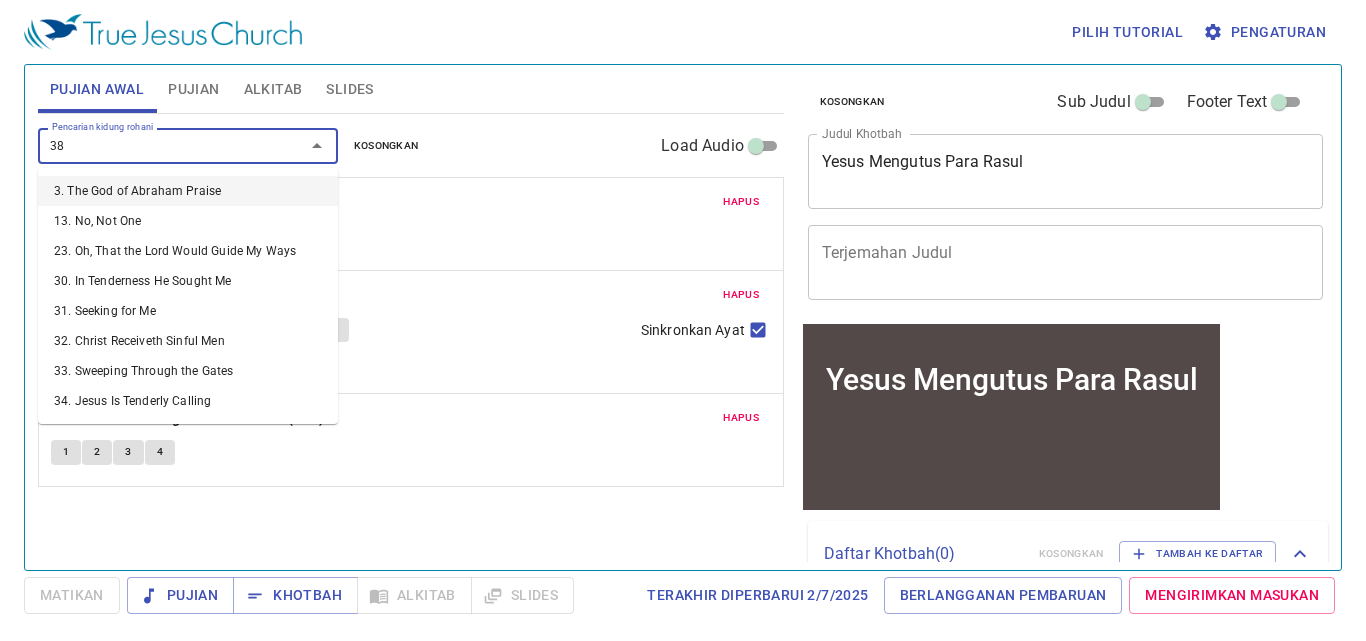 type on "384" 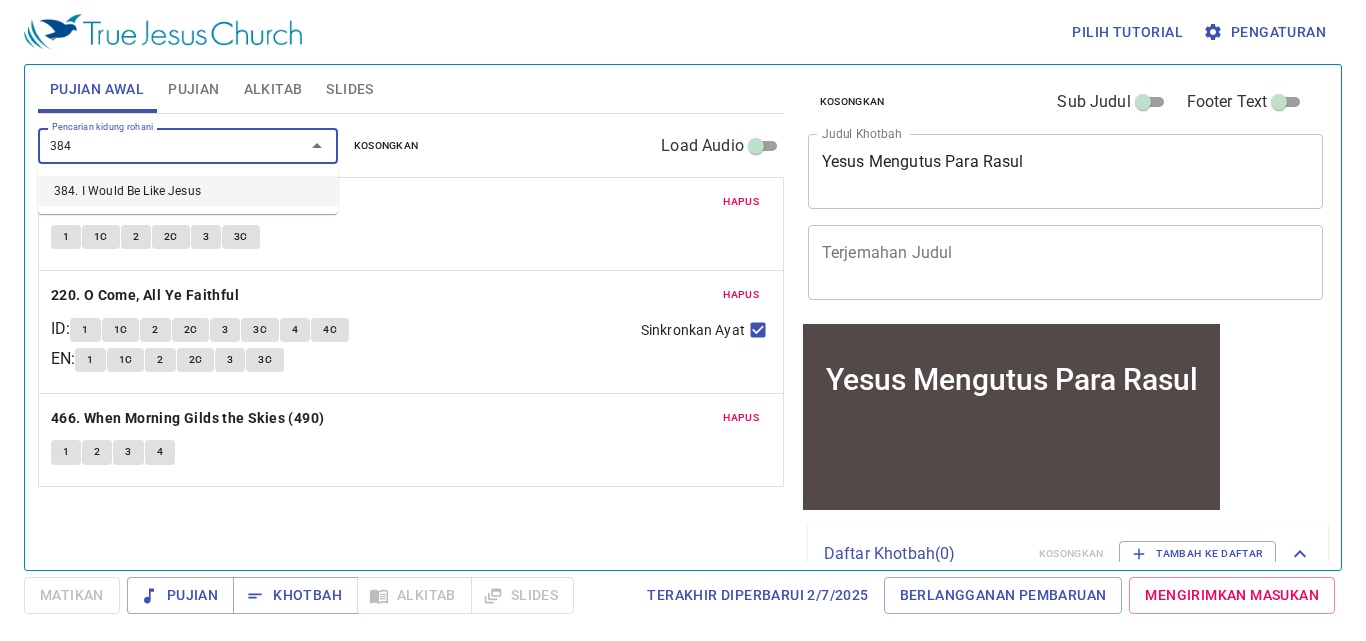 click on "384. I Would Be Like Jesus" at bounding box center [188, 191] 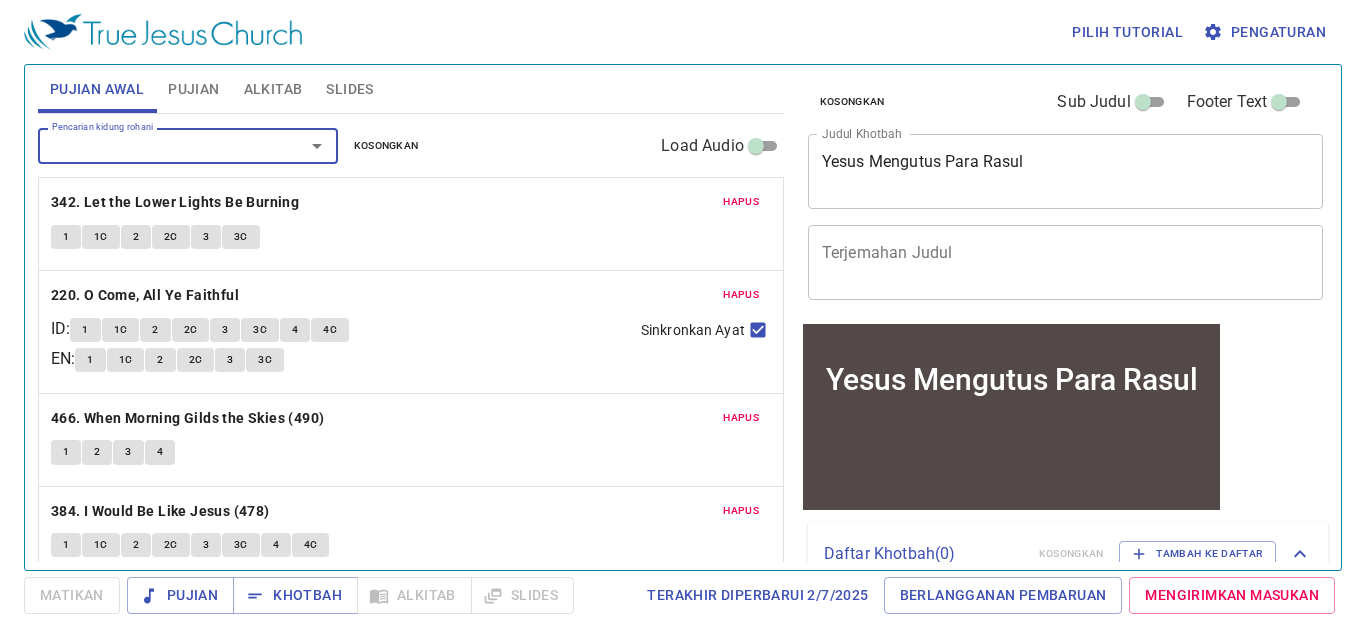 click on "Hapus" at bounding box center [741, 511] 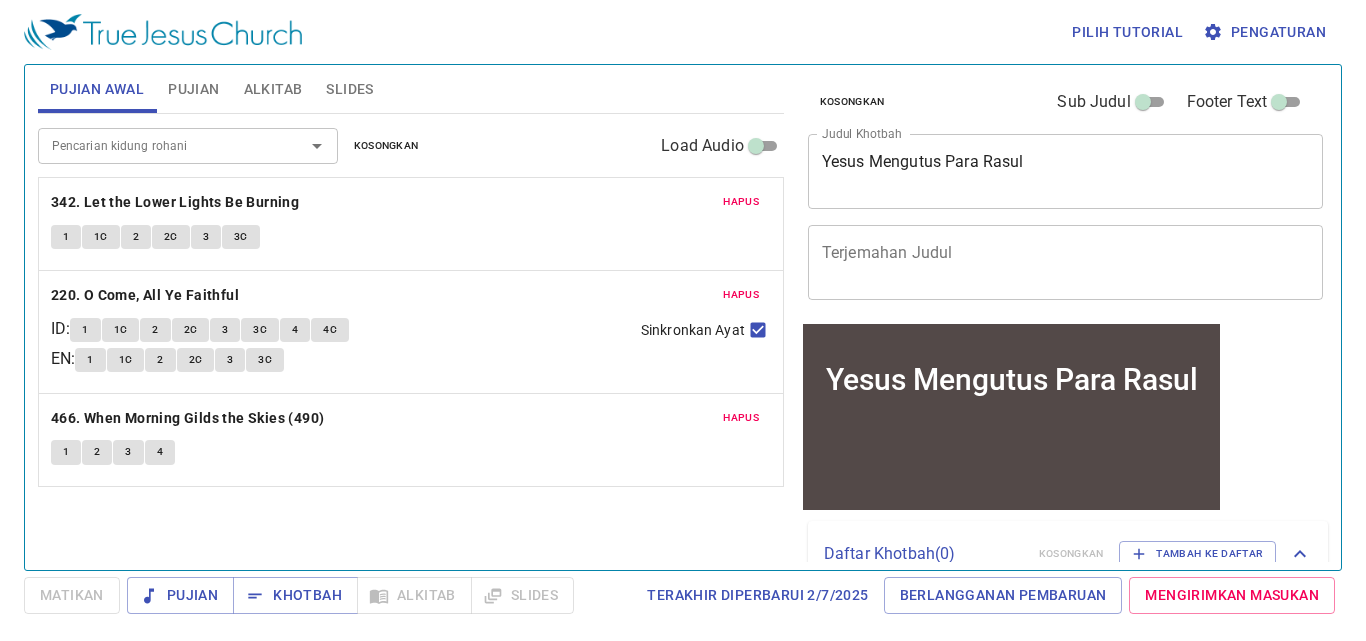 click on "Pencarian kidung rohani" at bounding box center [158, 145] 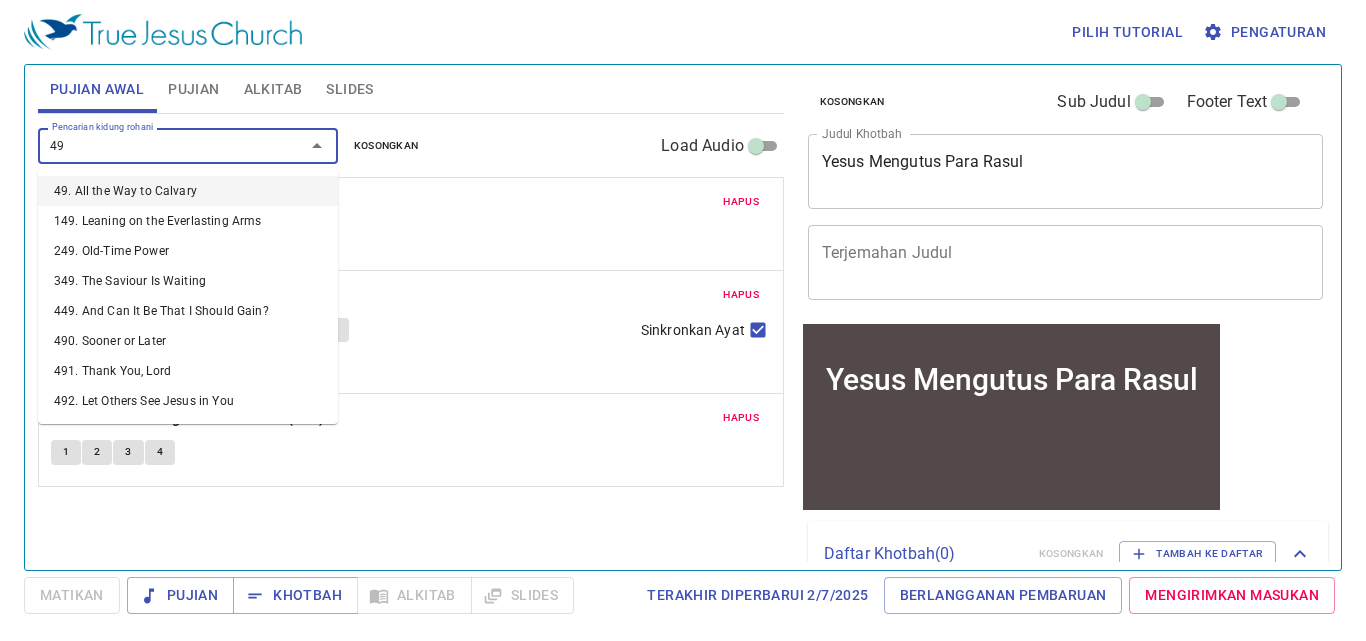 type on "490" 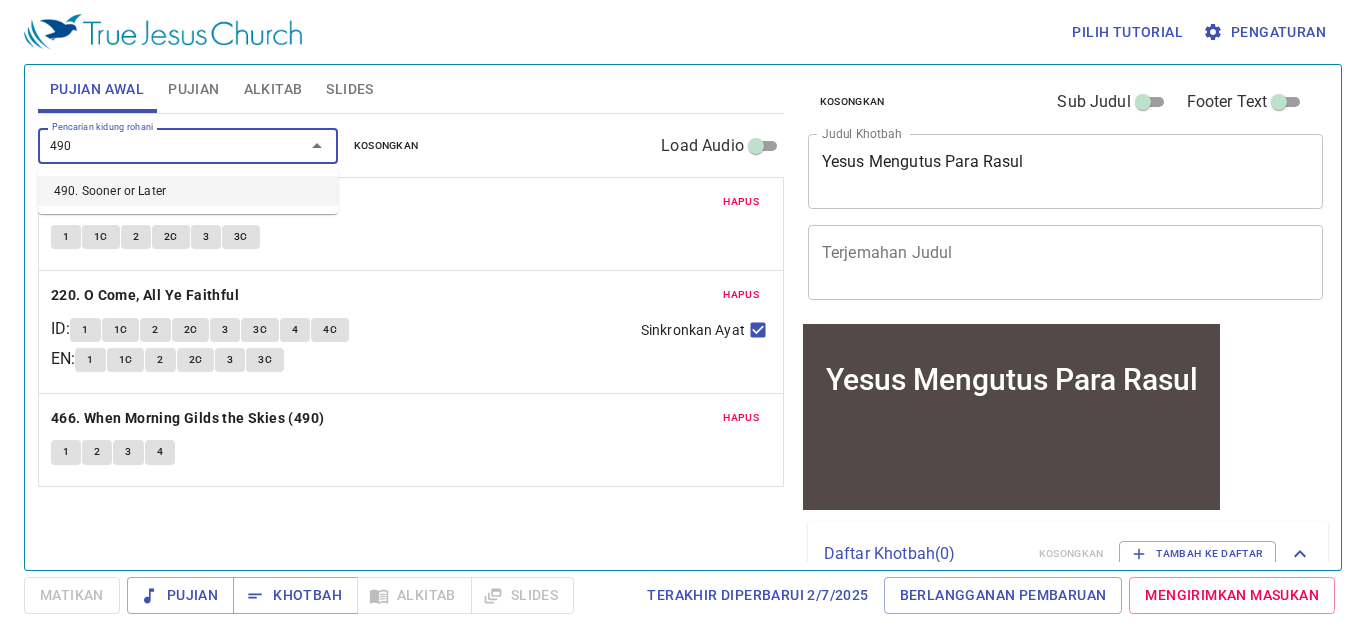click on "490. Sooner or Later" at bounding box center (188, 191) 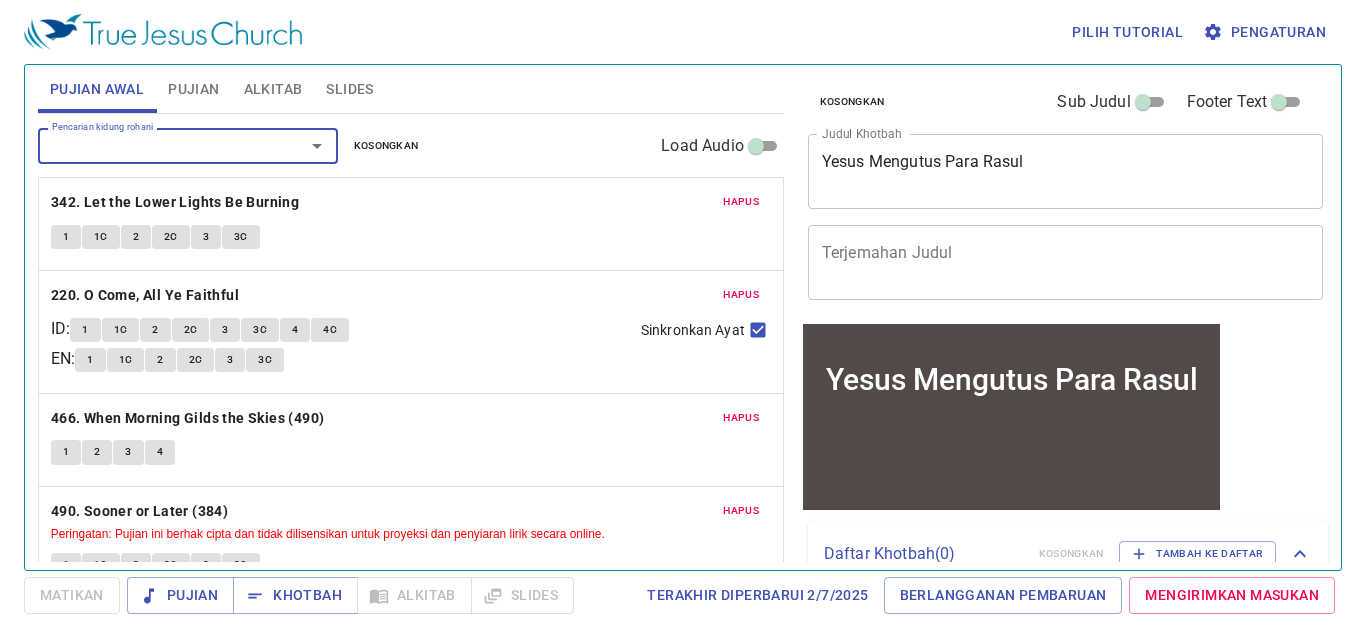 scroll, scrollTop: 38, scrollLeft: 0, axis: vertical 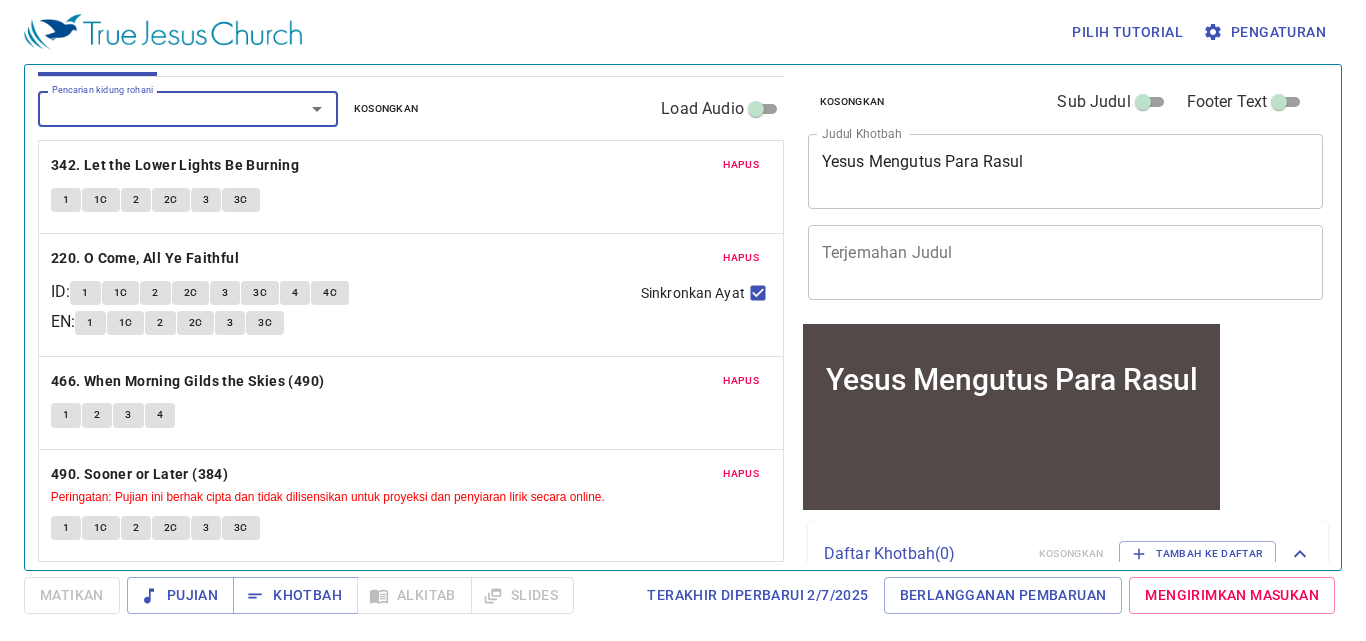 click on "Hapus" at bounding box center [741, 381] 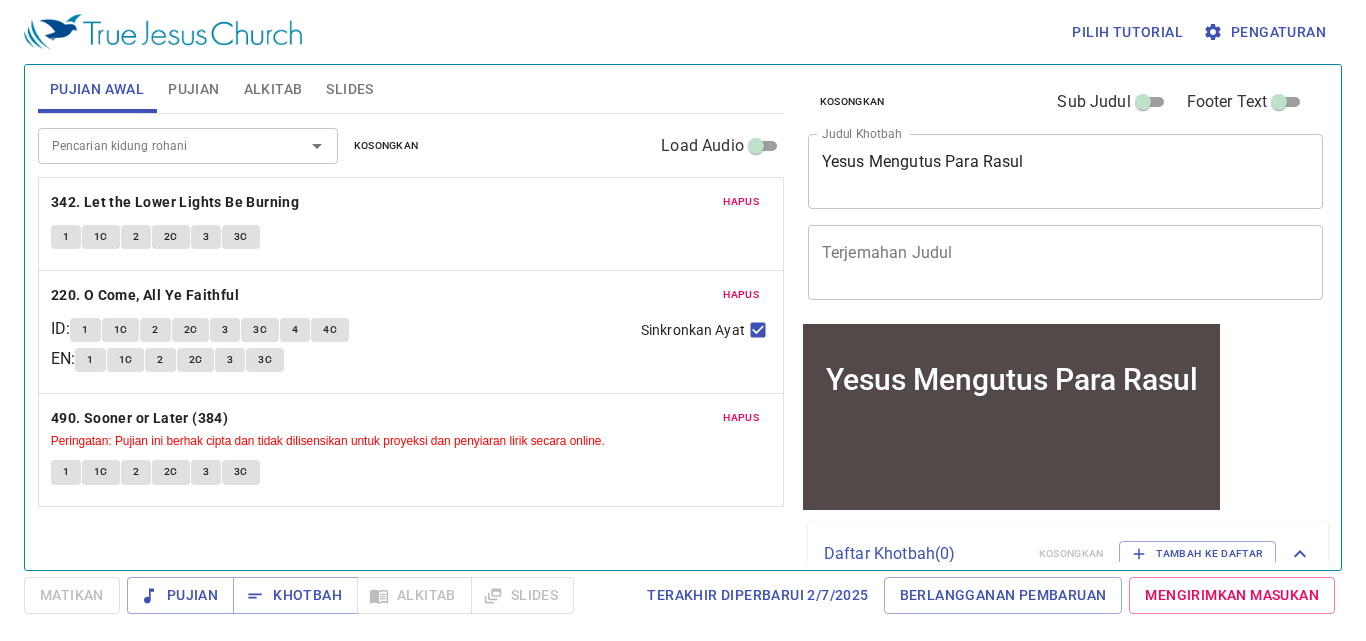 scroll, scrollTop: 0, scrollLeft: 0, axis: both 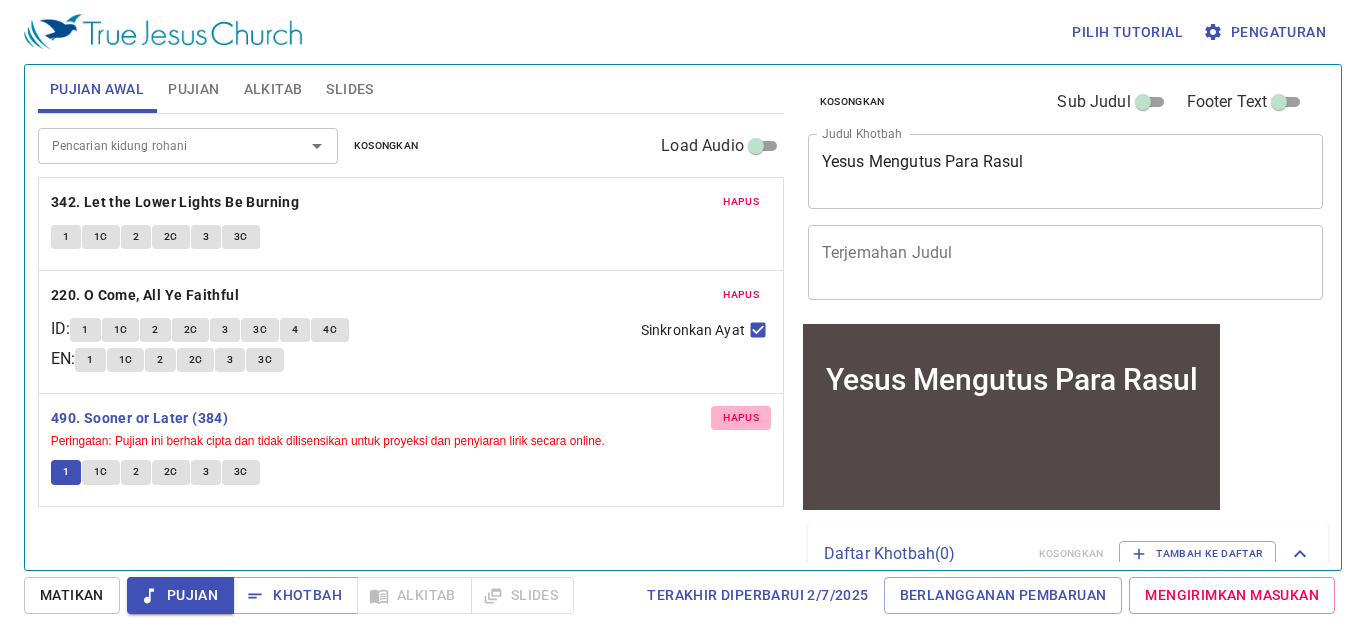 drag, startPoint x: 747, startPoint y: 414, endPoint x: 705, endPoint y: 383, distance: 52.201534 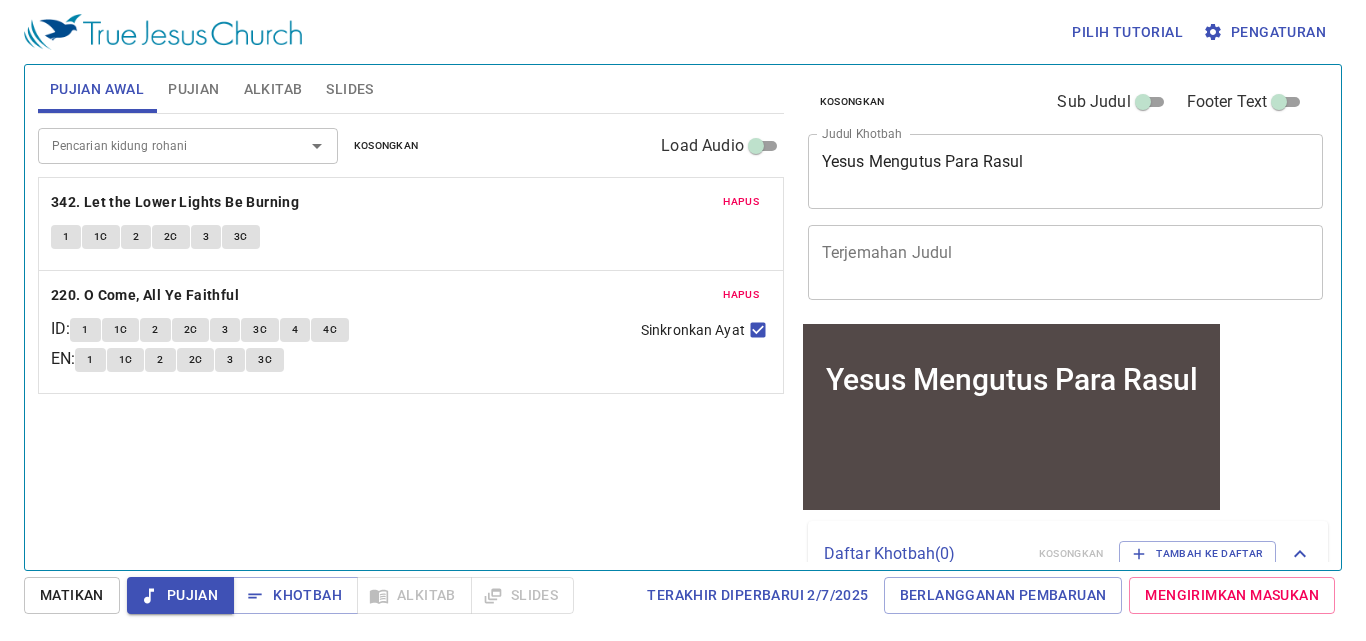 click on "Pencarian kidung rohani" at bounding box center (158, 145) 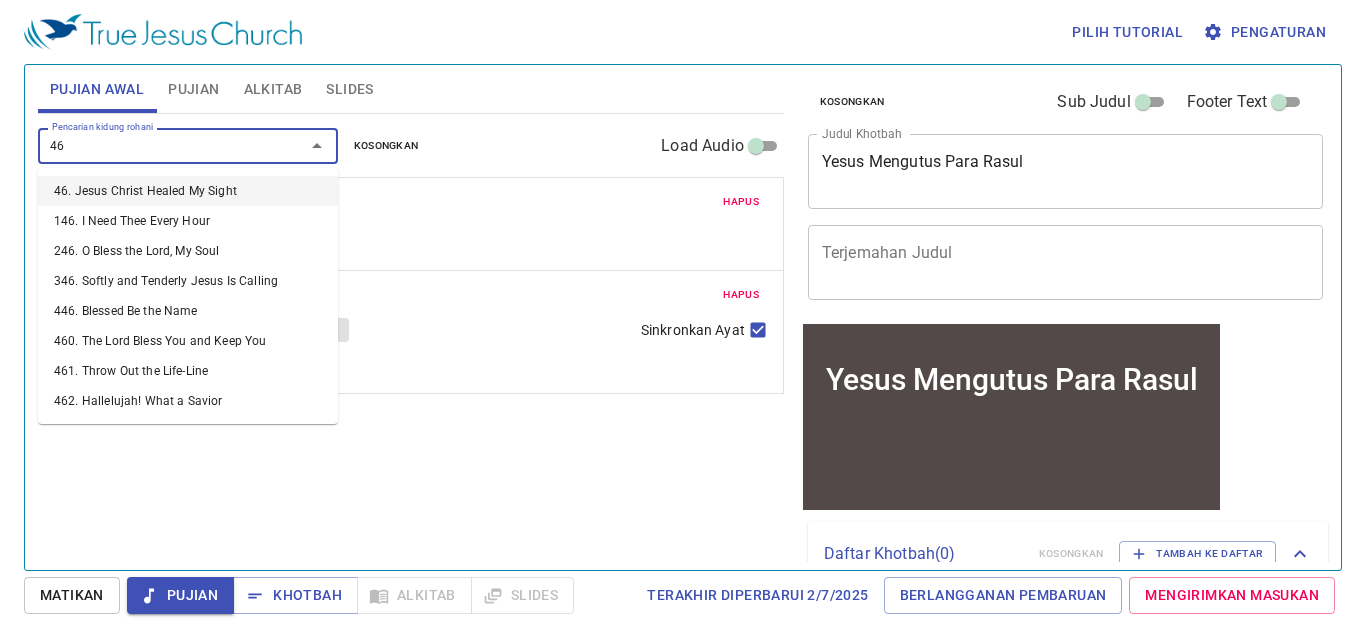 type on "466" 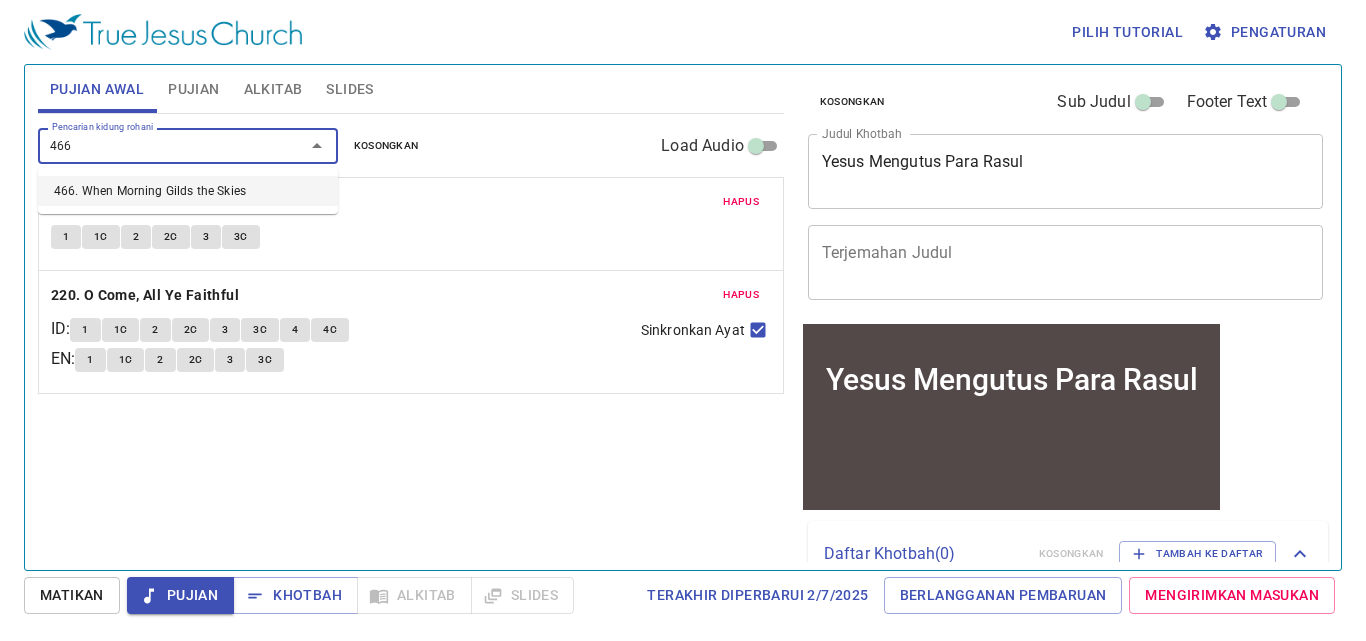 click on "466. When Morning Gilds the Skies" at bounding box center [188, 191] 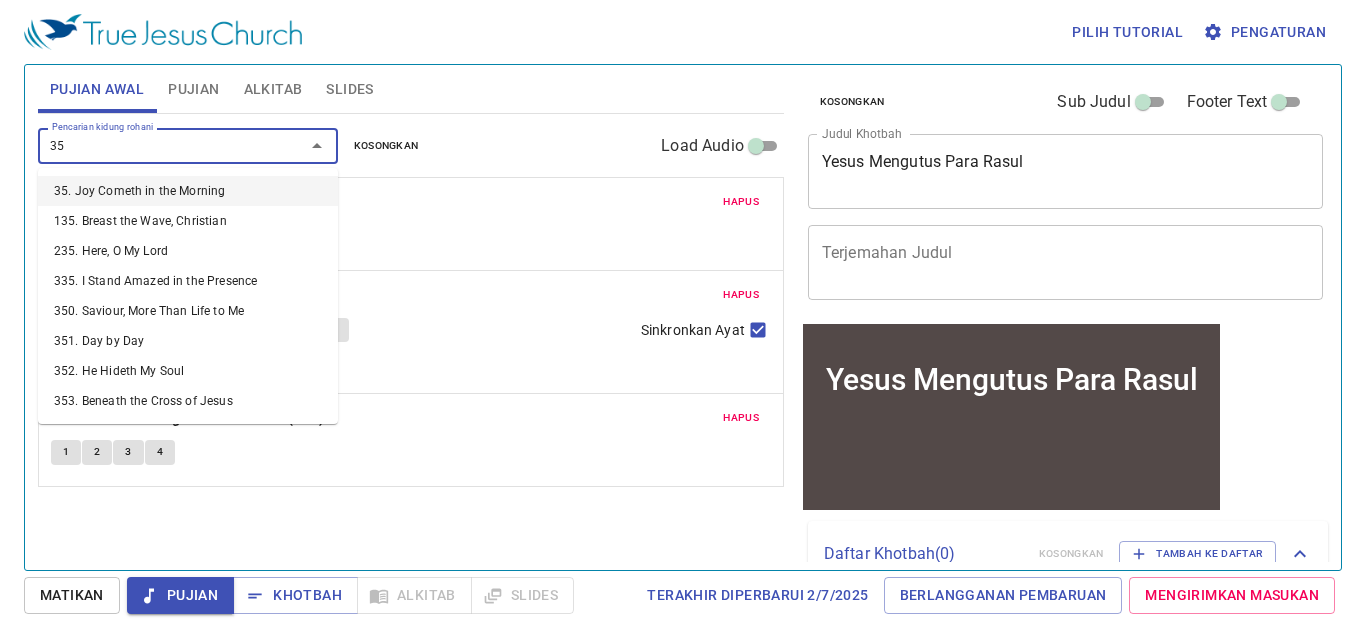 type on "351" 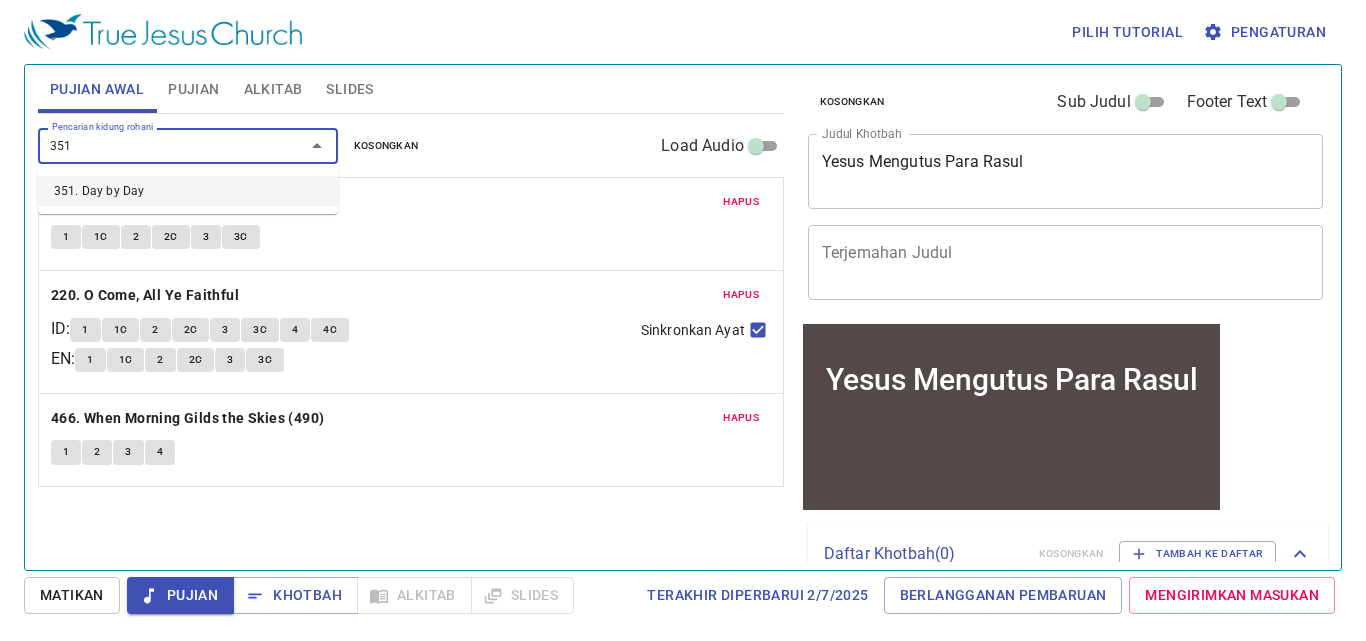 click on "351. Day by Day" at bounding box center [188, 191] 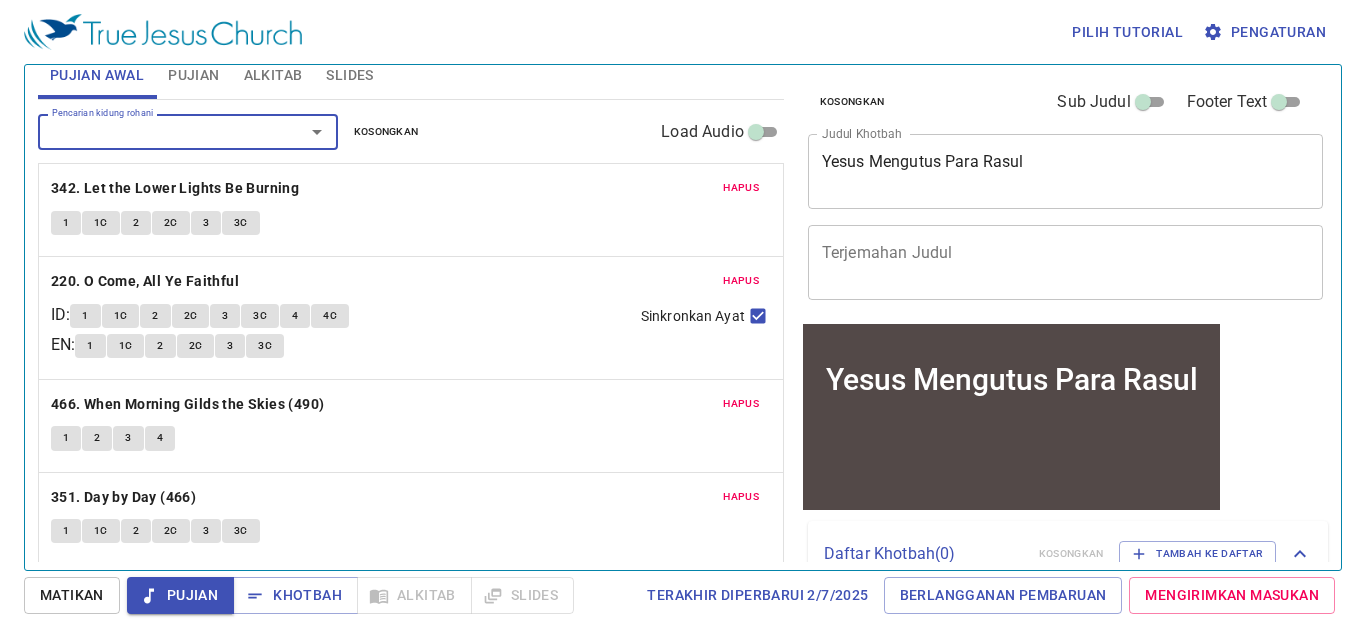 scroll, scrollTop: 18, scrollLeft: 0, axis: vertical 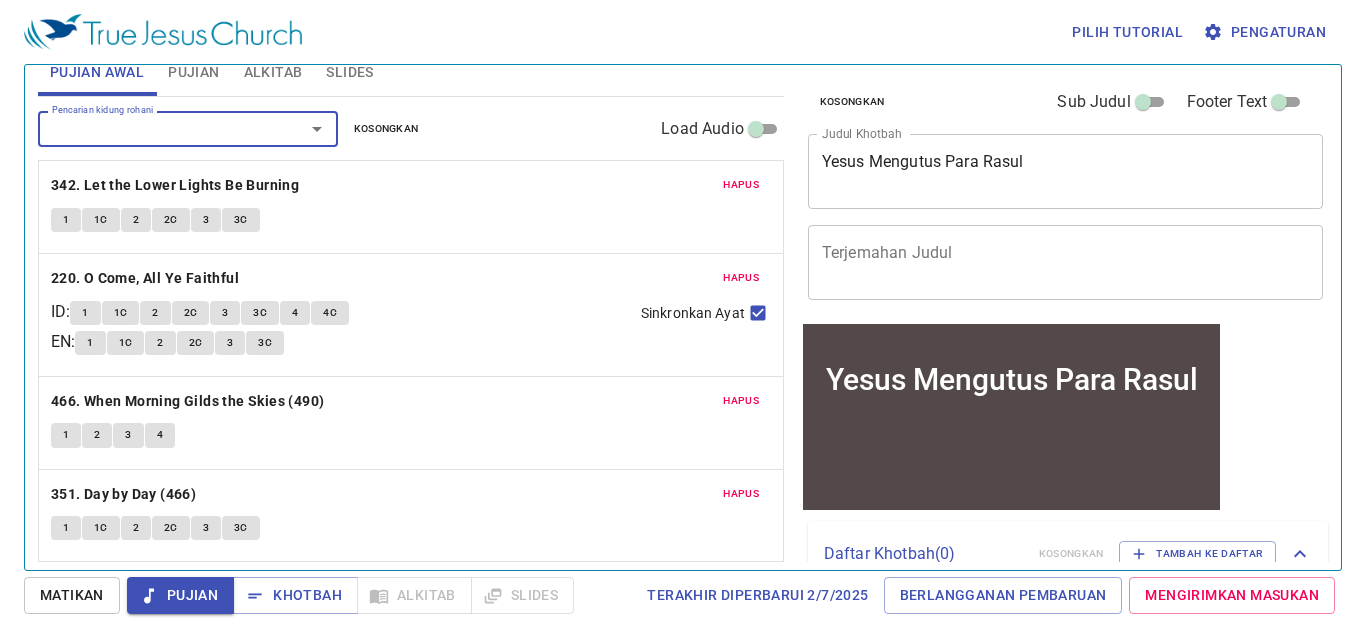 click on "Hapus" at bounding box center [741, 401] 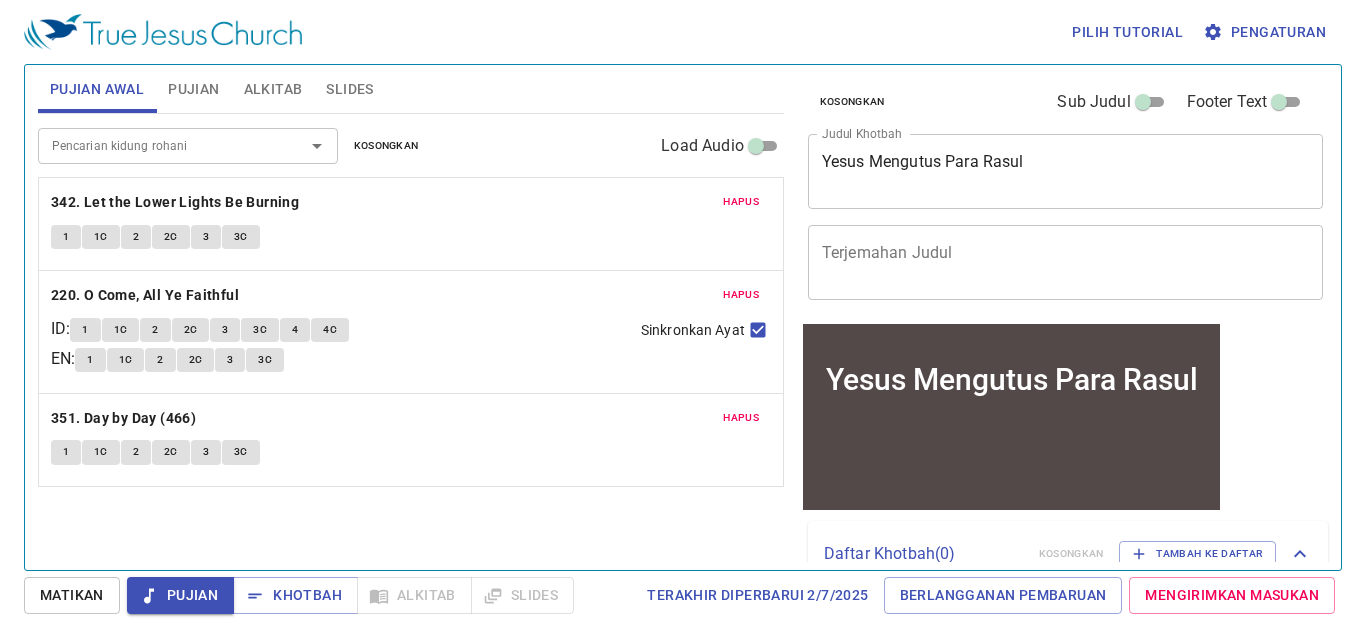 scroll, scrollTop: 0, scrollLeft: 0, axis: both 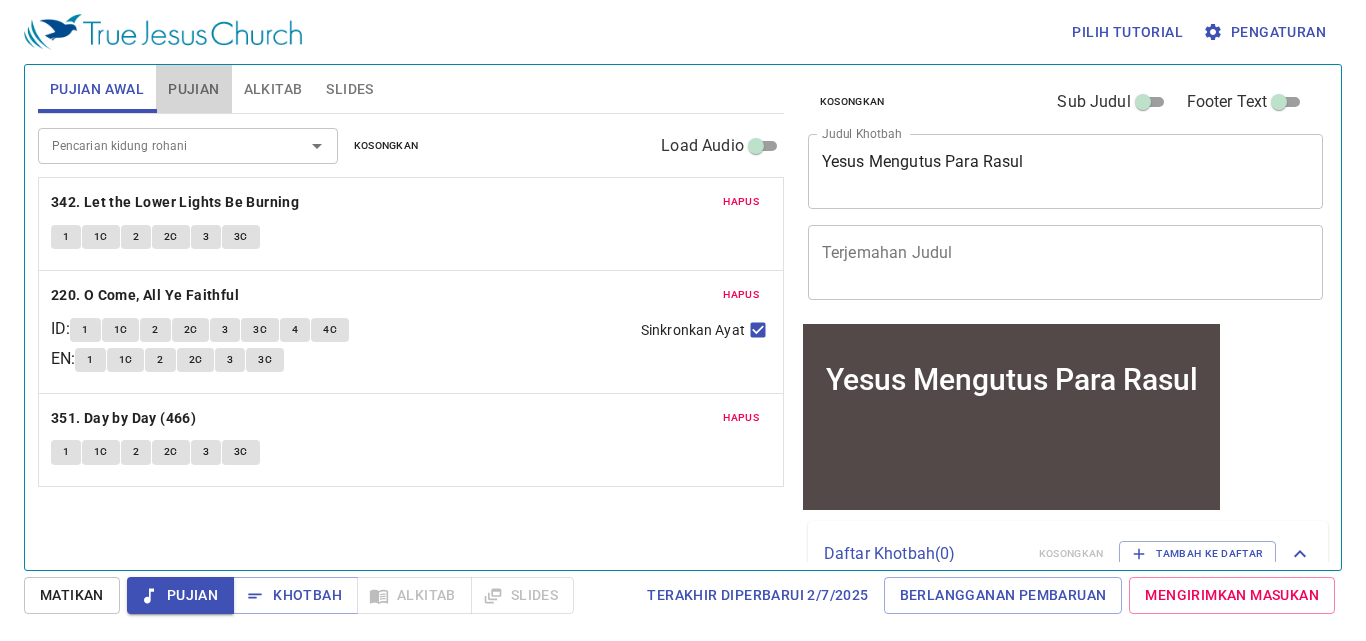 click on "Pujian" at bounding box center [193, 89] 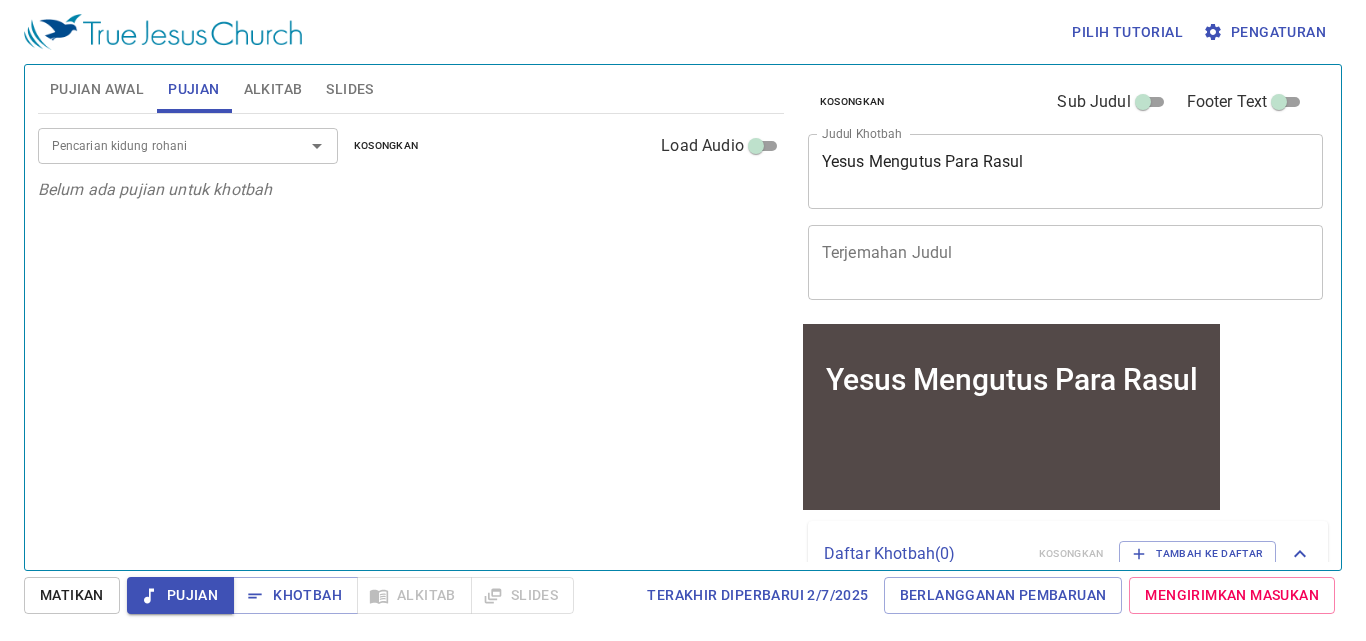 click on "Pencarian kidung rohani" at bounding box center (158, 145) 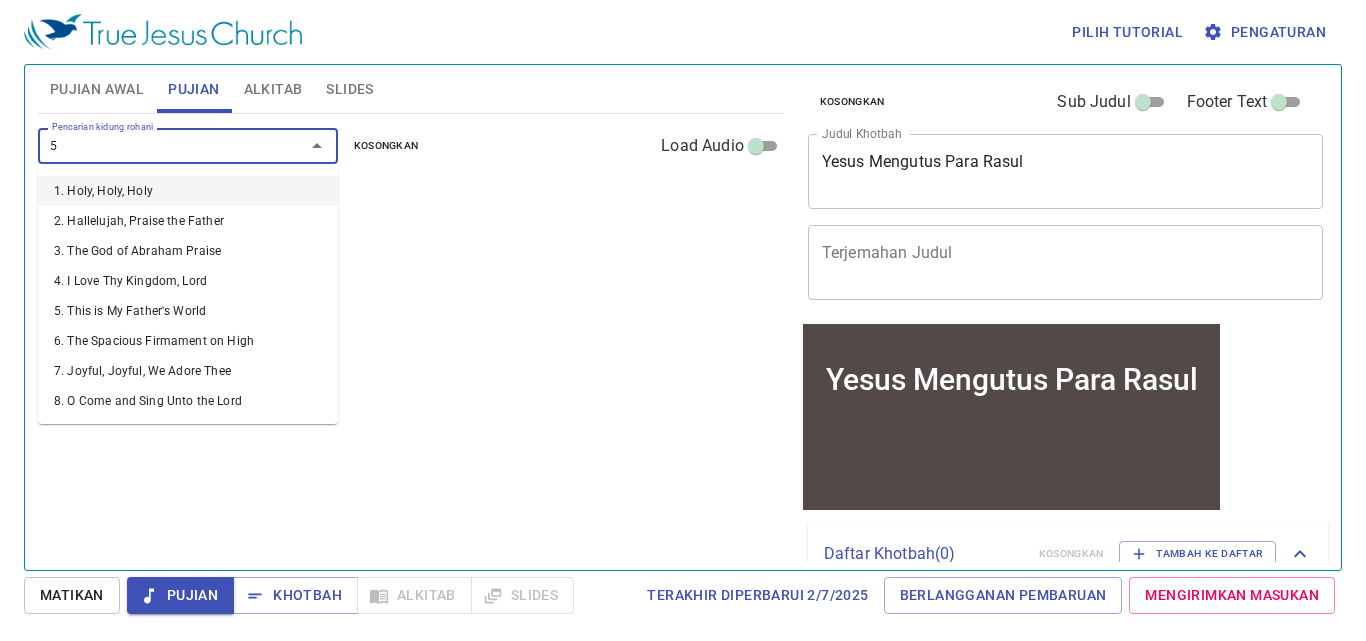 type on "59" 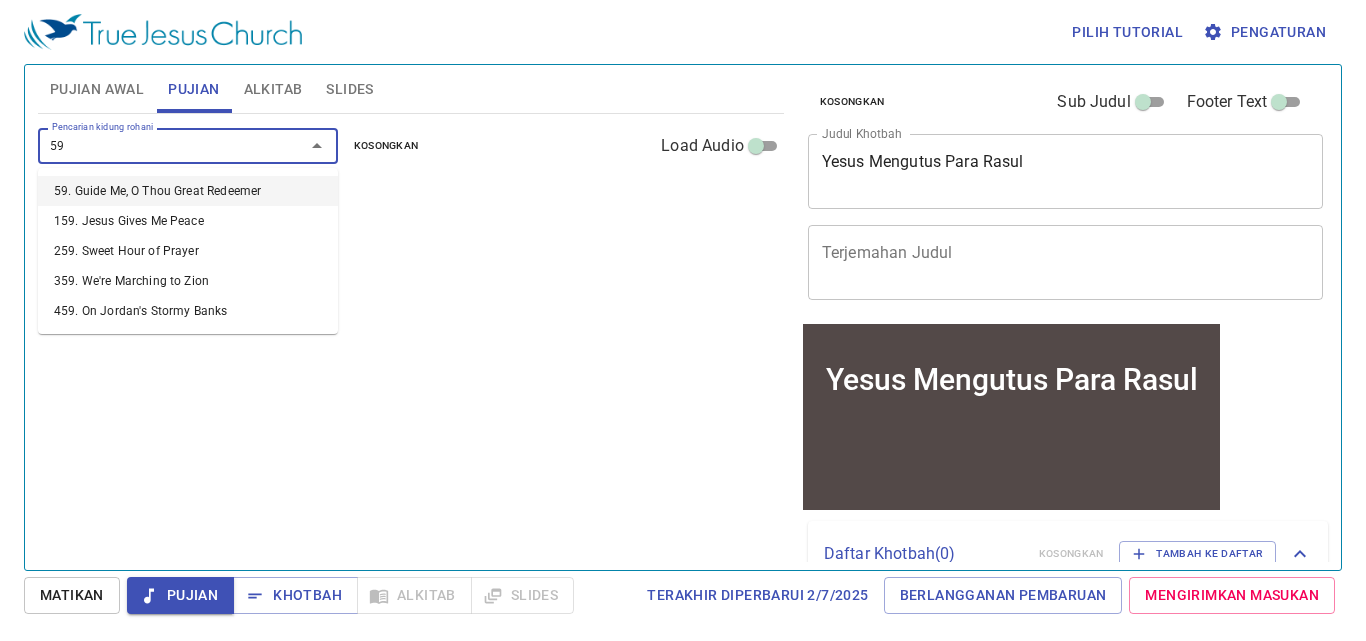 click on "59. Guide Me, O Thou Great Redeemer" at bounding box center (188, 191) 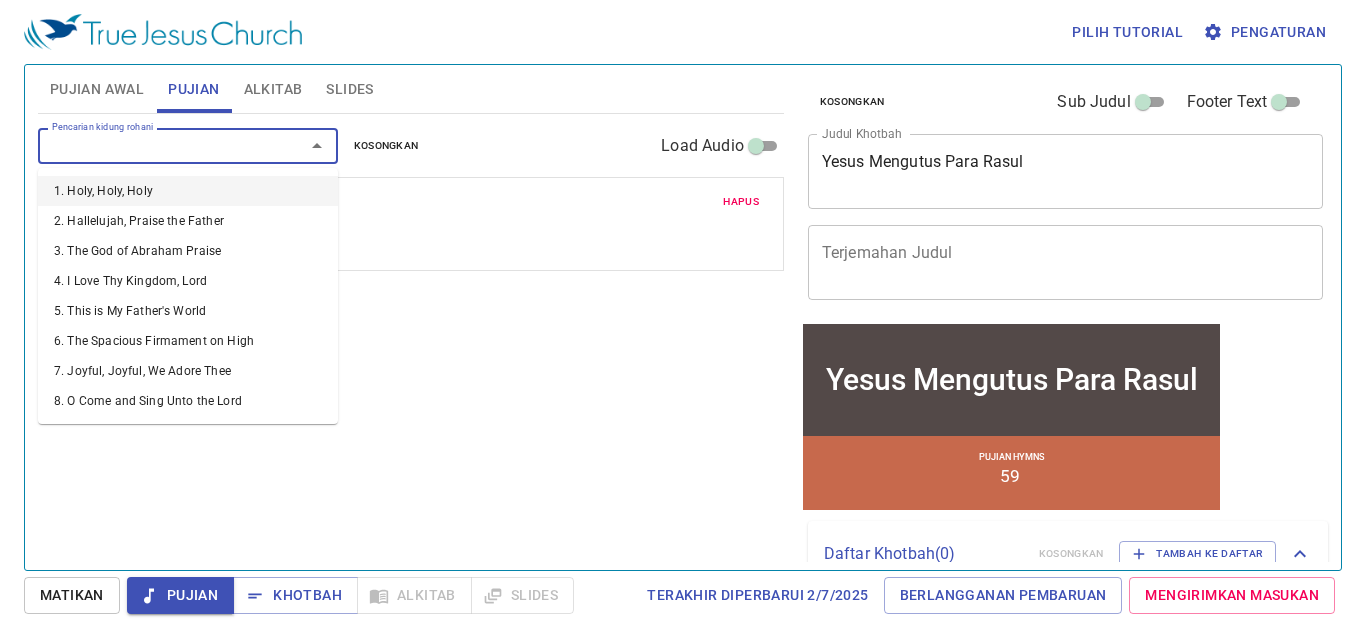 click on "Pencarian kidung rohani" at bounding box center (158, 145) 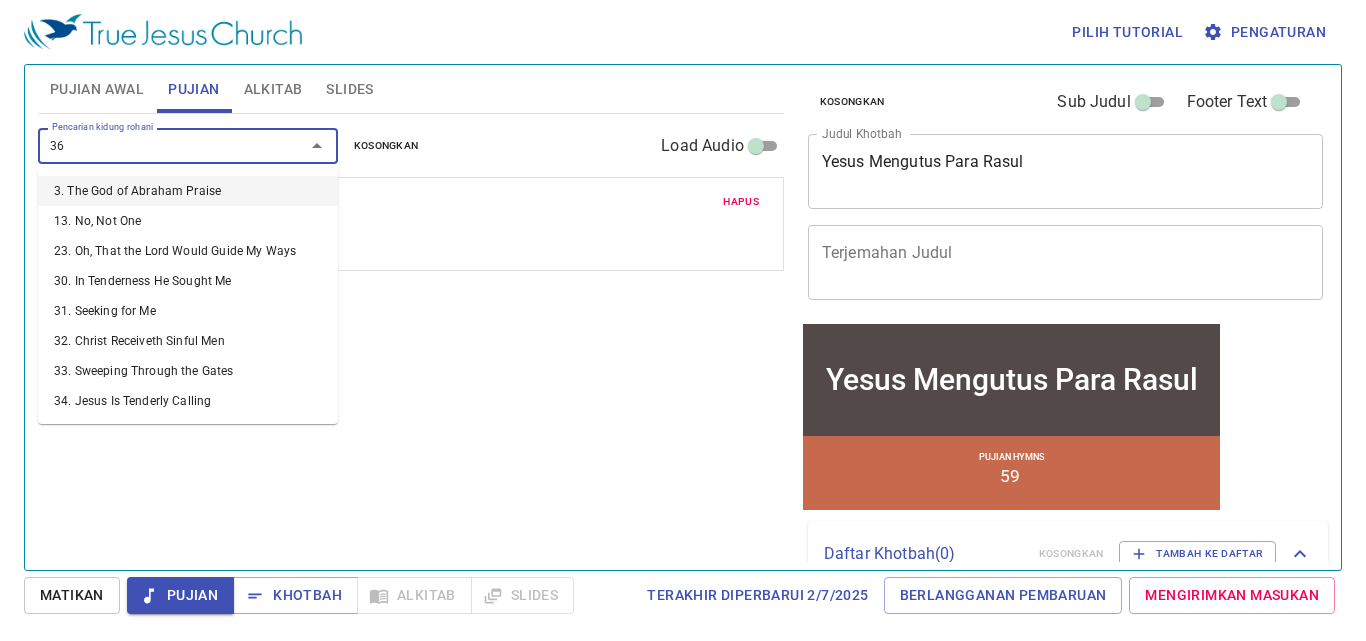type on "366" 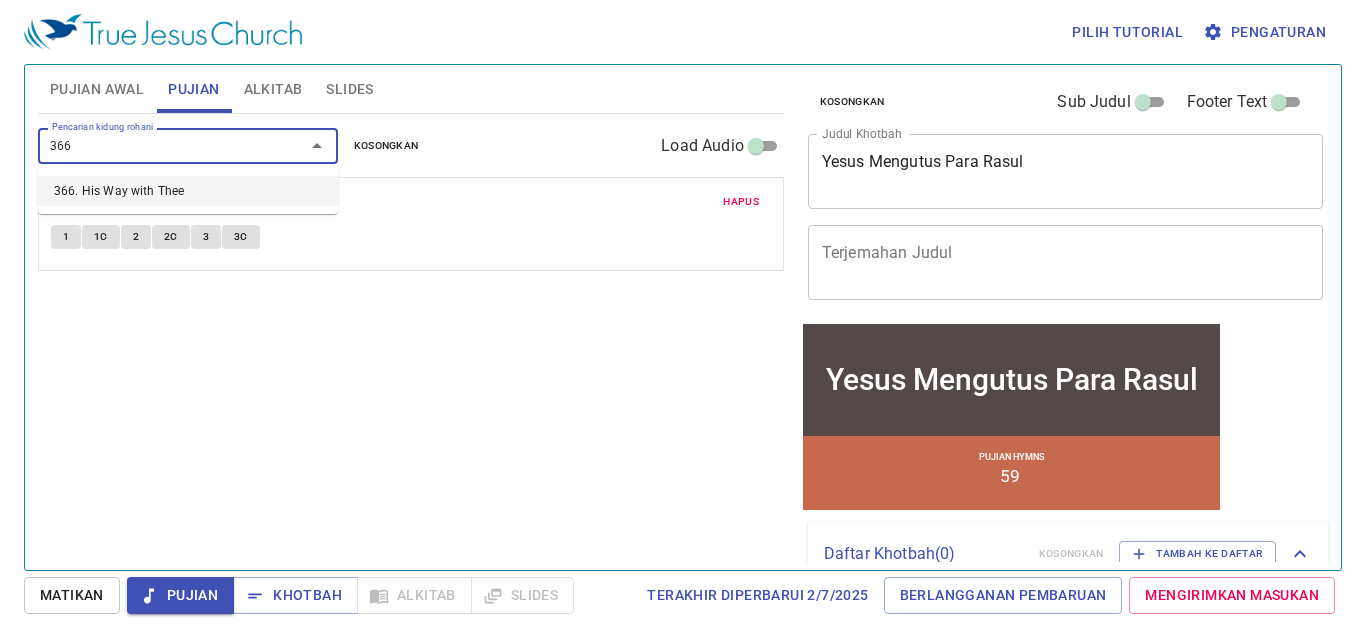 click on "366. His Way with Thee" at bounding box center [188, 191] 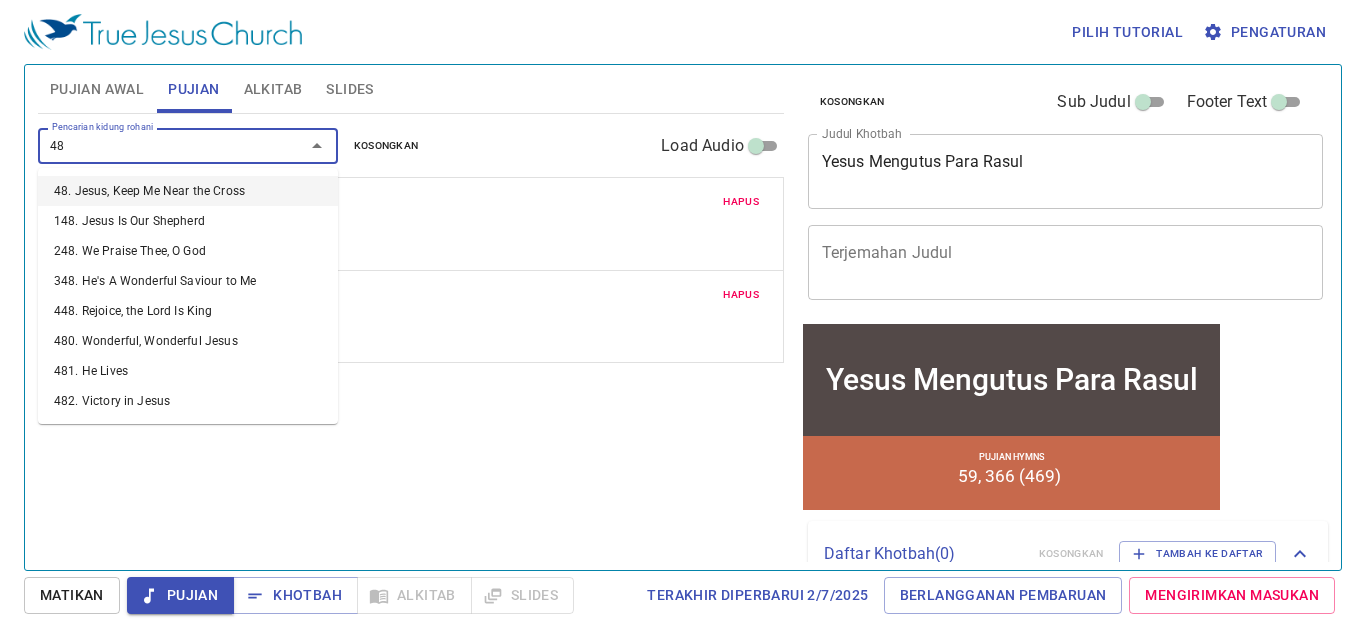 type on "484" 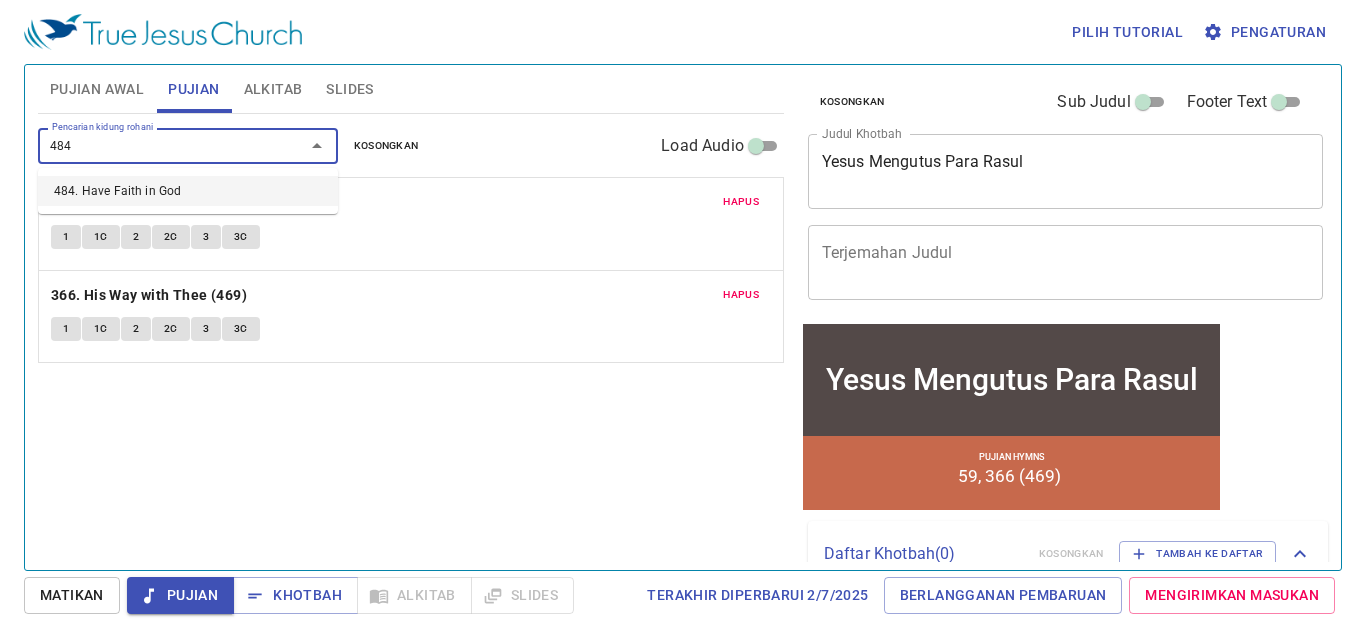 click on "484. Have Faith in God" at bounding box center [188, 191] 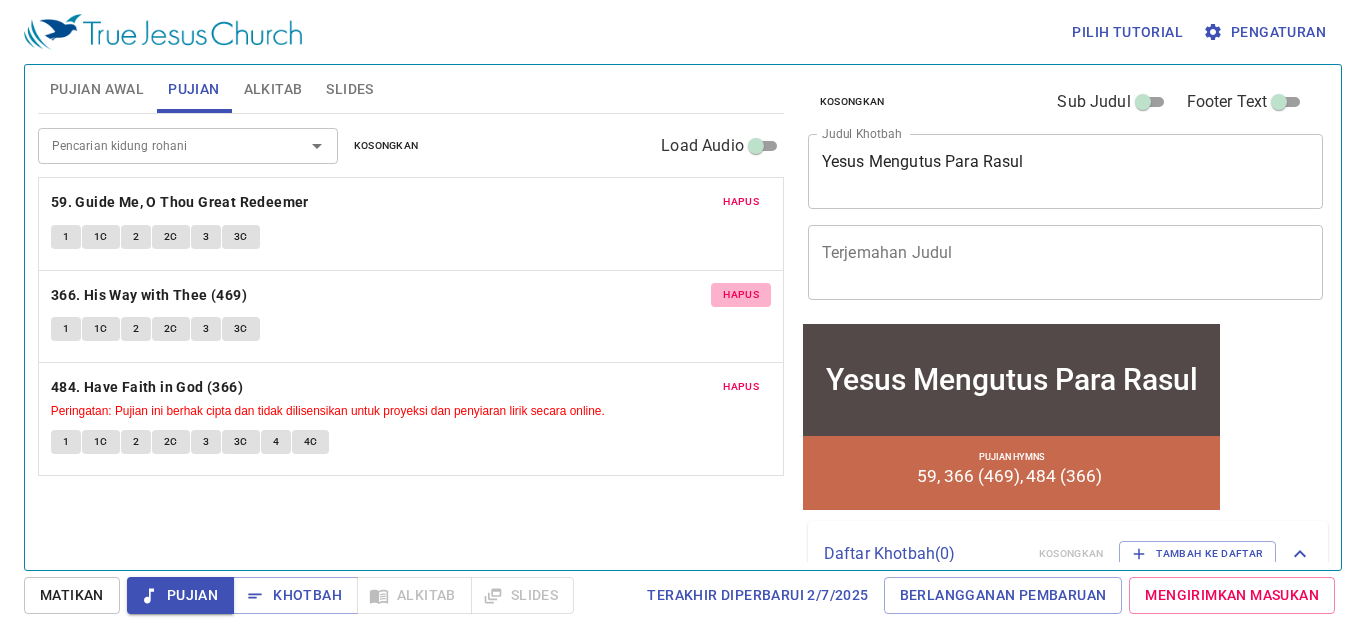 click on "Hapus" at bounding box center [741, 295] 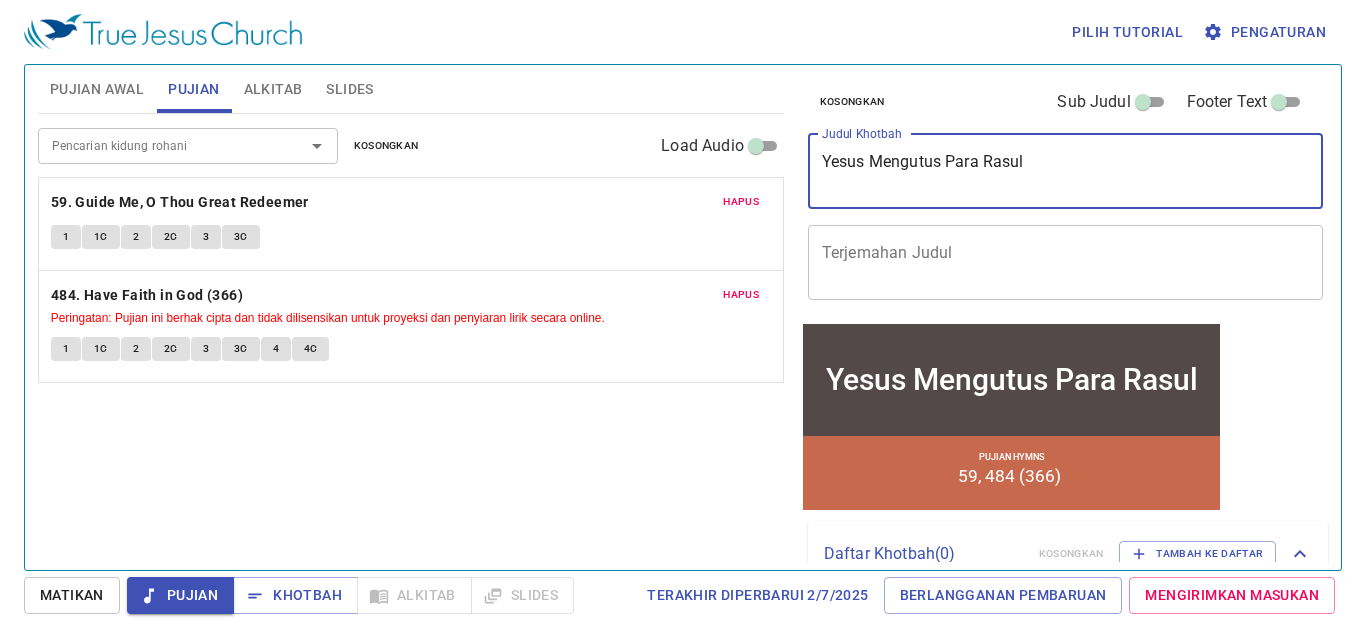 drag, startPoint x: 1047, startPoint y: 161, endPoint x: 780, endPoint y: 157, distance: 267.02997 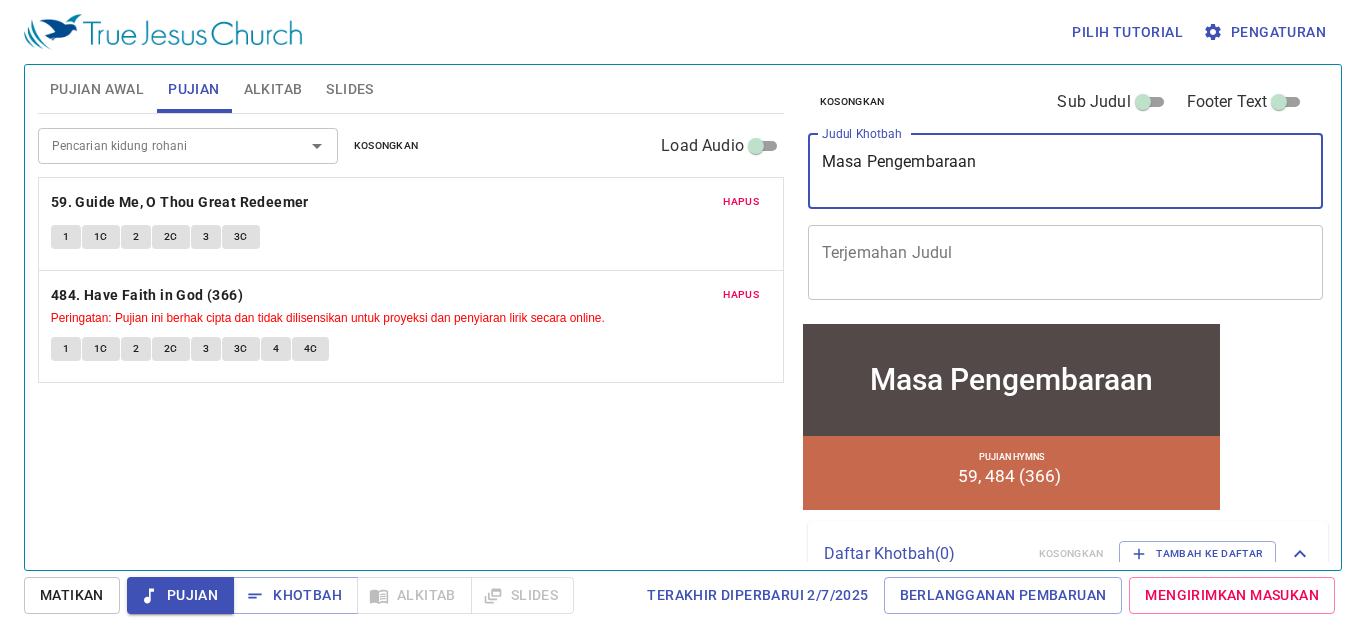 type on "Masa Pengembaraan" 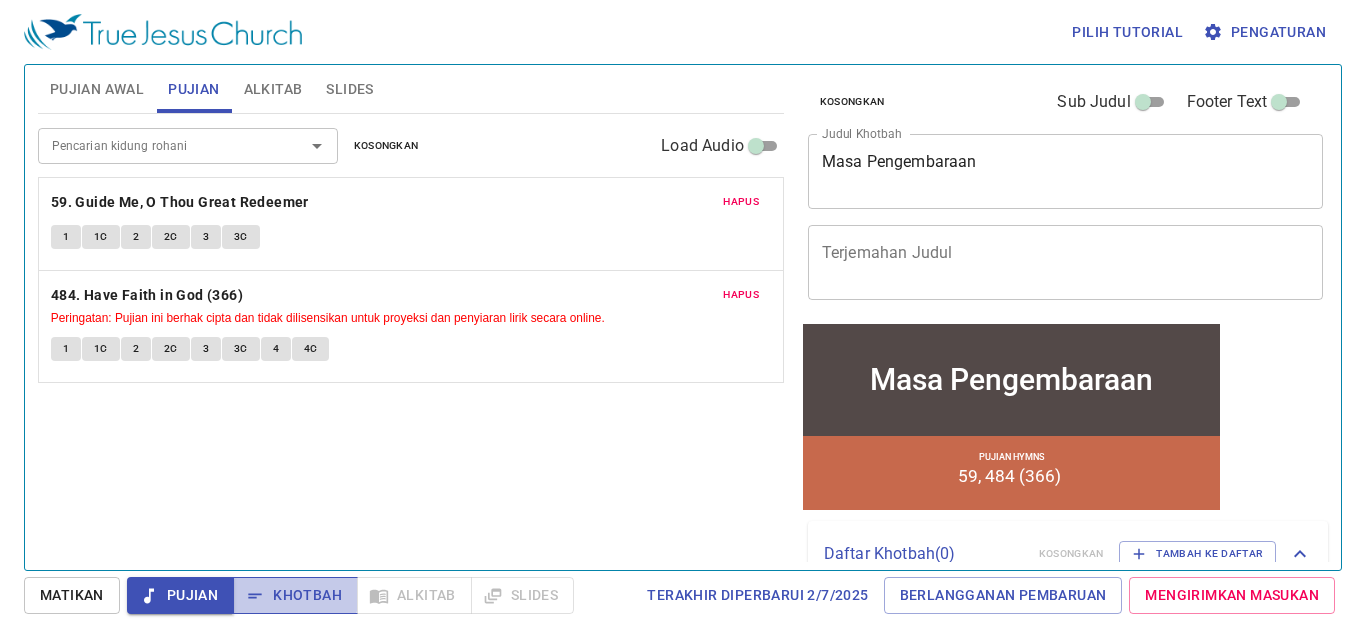 click on "Khotbah" at bounding box center [295, 595] 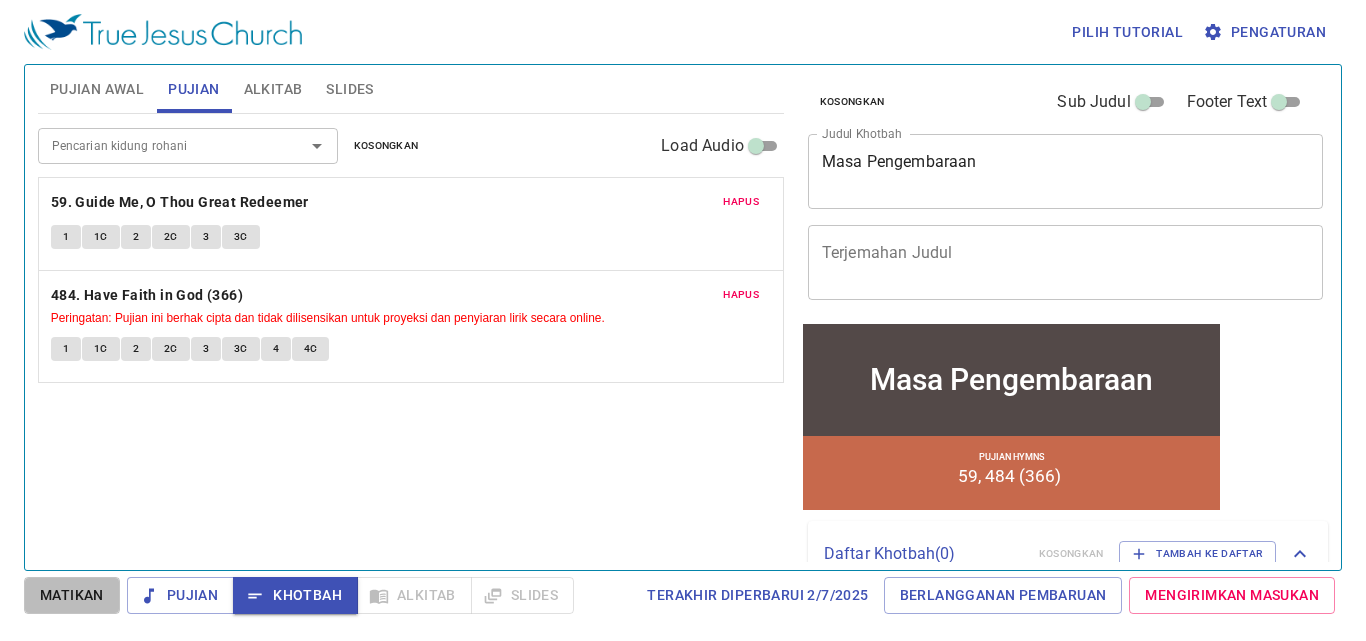 click on "Matikan" at bounding box center (72, 595) 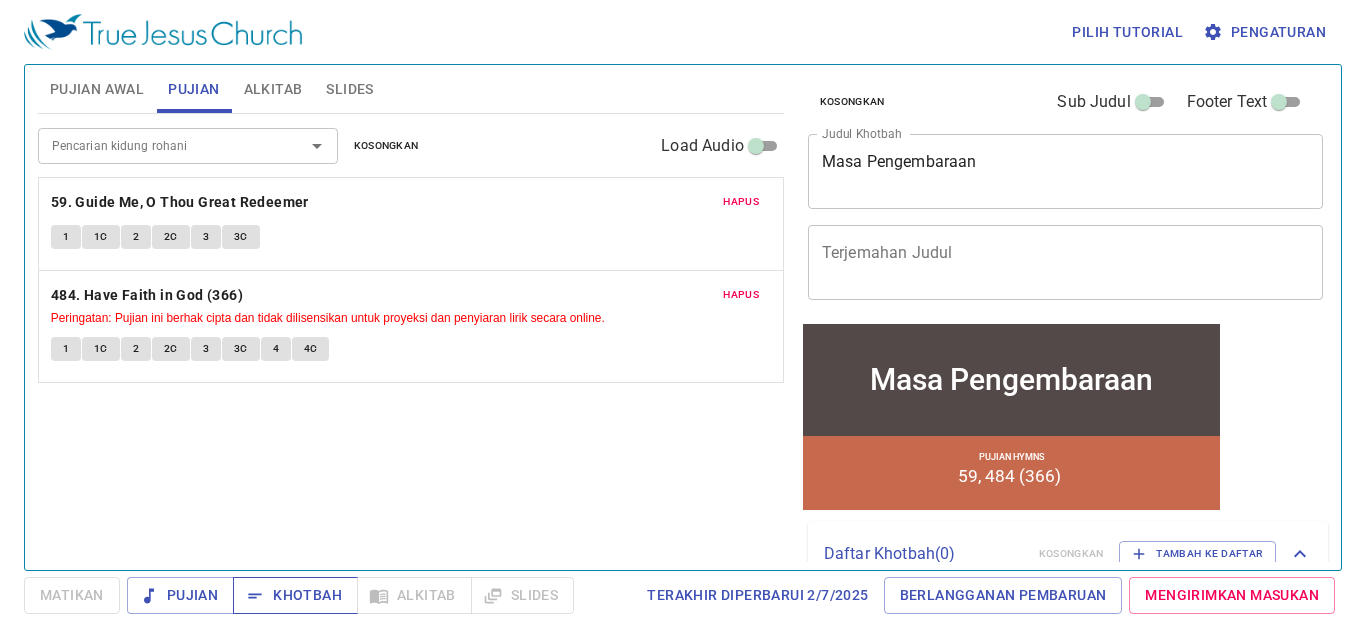 click on "Khotbah" at bounding box center (295, 595) 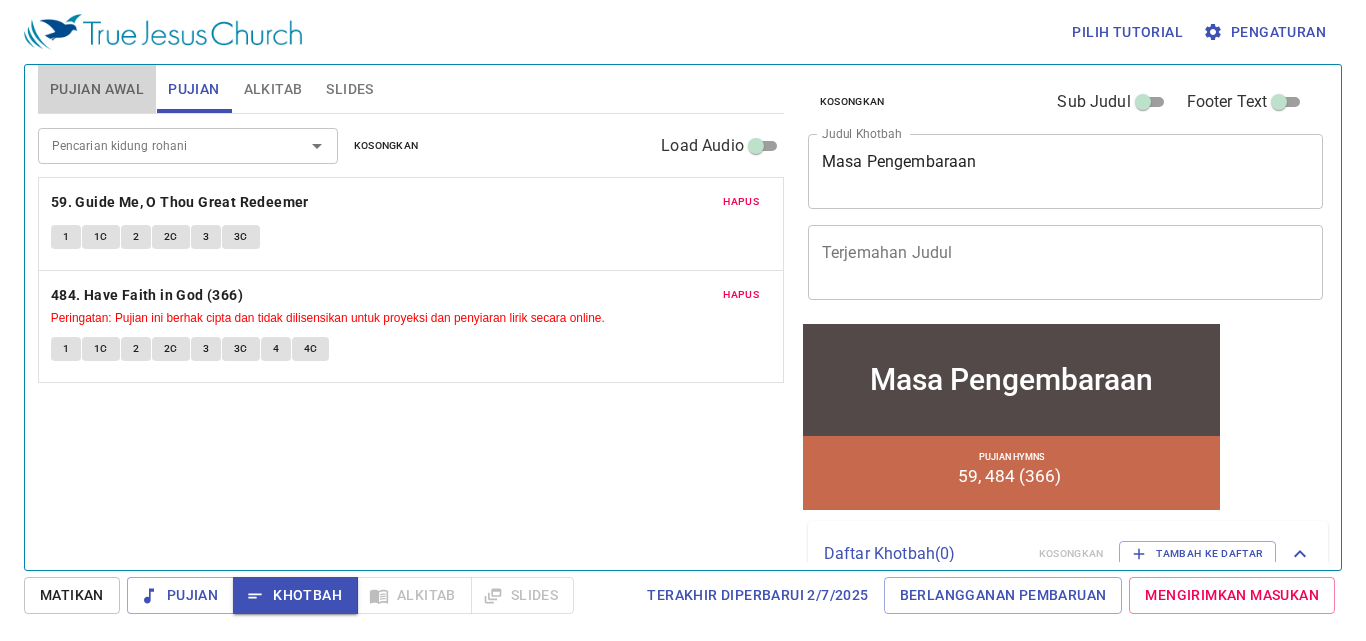 click on "Pujian Awal" at bounding box center [97, 89] 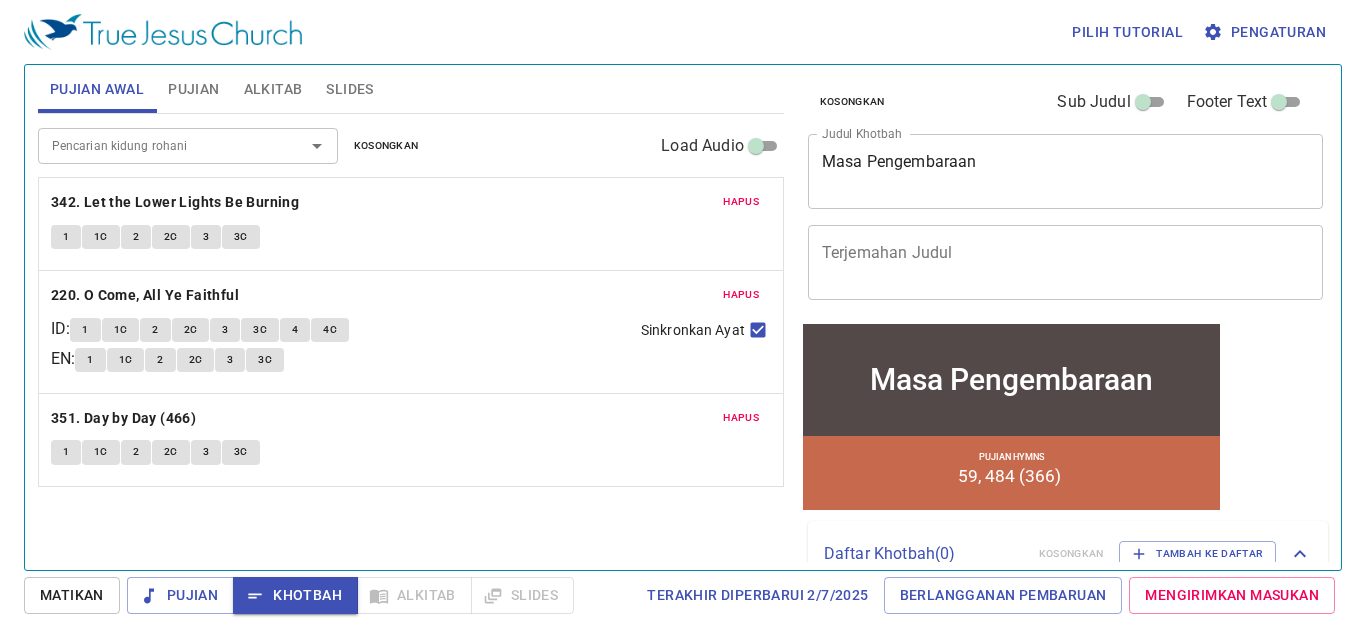 click on "1" at bounding box center [66, 237] 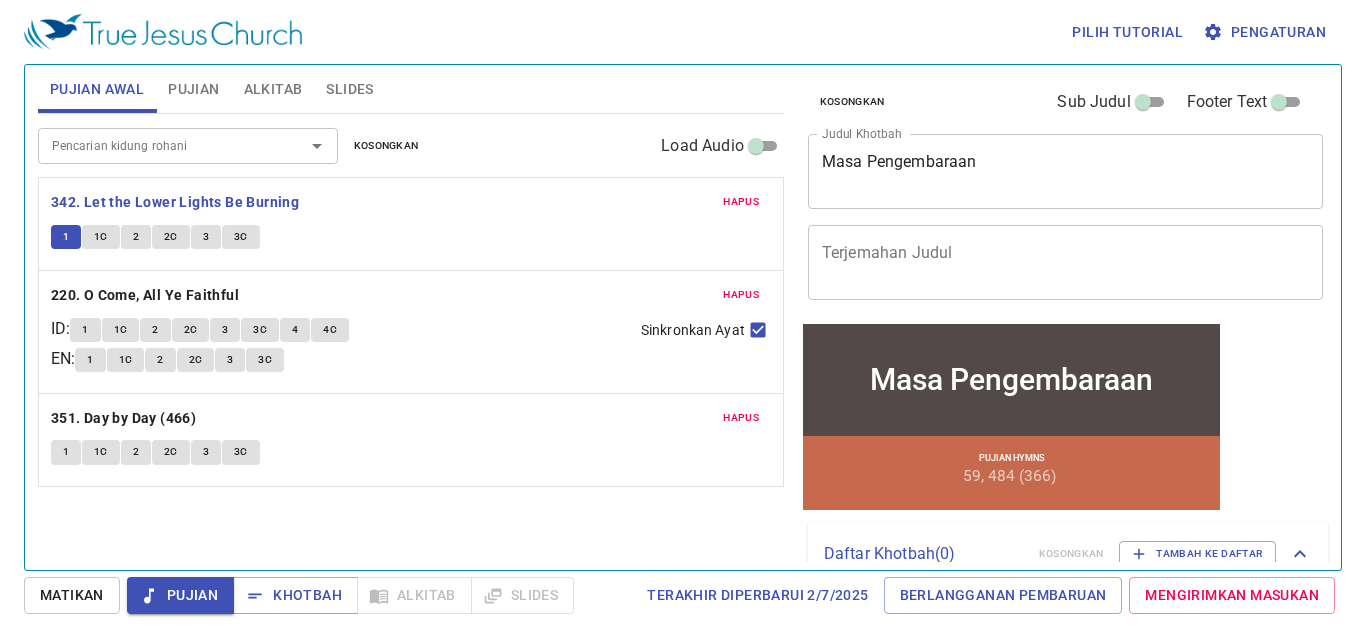 click on "1C" at bounding box center [101, 237] 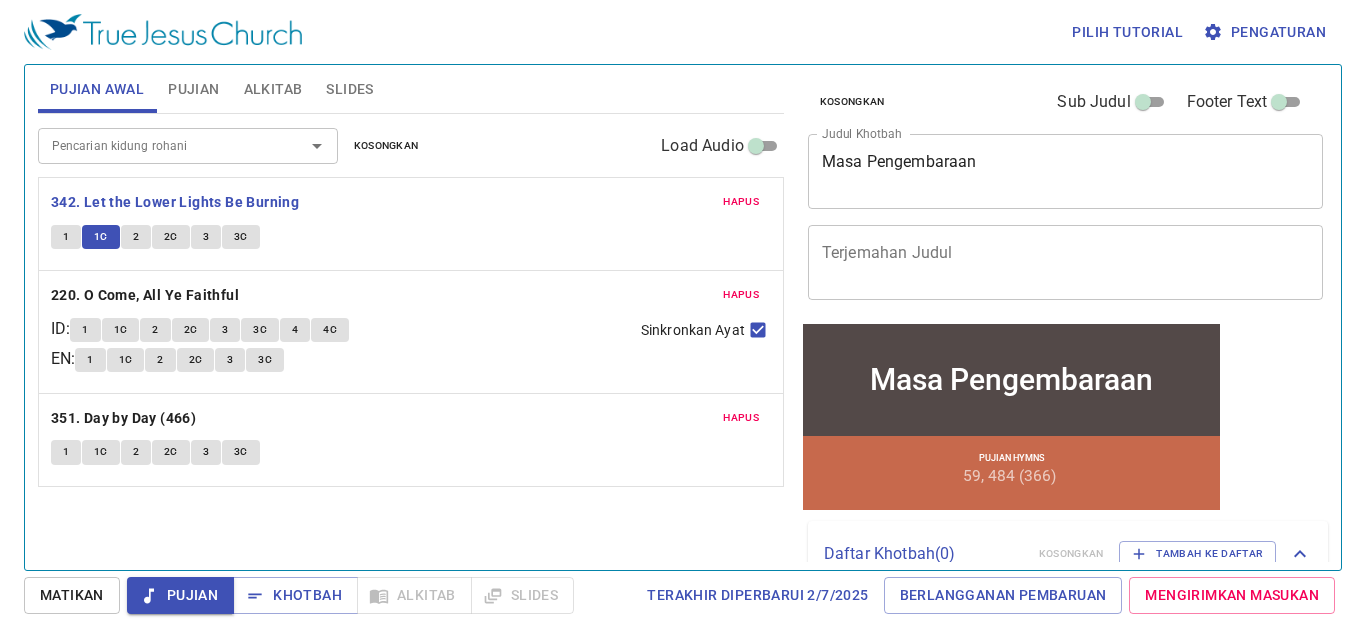 click on "2" at bounding box center [136, 237] 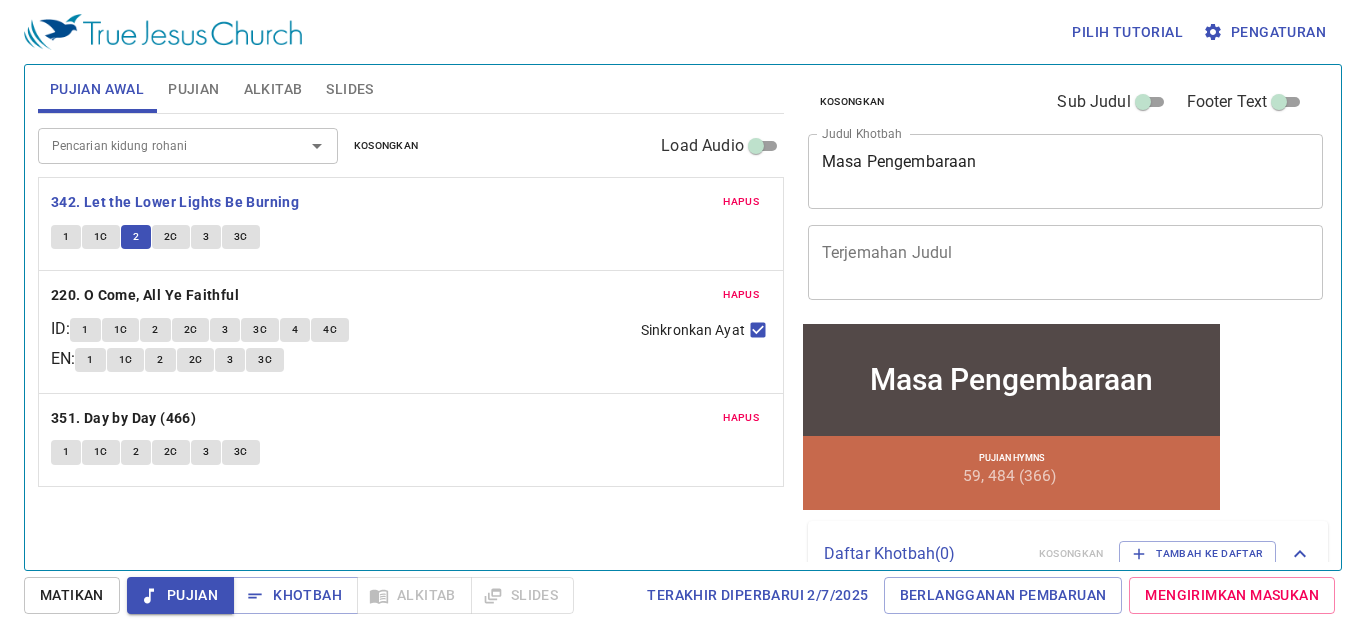 click on "2C" at bounding box center (171, 237) 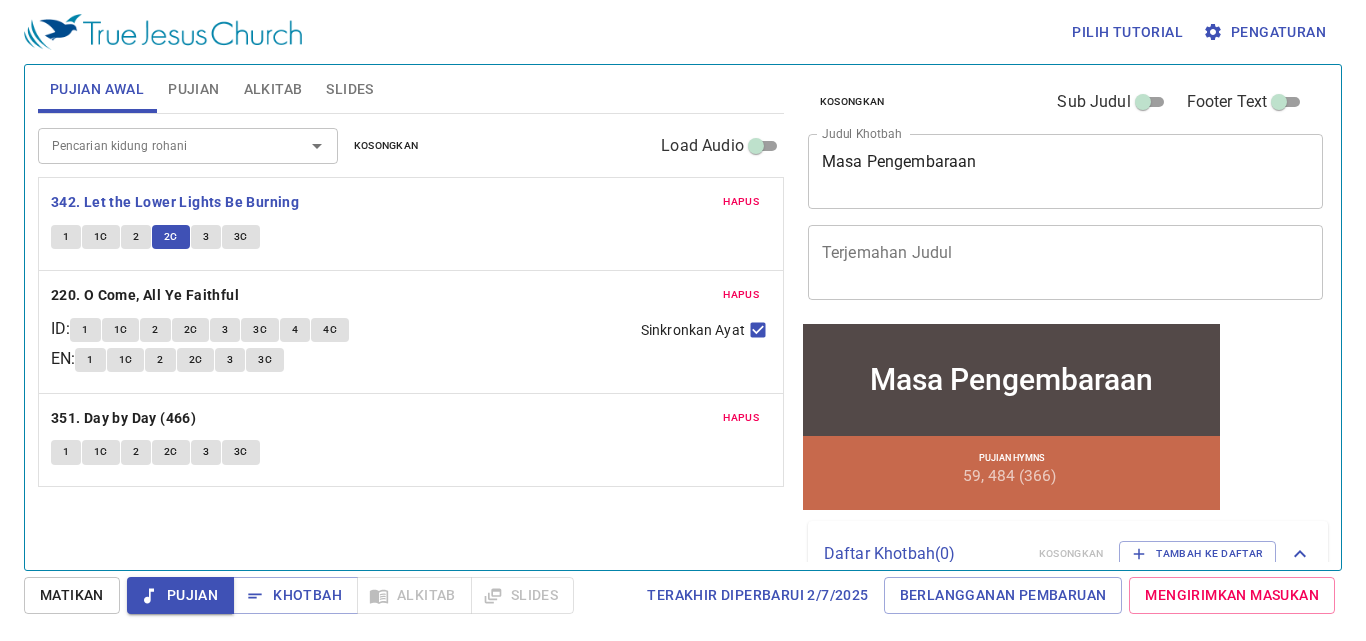 click on "3" at bounding box center (206, 237) 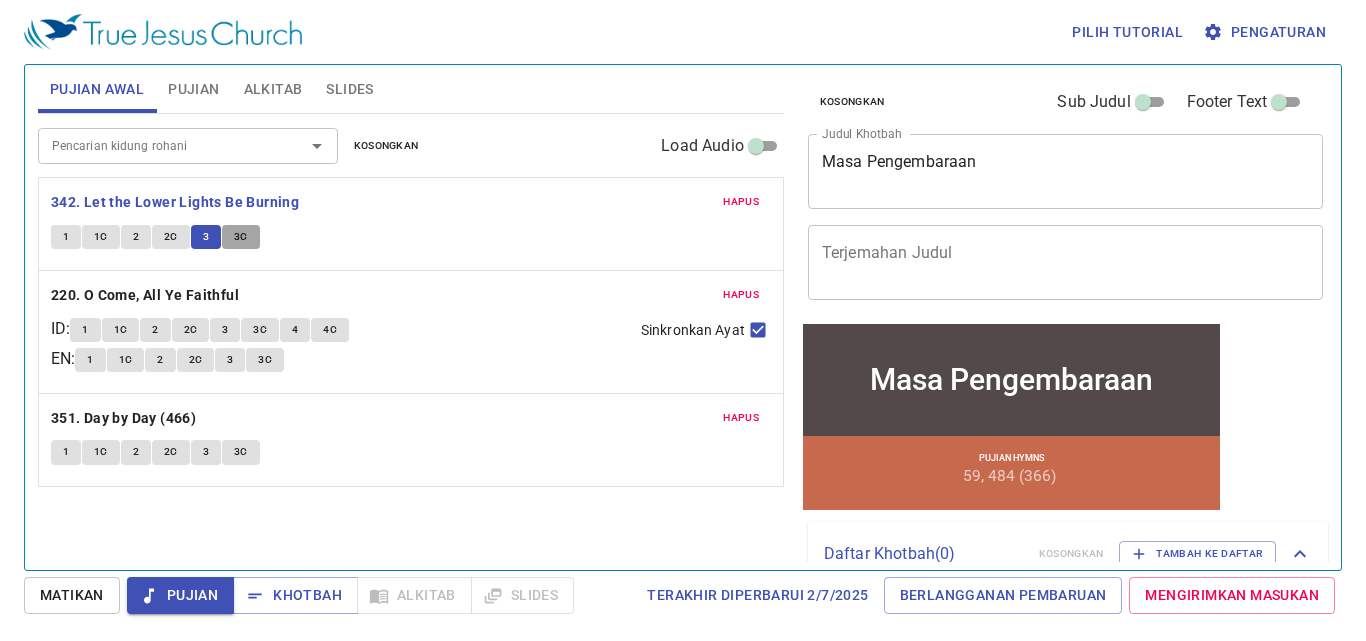 click on "3C" at bounding box center (241, 237) 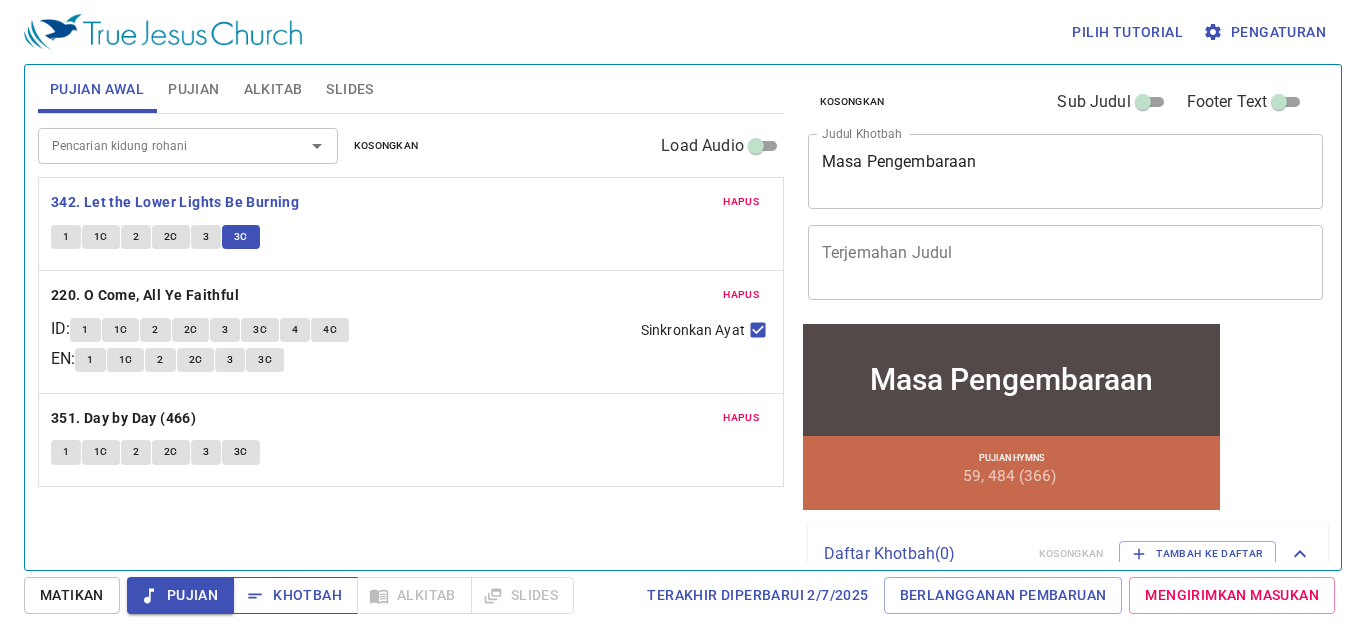 click on "Khotbah" at bounding box center [295, 595] 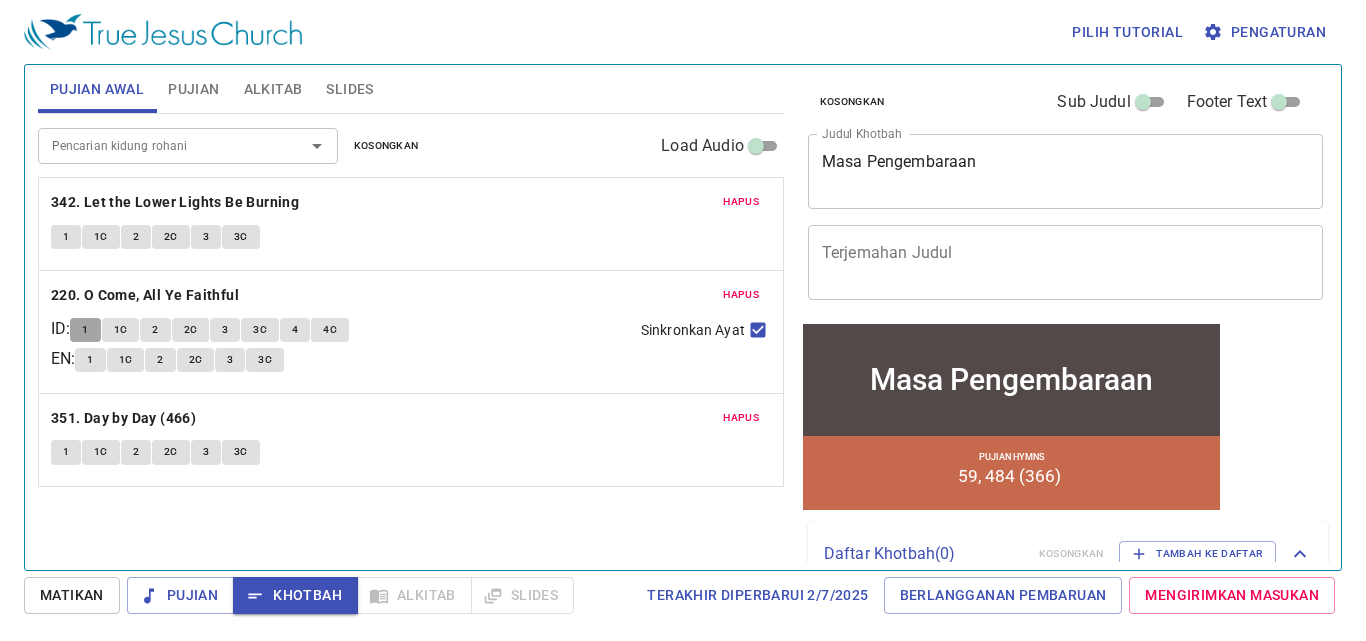 click on "1" at bounding box center [85, 330] 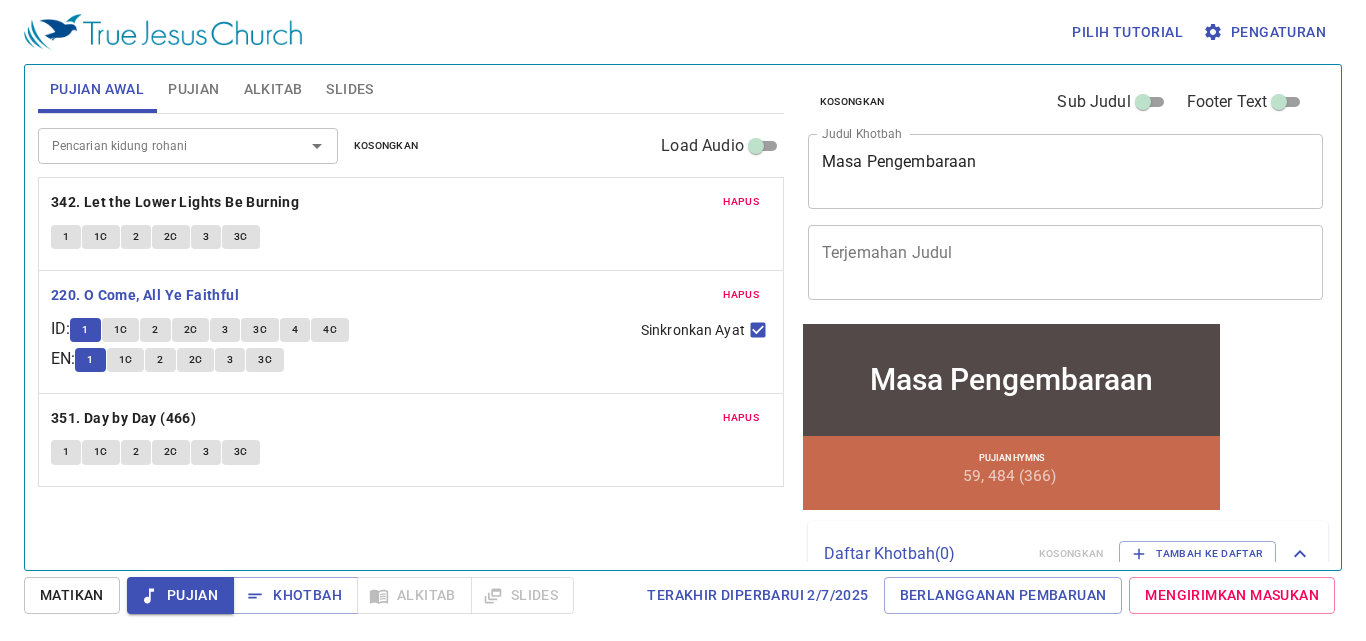 click on "1C" at bounding box center [121, 330] 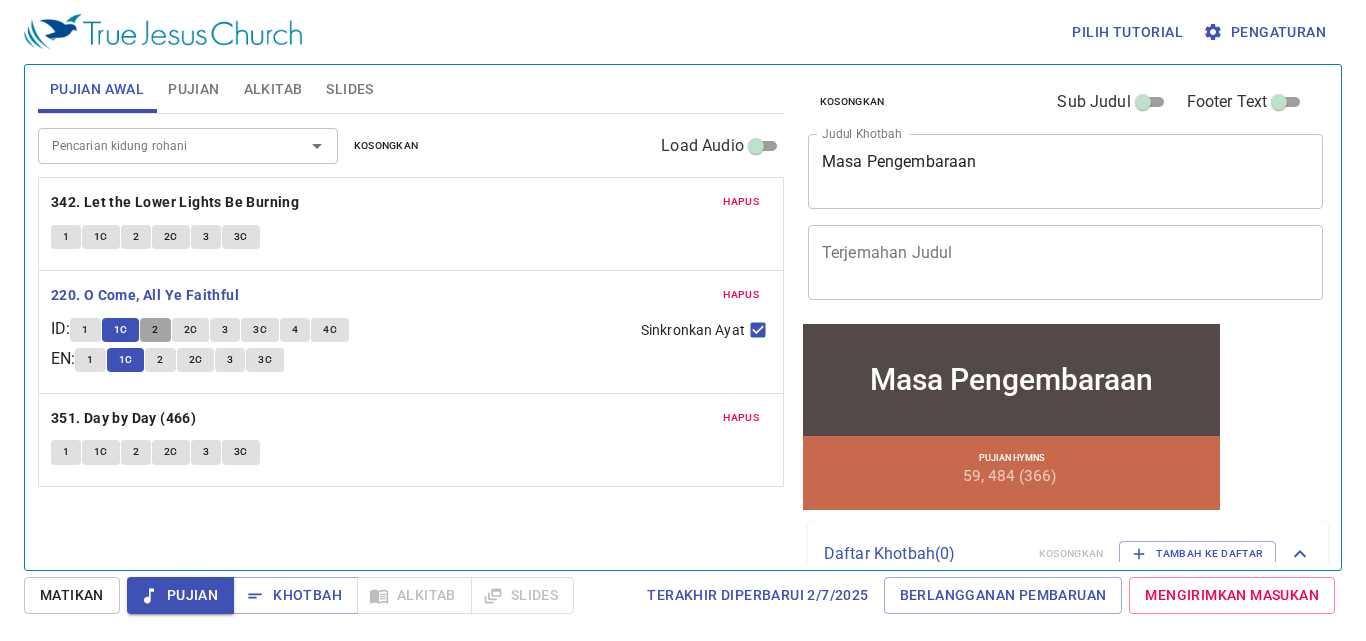 click on "2" at bounding box center [155, 330] 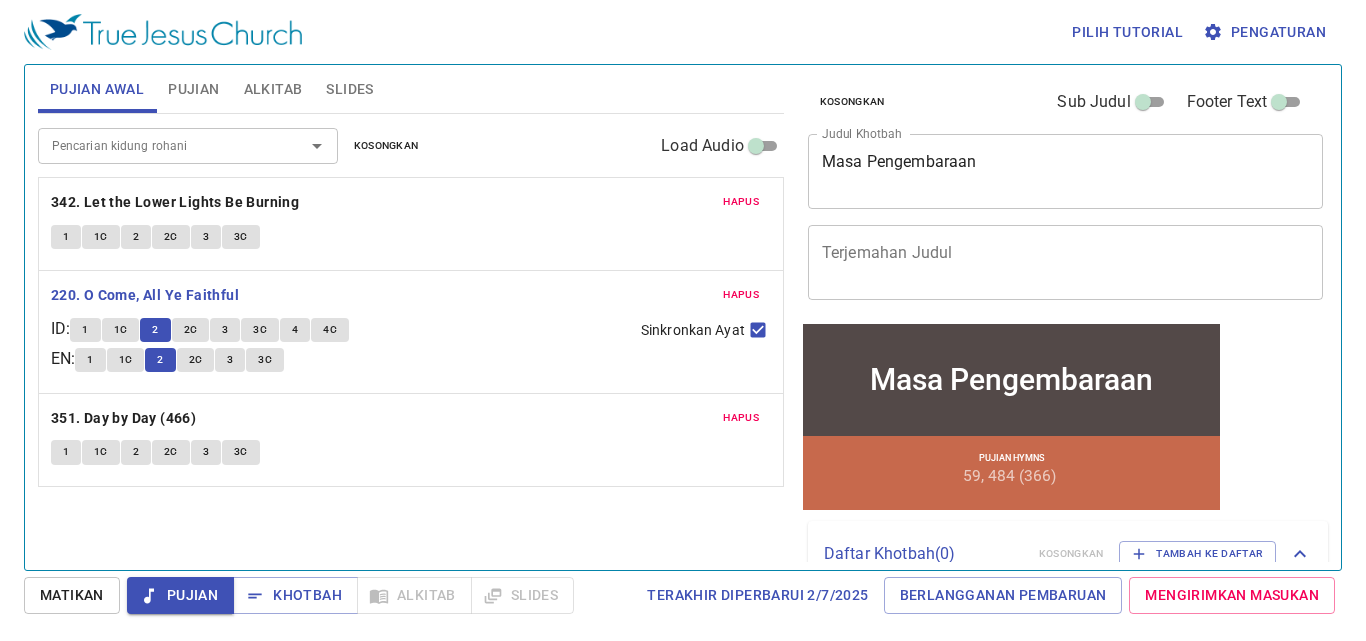 click on "2C" at bounding box center [191, 330] 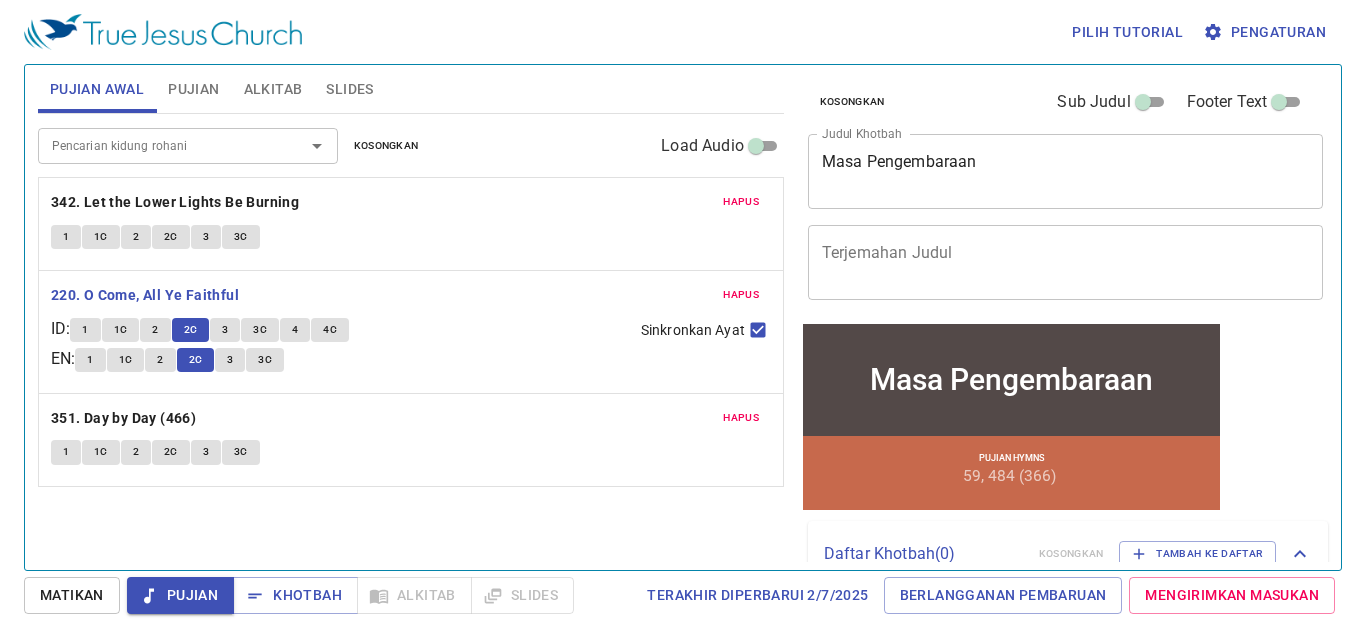 click on "3" at bounding box center (225, 330) 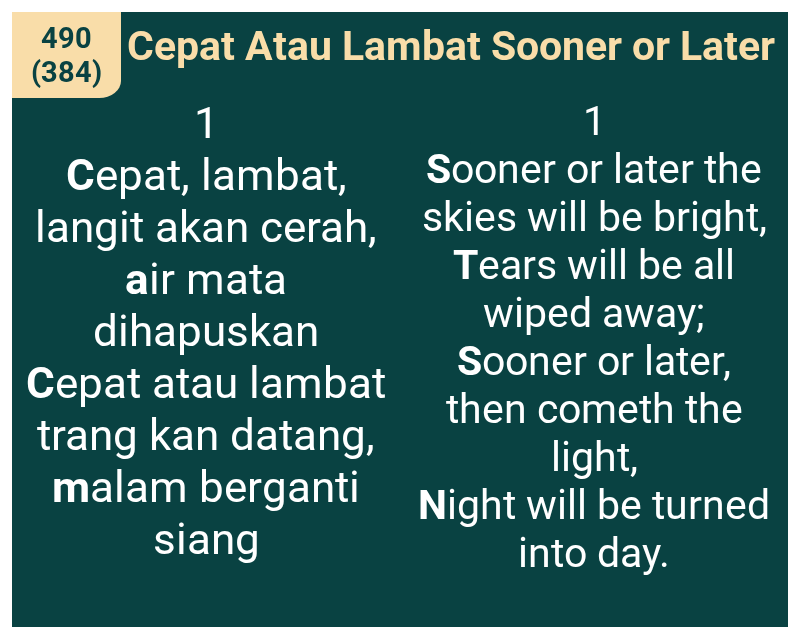scroll, scrollTop: 0, scrollLeft: 0, axis: both 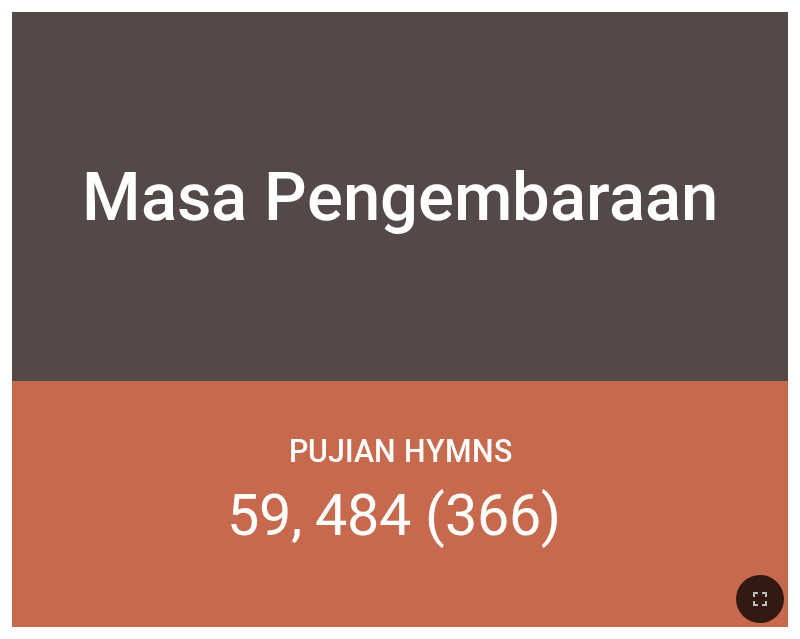 drag, startPoint x: 768, startPoint y: 603, endPoint x: 923, endPoint y: 681, distance: 173.51945 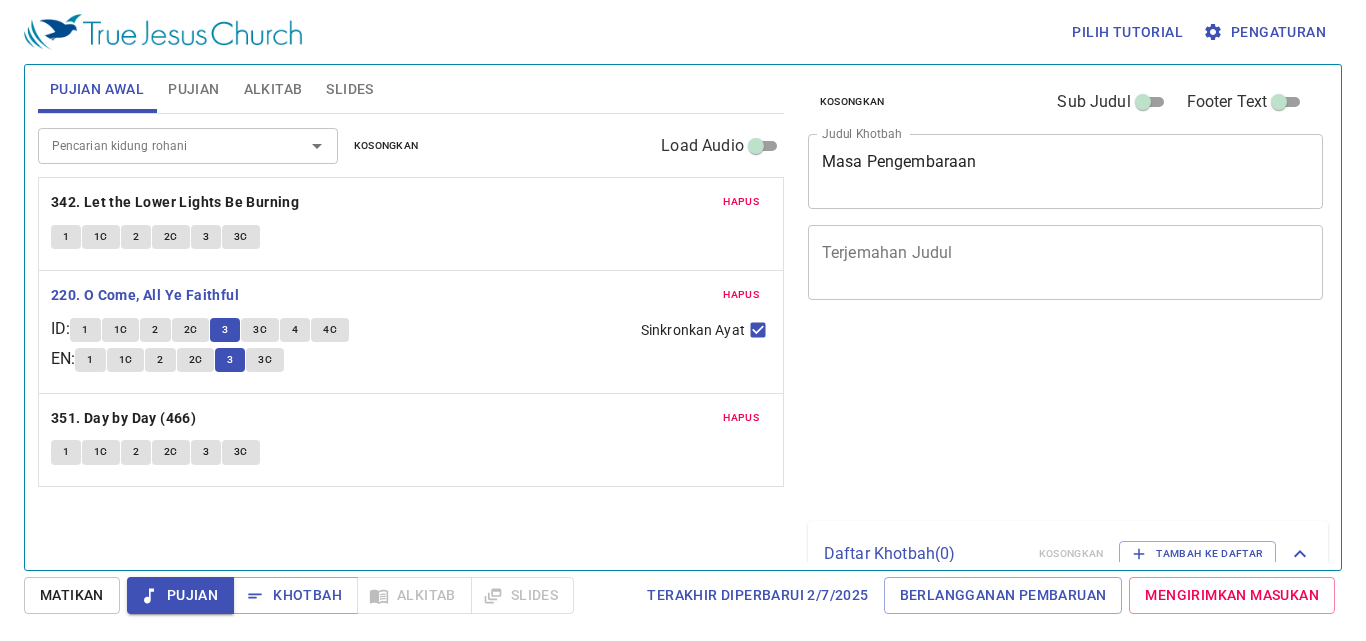 scroll, scrollTop: 0, scrollLeft: 0, axis: both 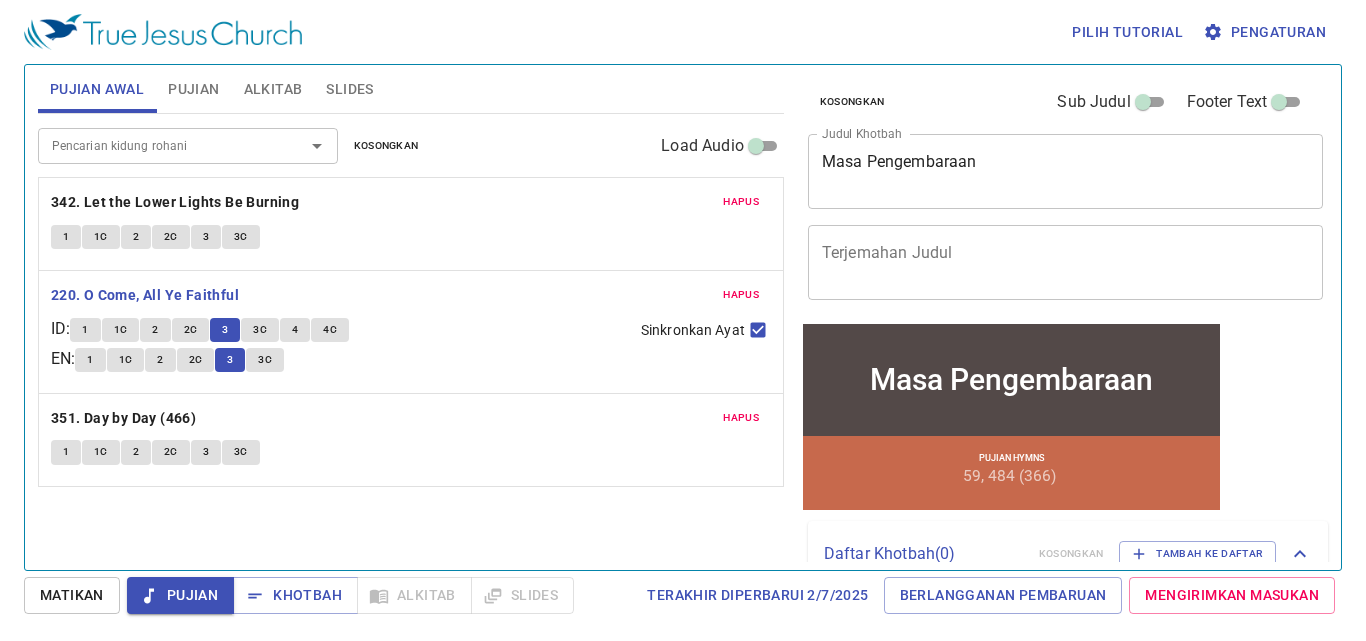 click on "3C" at bounding box center (260, 330) 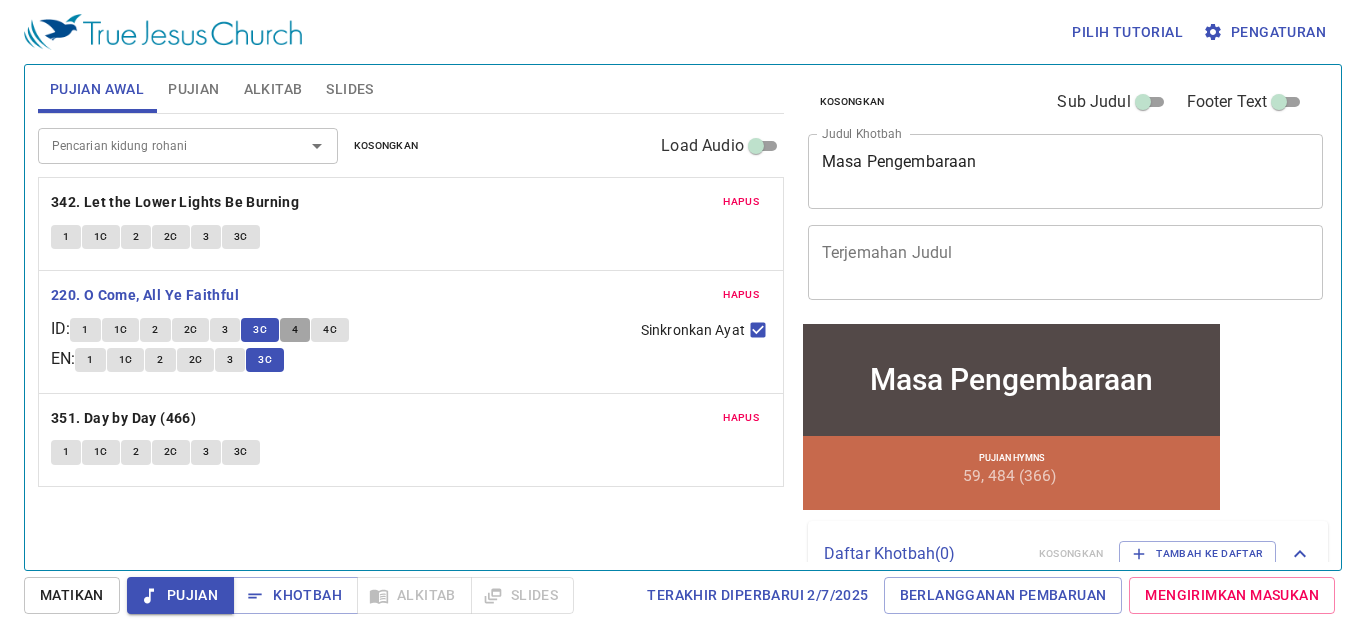 click on "4" at bounding box center [295, 330] 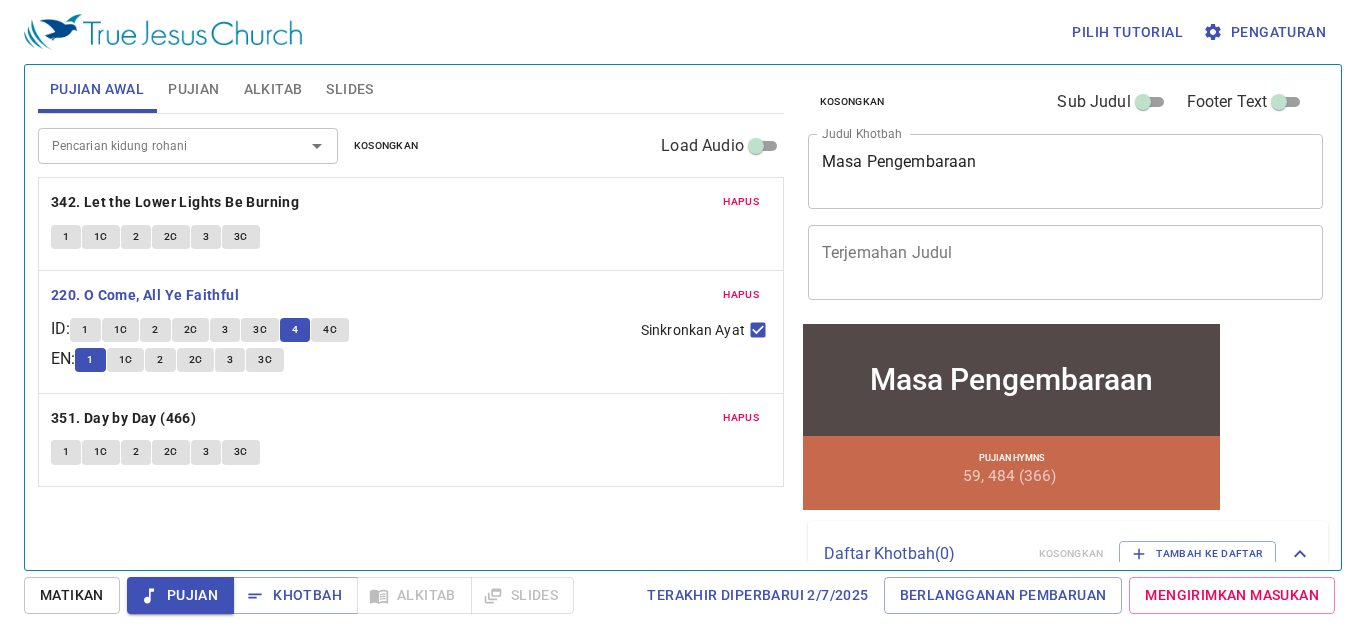 click on "4C" at bounding box center [330, 330] 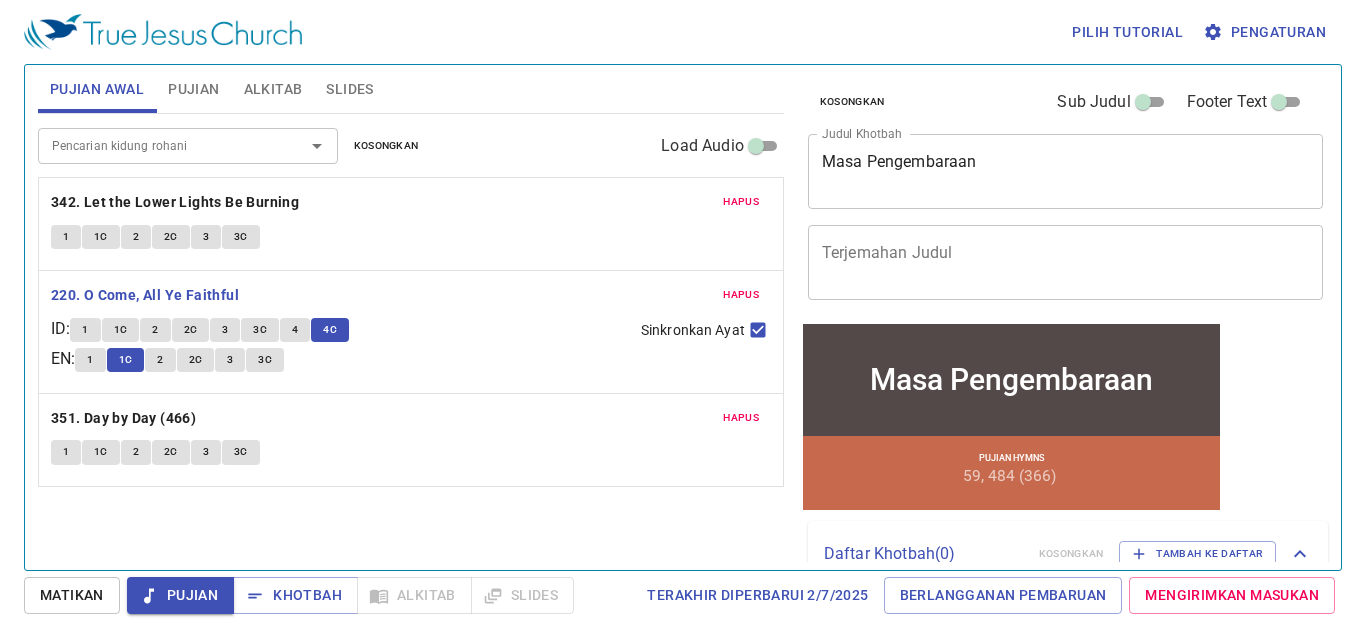 click on "1" at bounding box center [66, 452] 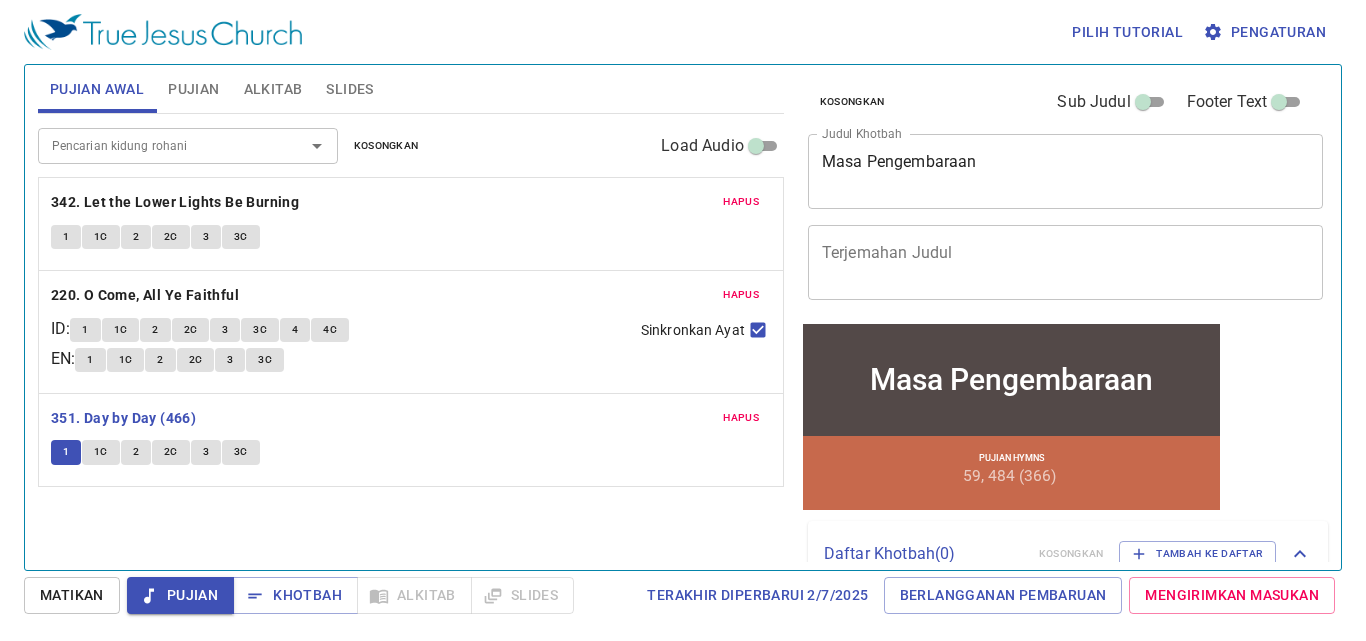 click on "1C" at bounding box center [101, 452] 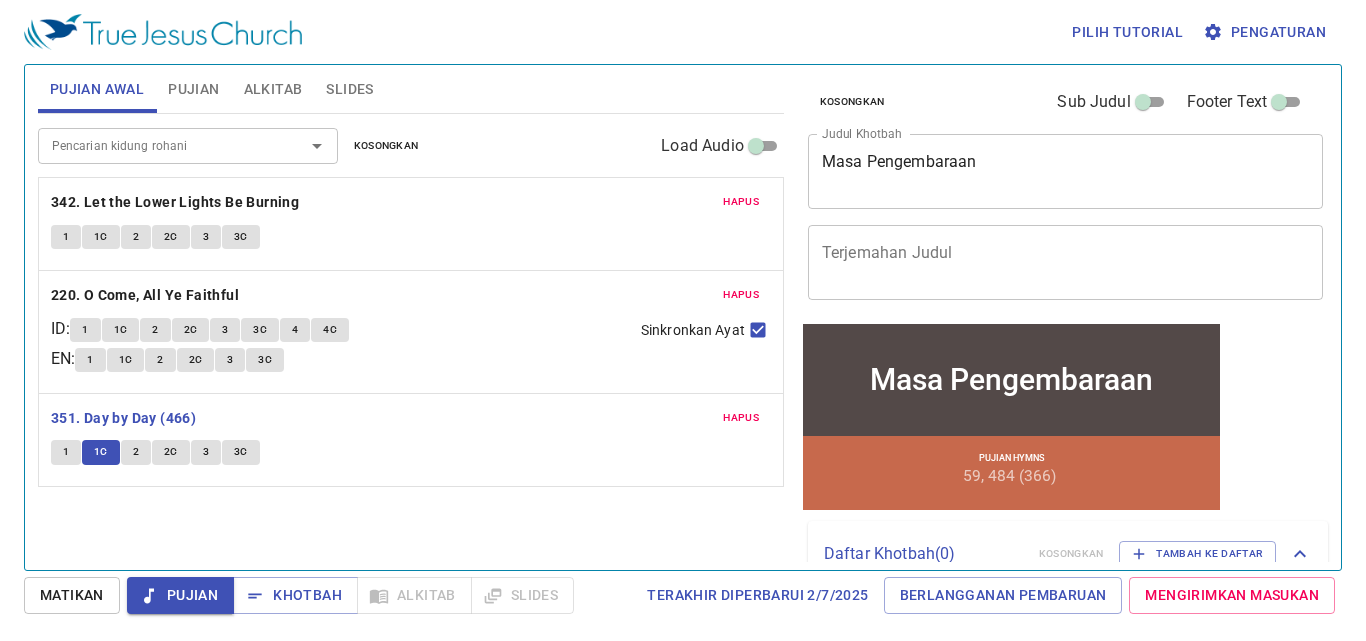 click on "2" at bounding box center (136, 452) 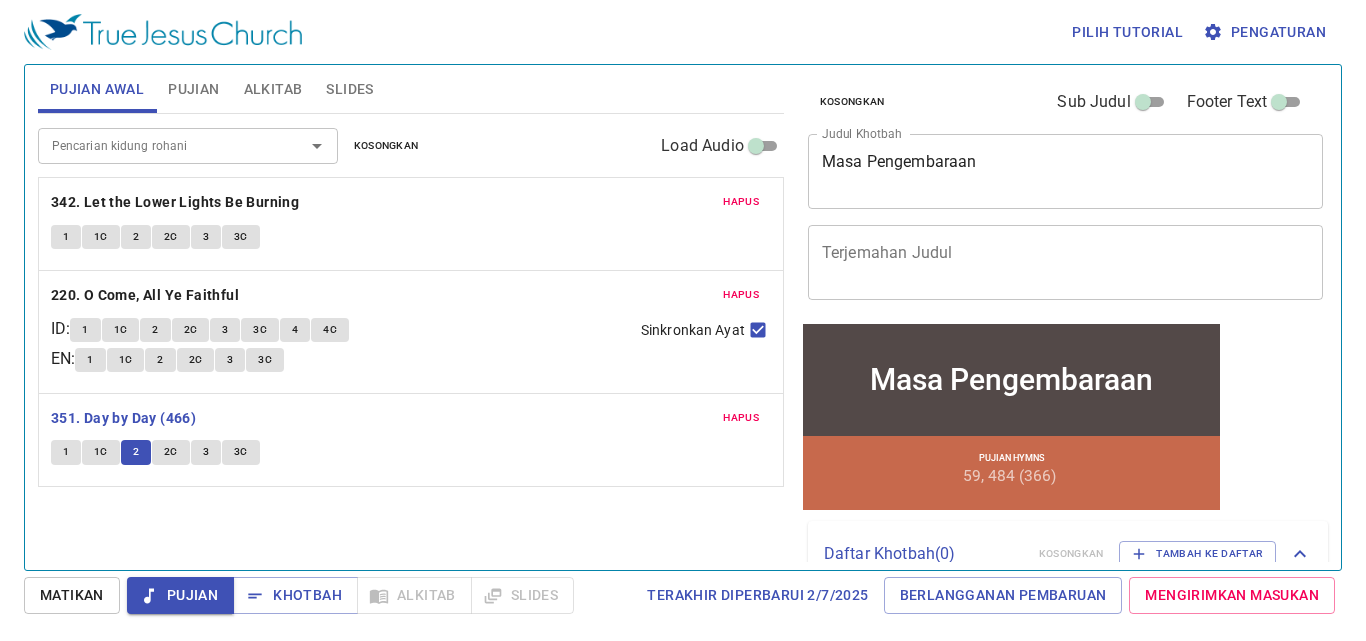 click on "2" at bounding box center [136, 452] 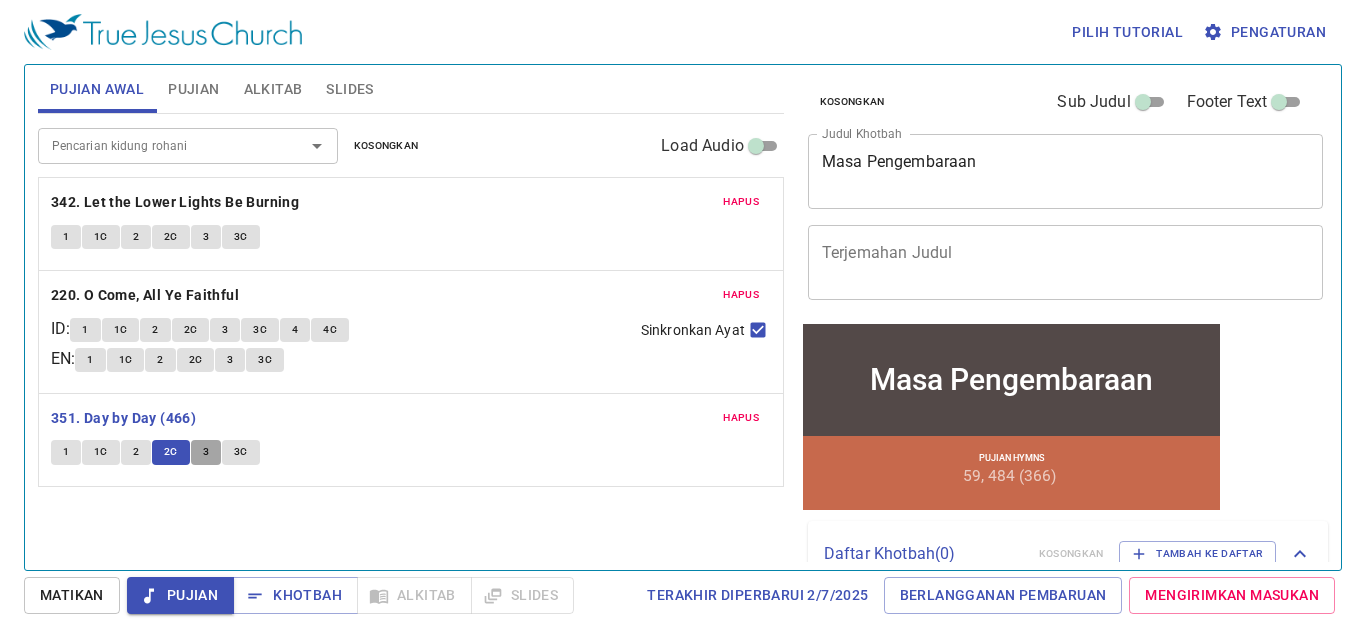 click on "3" at bounding box center [206, 452] 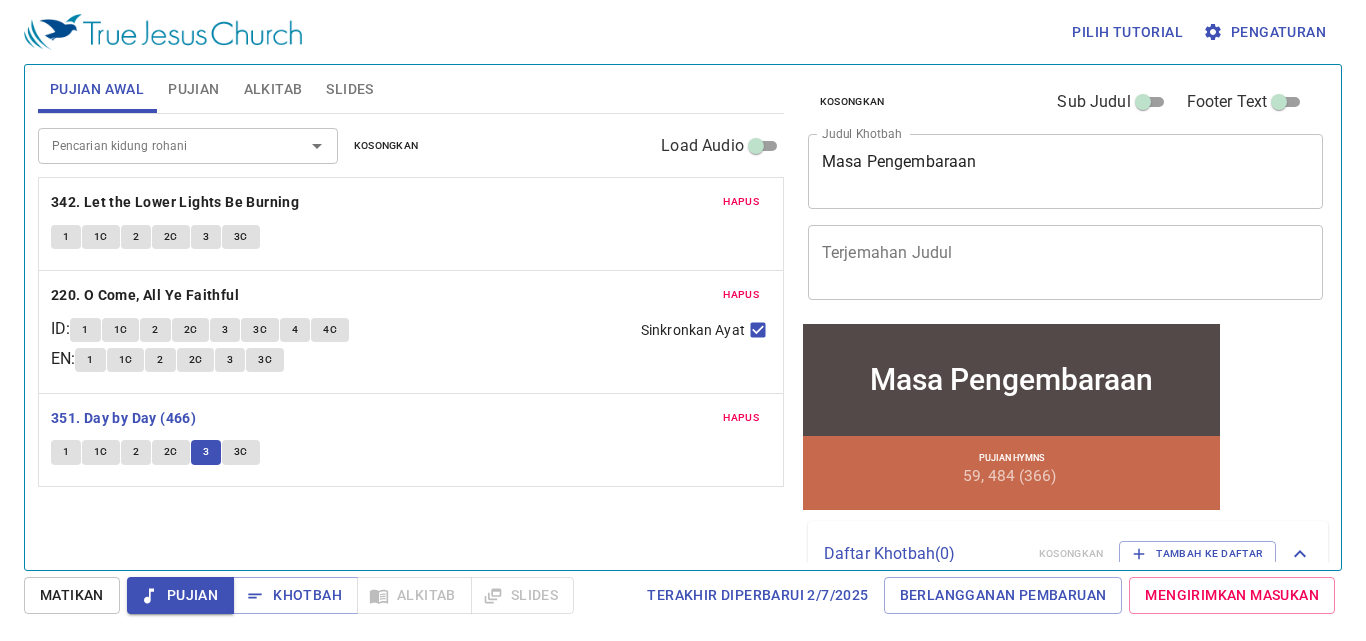 click on "3C" at bounding box center [241, 452] 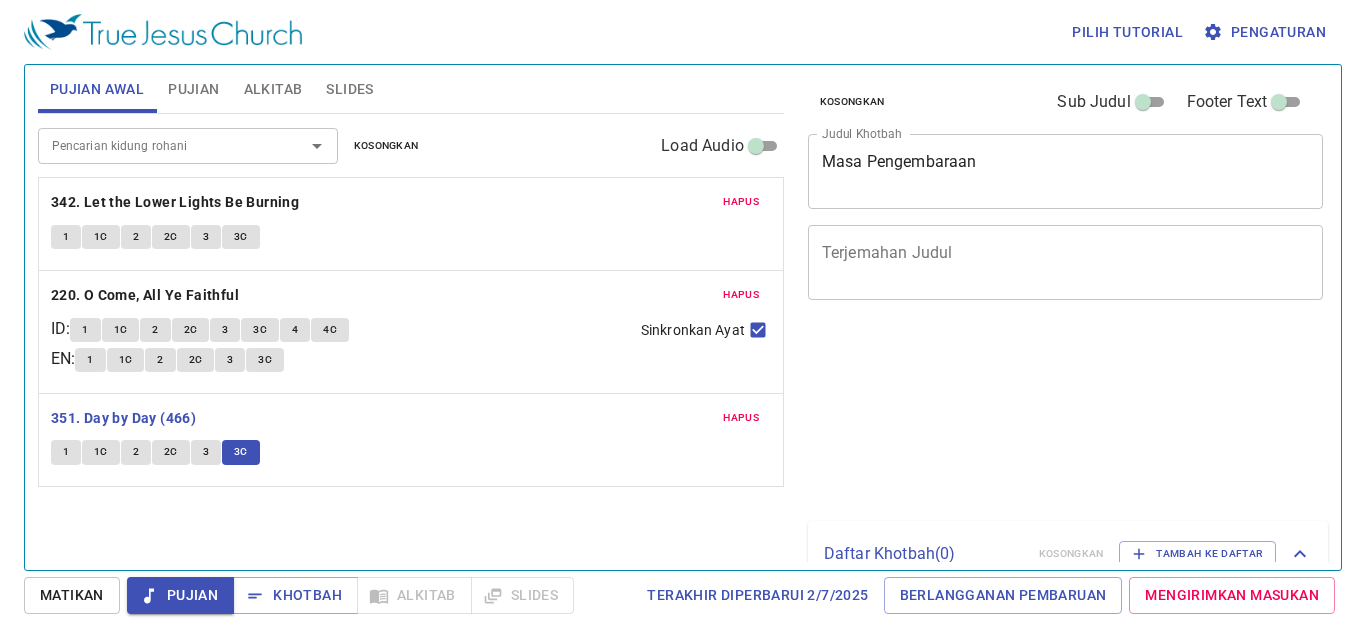 scroll, scrollTop: 0, scrollLeft: 0, axis: both 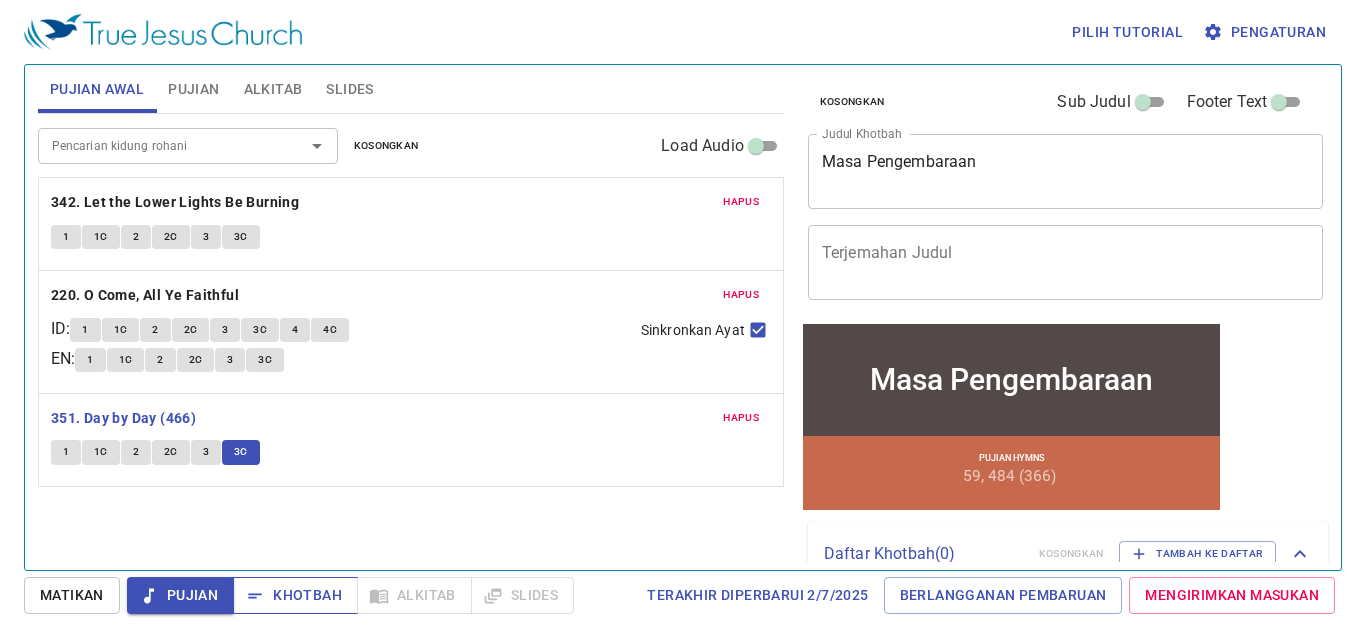 click on "Khotbah" at bounding box center [295, 595] 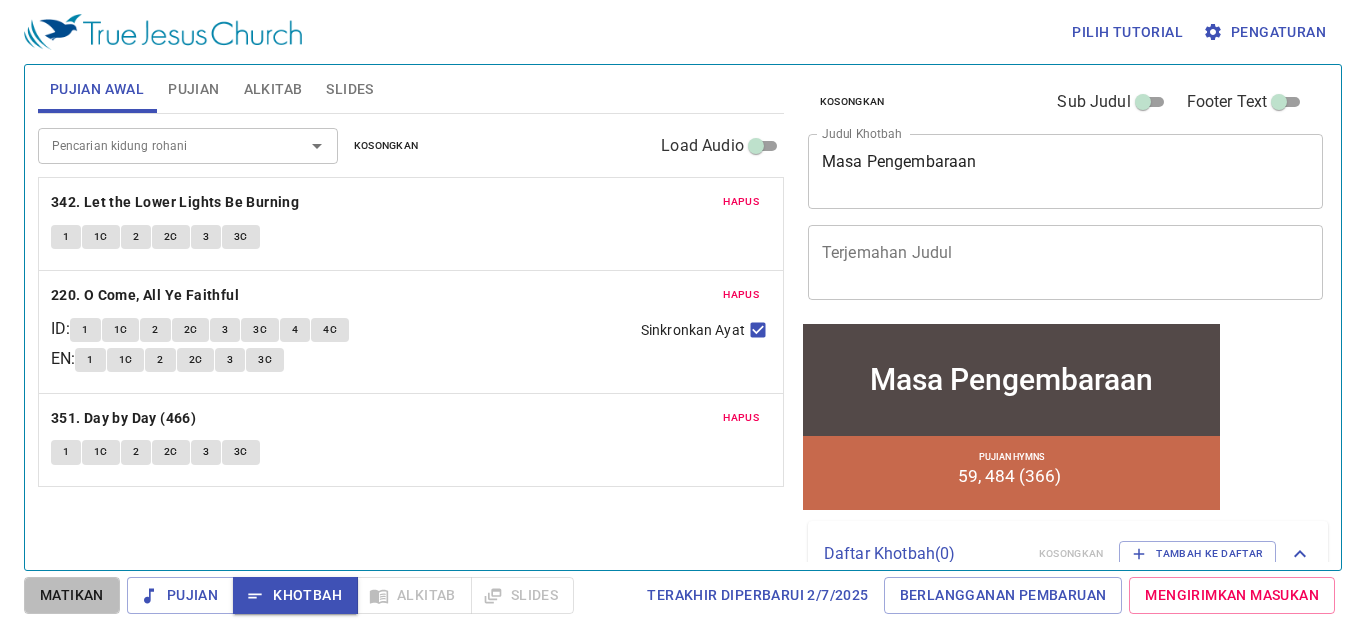 click on "Matikan" at bounding box center (72, 595) 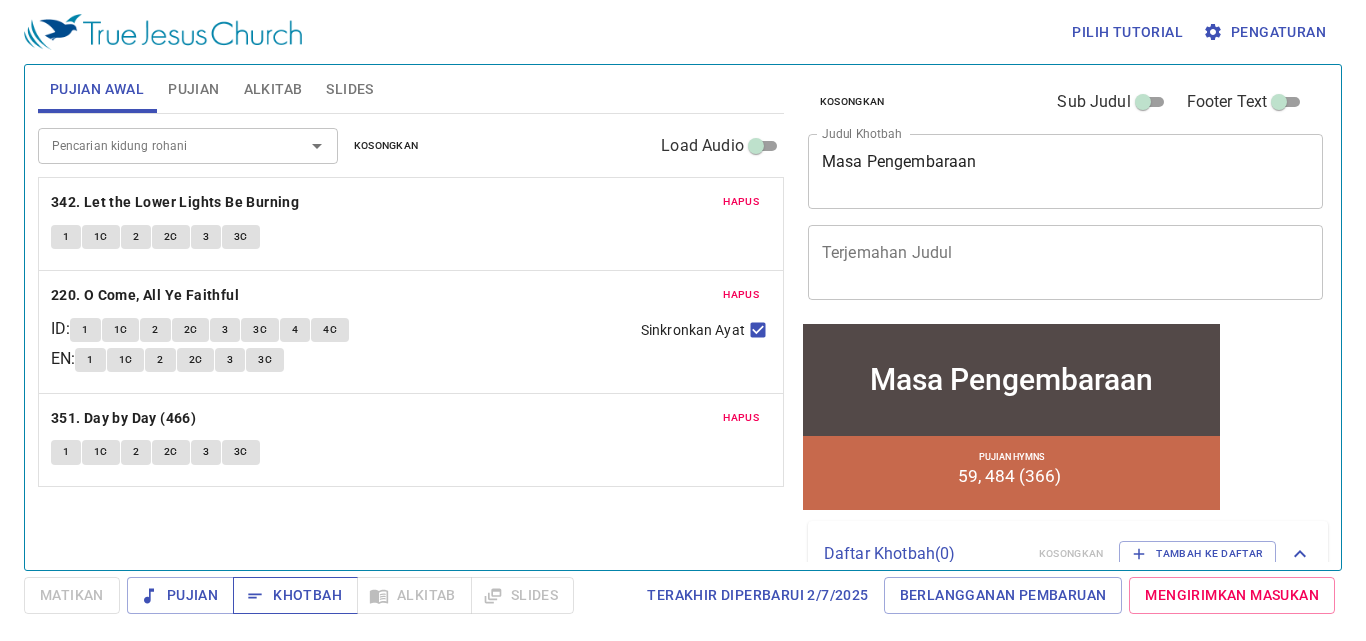 click on "Khotbah" at bounding box center (295, 595) 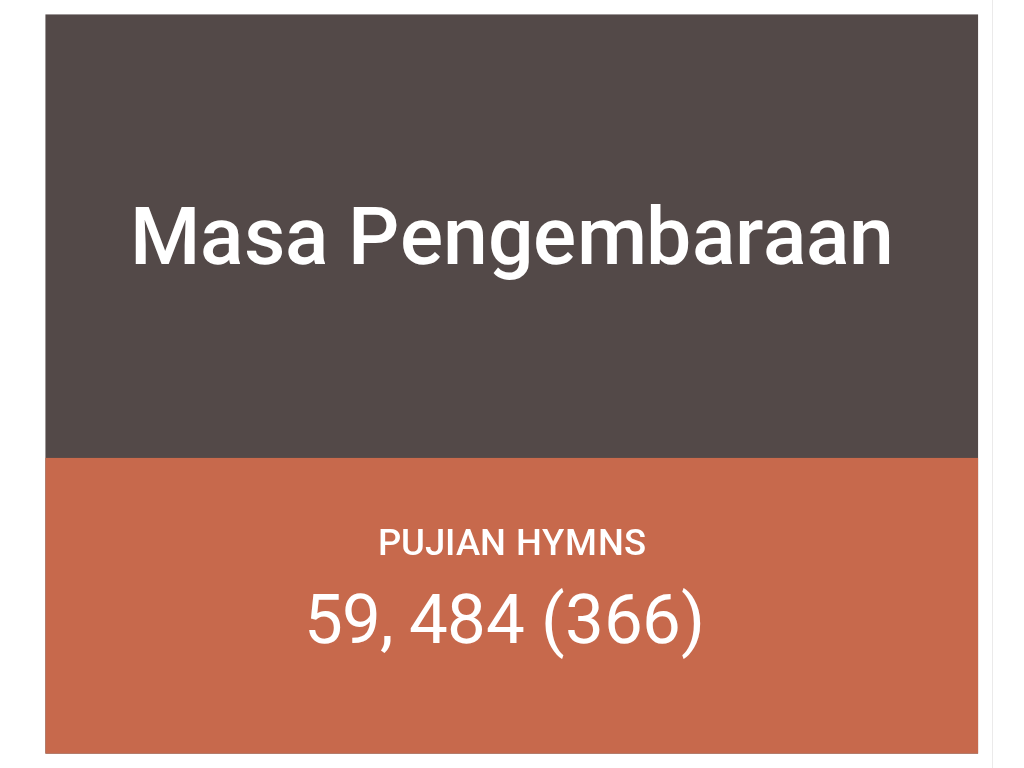 scroll, scrollTop: 0, scrollLeft: 0, axis: both 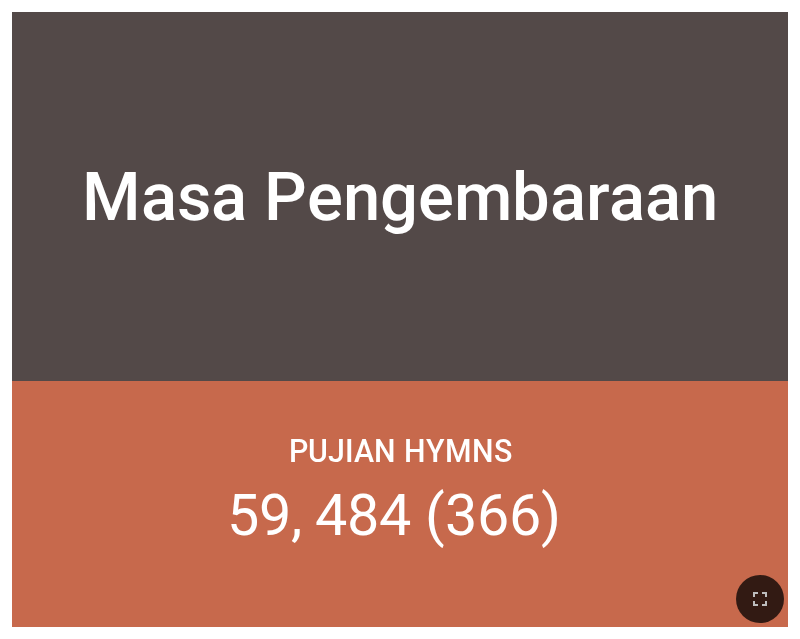 drag, startPoint x: 770, startPoint y: 589, endPoint x: 895, endPoint y: 671, distance: 149.49582 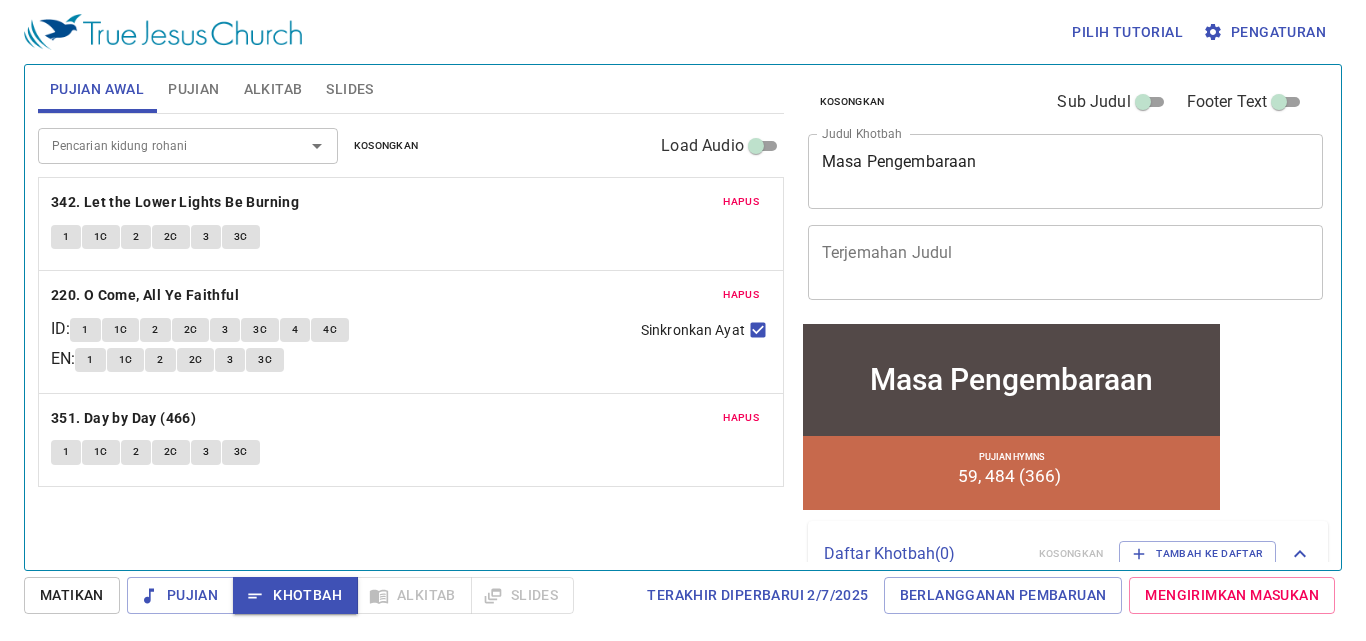 scroll, scrollTop: 0, scrollLeft: 0, axis: both 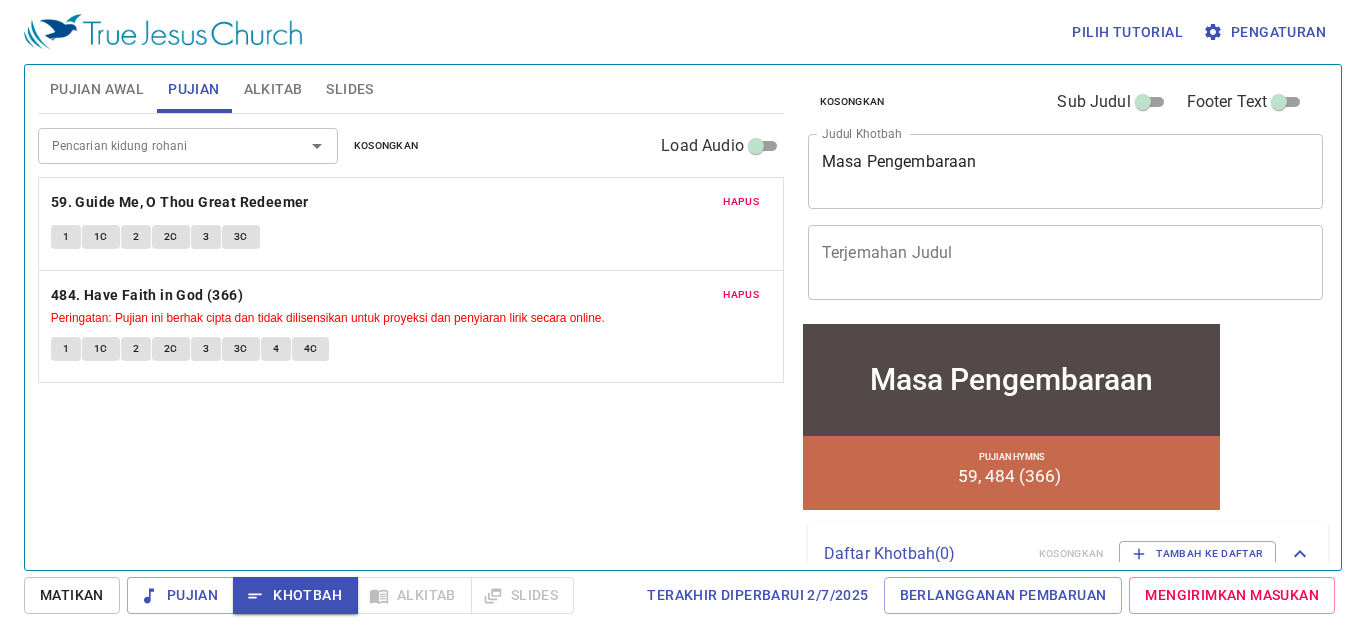 click on "1" at bounding box center [66, 237] 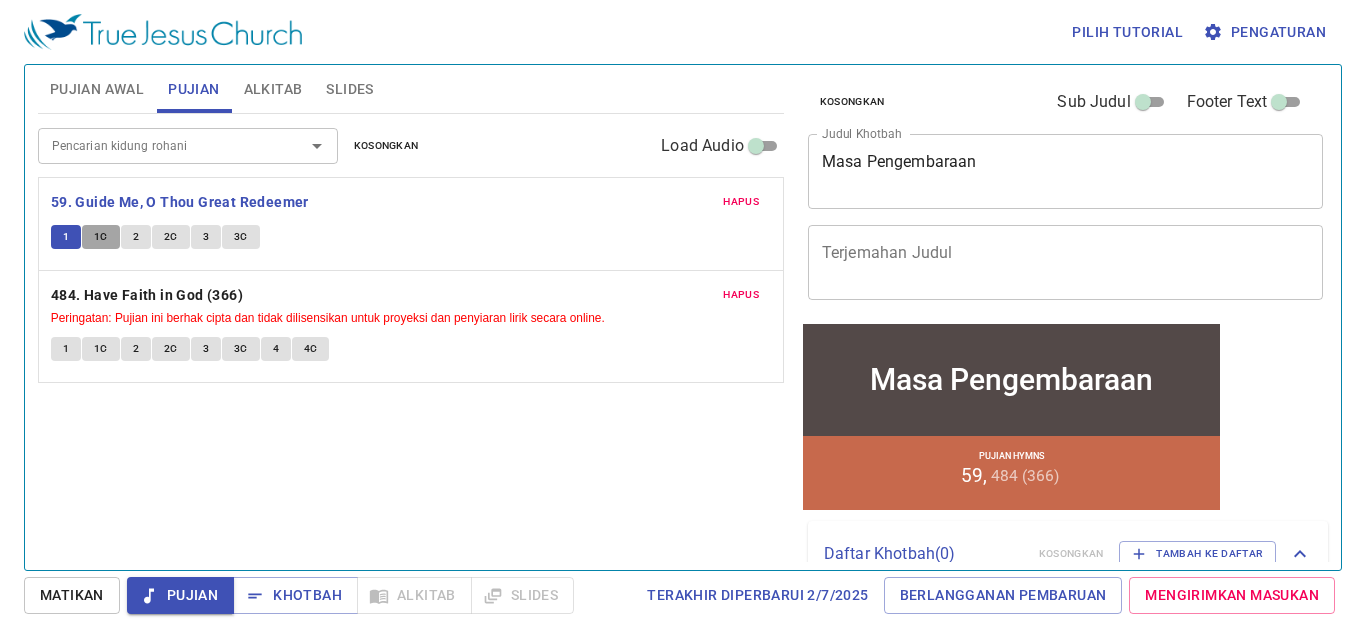 click on "1C" at bounding box center (101, 237) 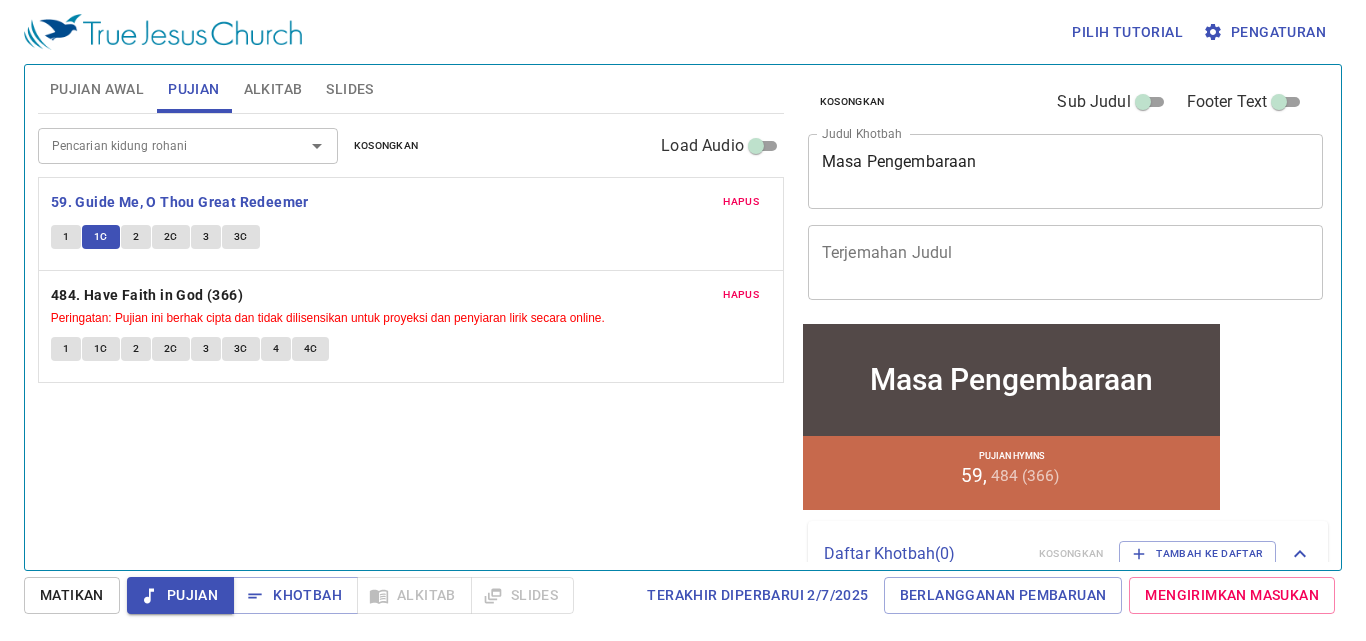 click on "2" at bounding box center (136, 237) 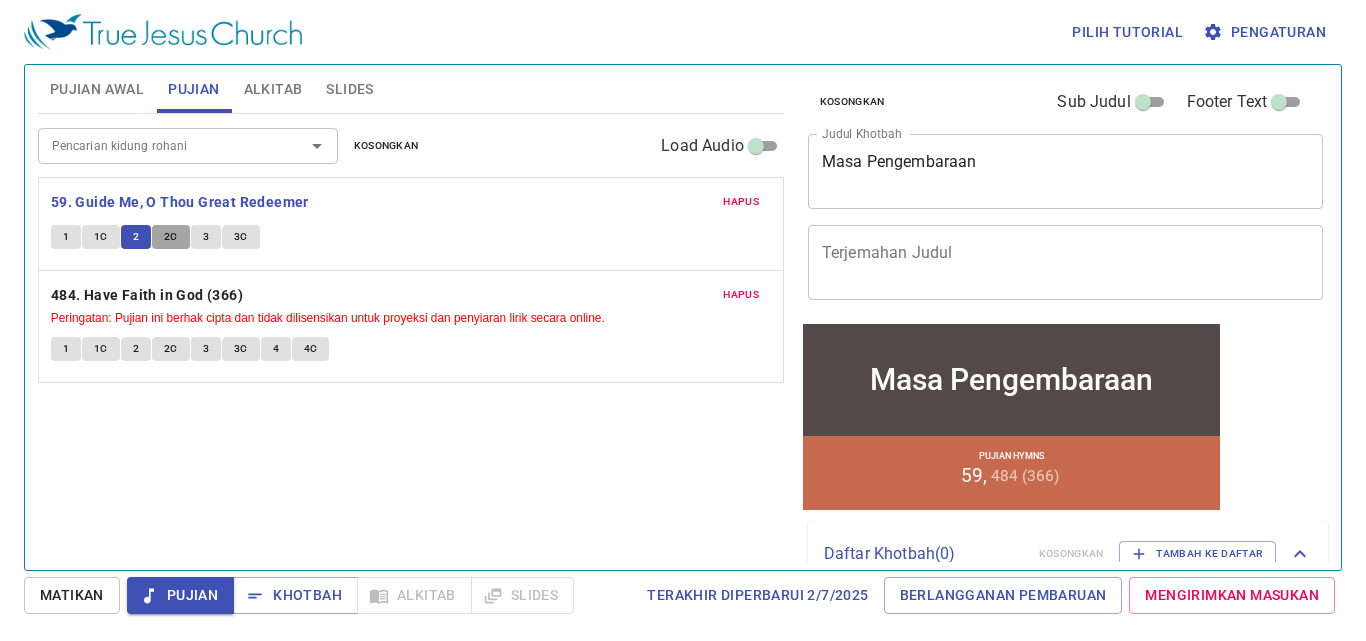 click on "2C" at bounding box center (171, 237) 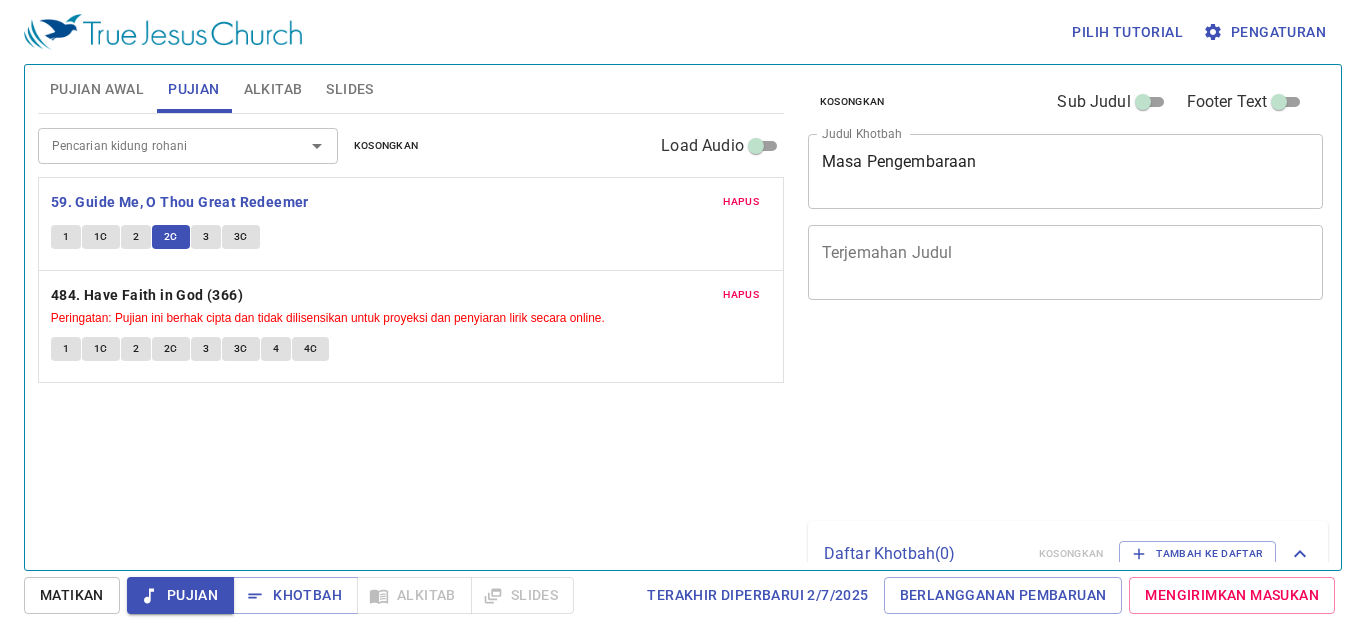 scroll, scrollTop: 0, scrollLeft: 0, axis: both 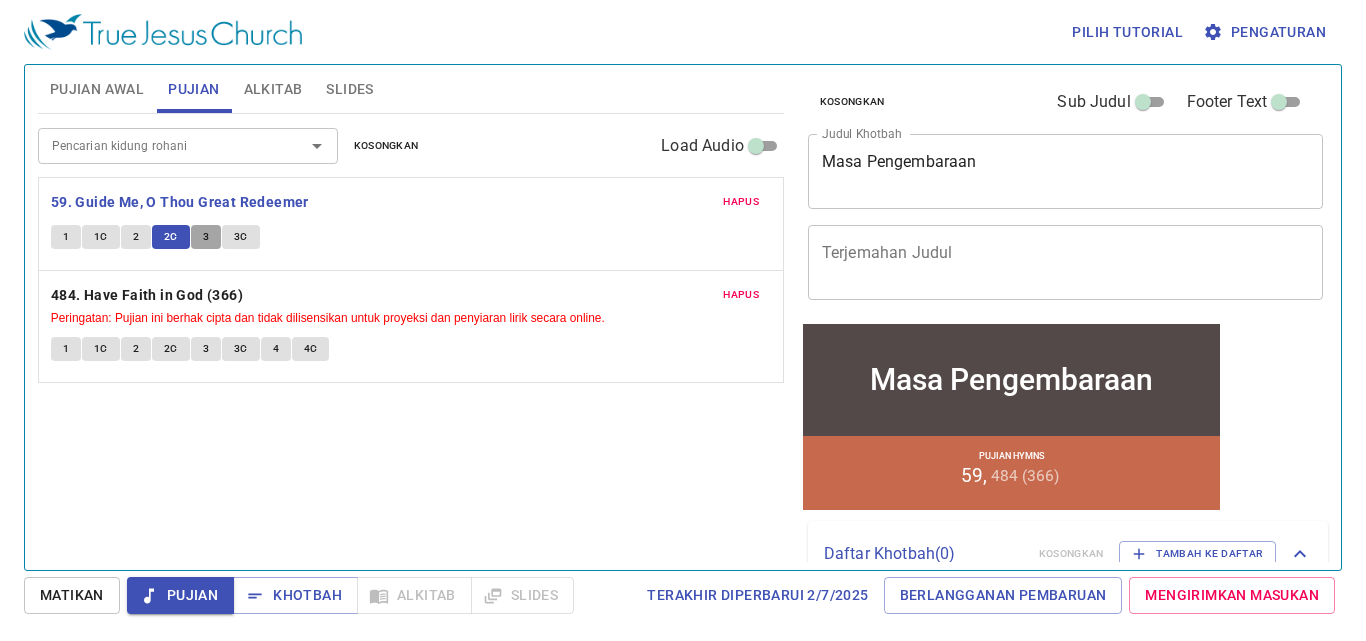 click on "3" at bounding box center (206, 237) 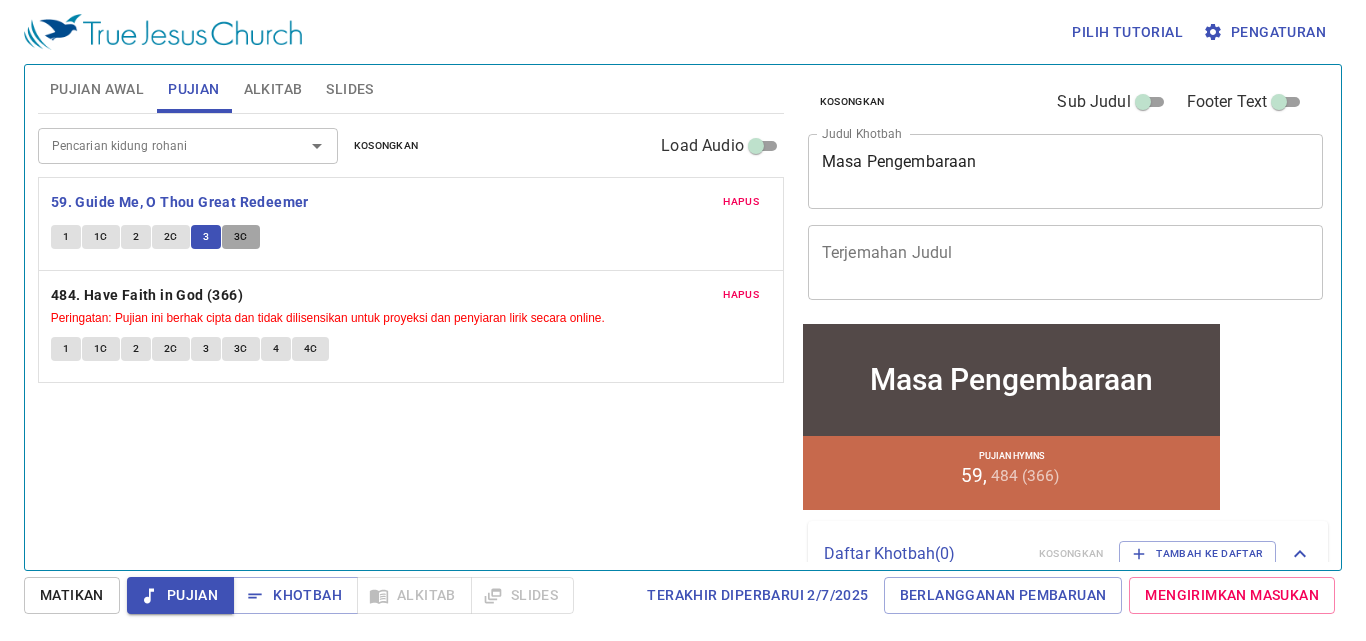 click on "3C" at bounding box center [241, 237] 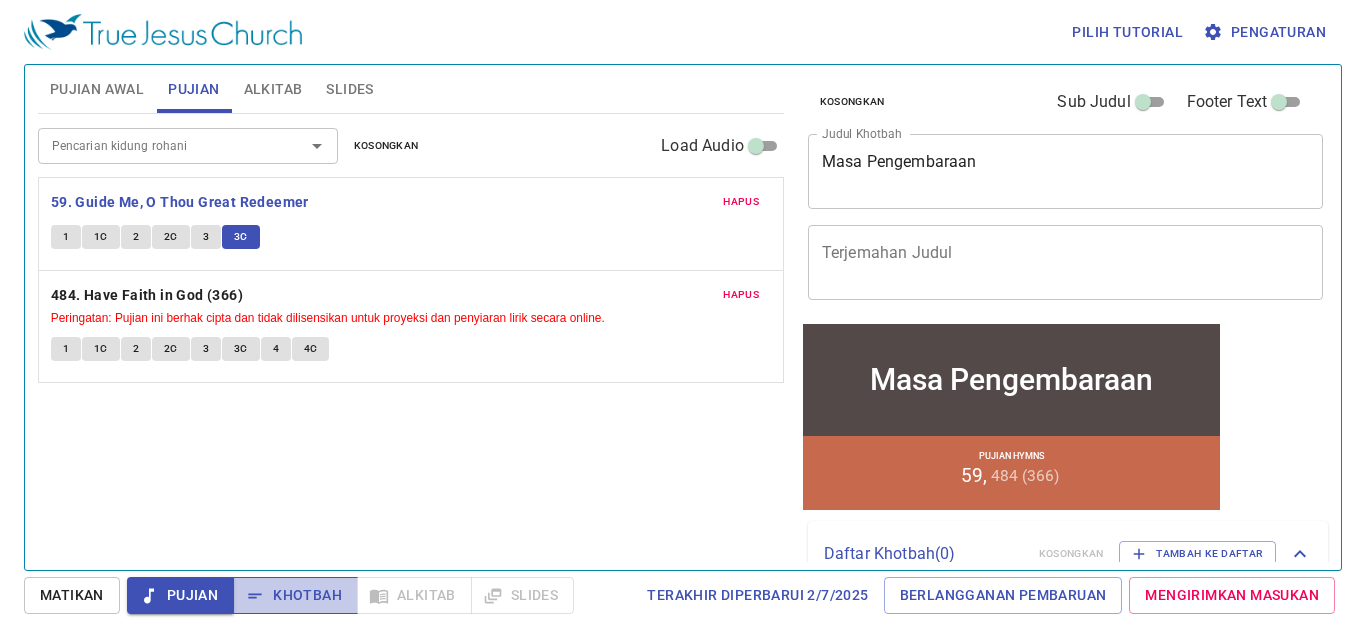 click on "Khotbah" at bounding box center (295, 595) 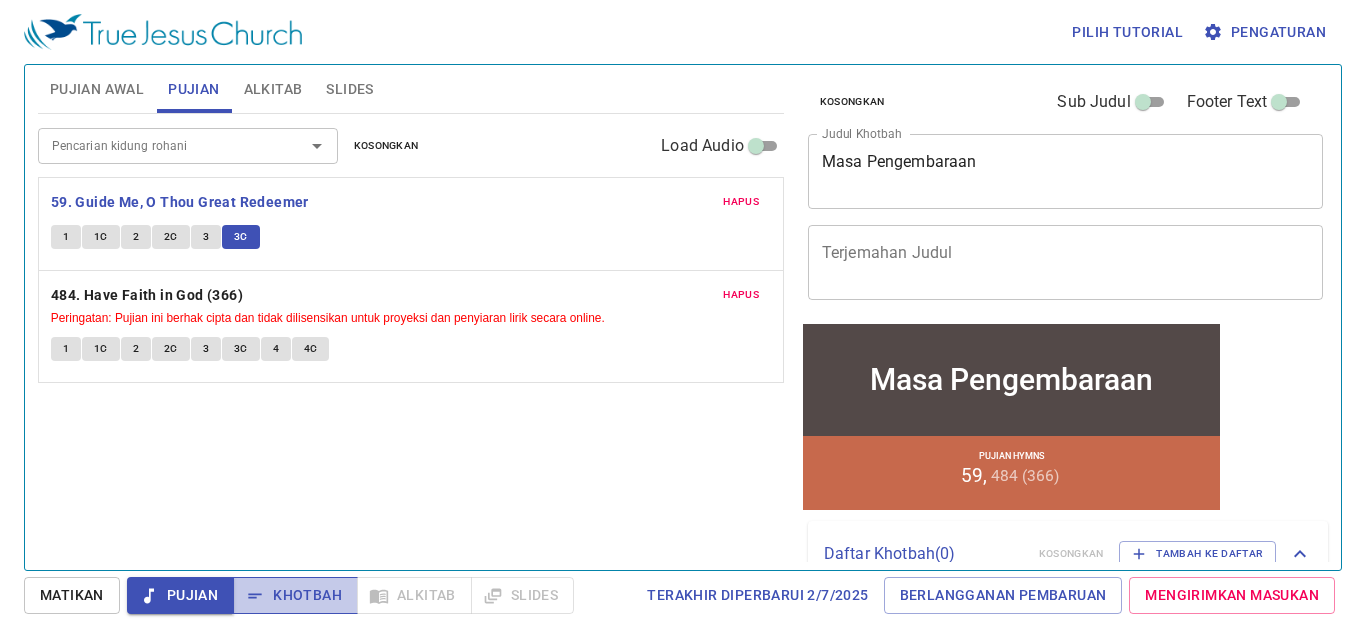 click on "Khotbah" at bounding box center (295, 595) 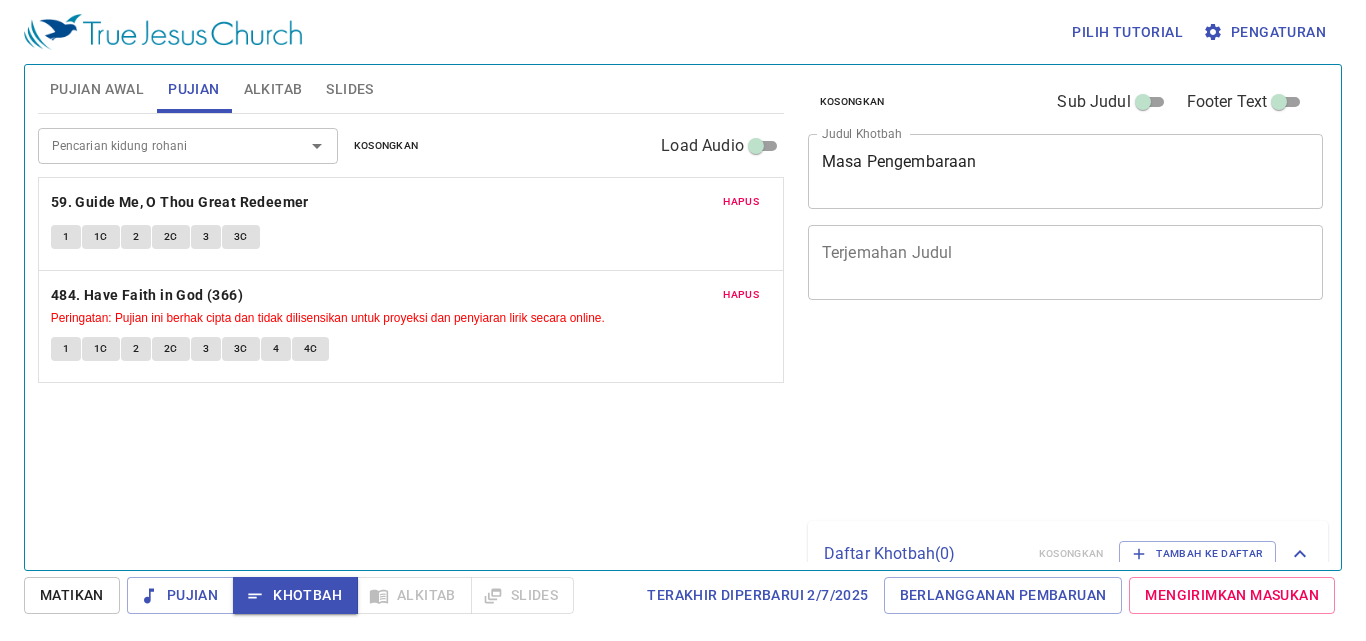 scroll, scrollTop: 0, scrollLeft: 0, axis: both 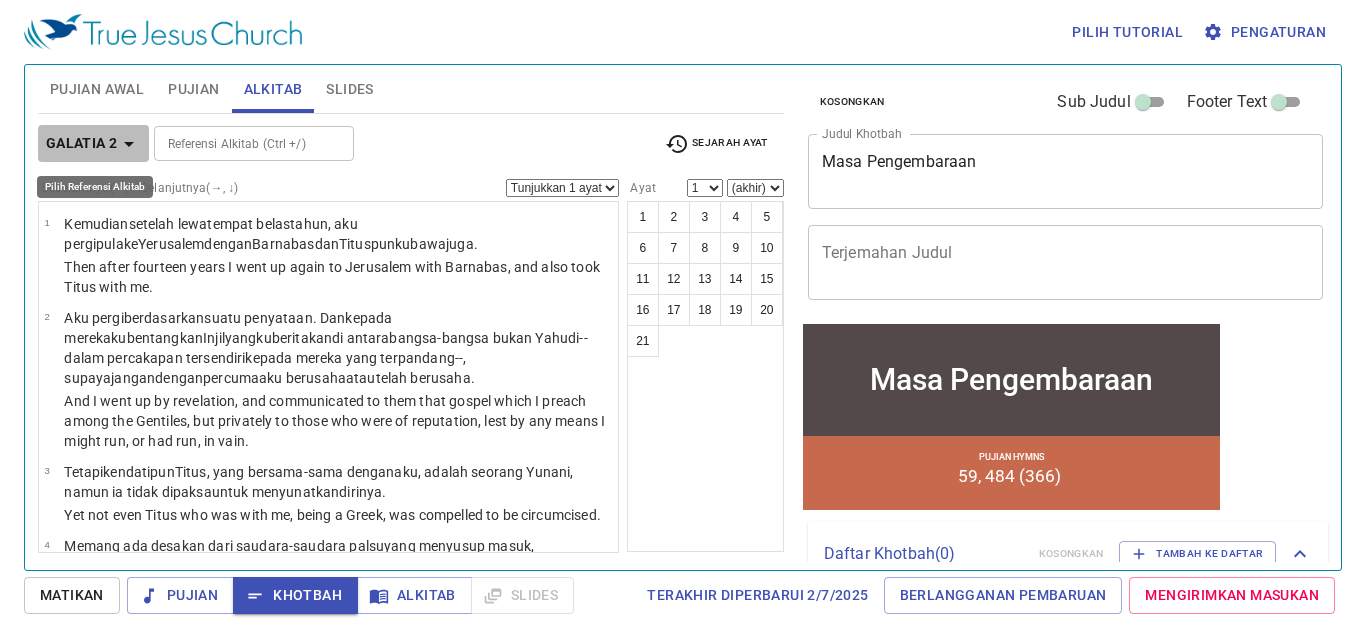 click on "Galatia 2" at bounding box center [82, 143] 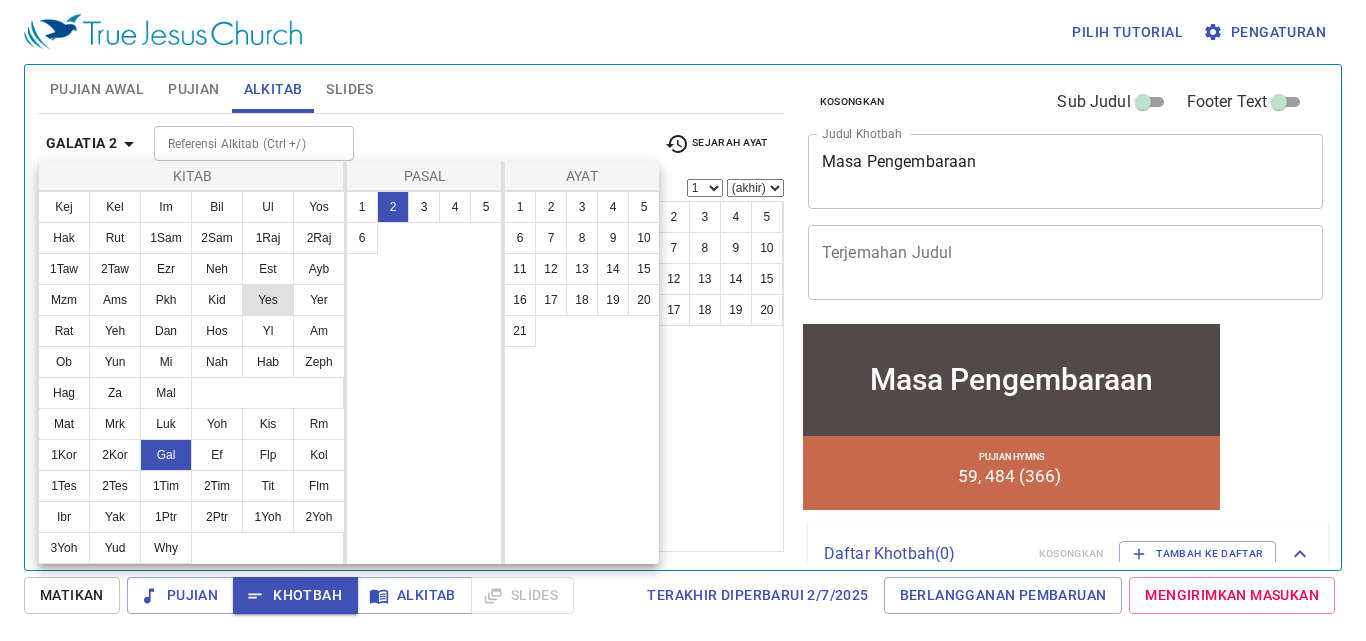 click on "Yes" at bounding box center (268, 300) 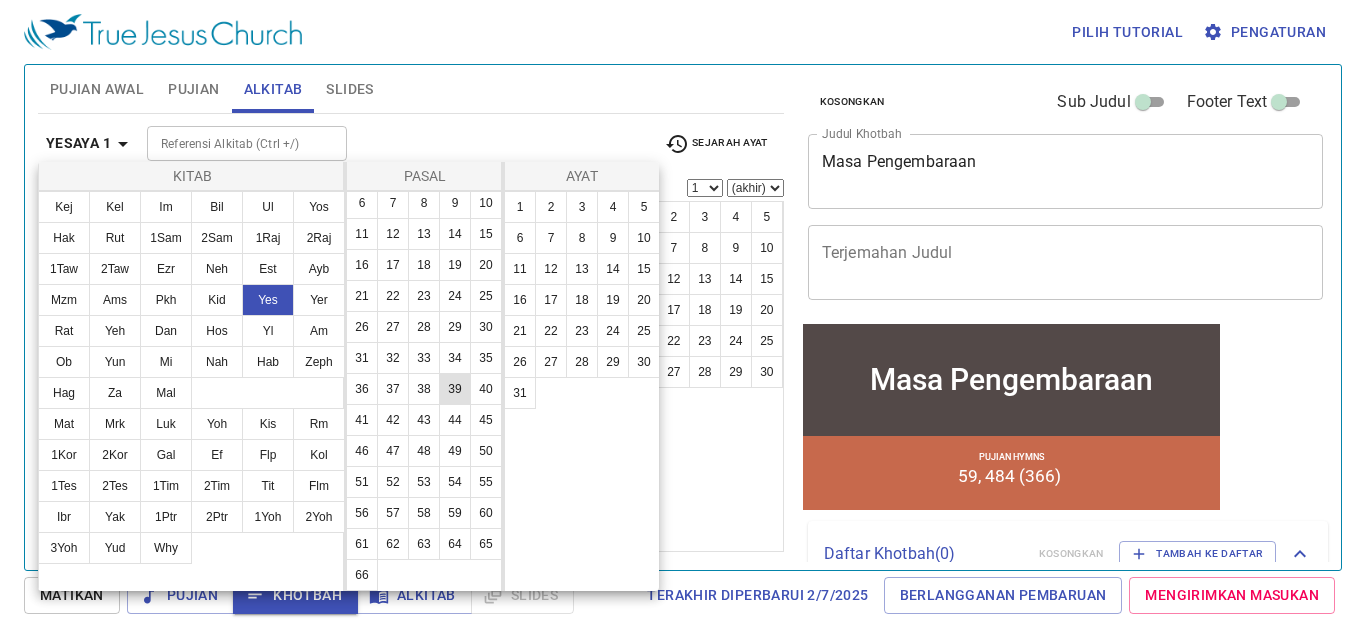 scroll, scrollTop: 128, scrollLeft: 0, axis: vertical 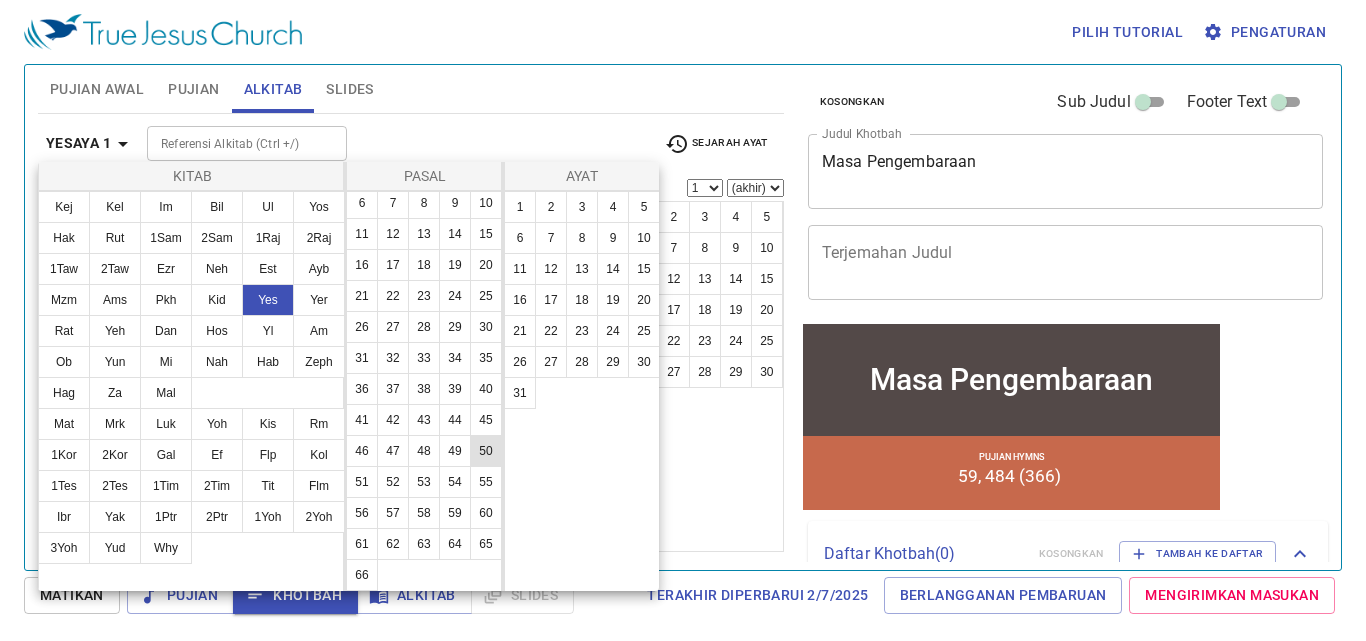 click on "50" at bounding box center (486, 451) 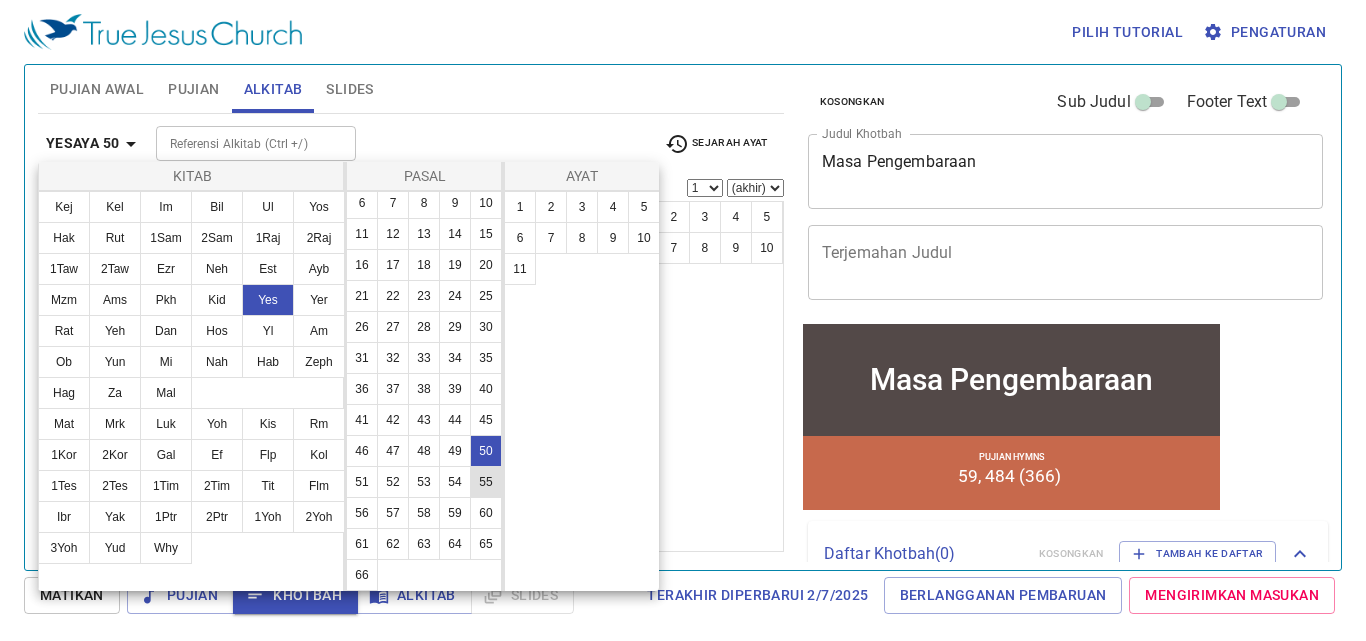 click on "55" at bounding box center [486, 482] 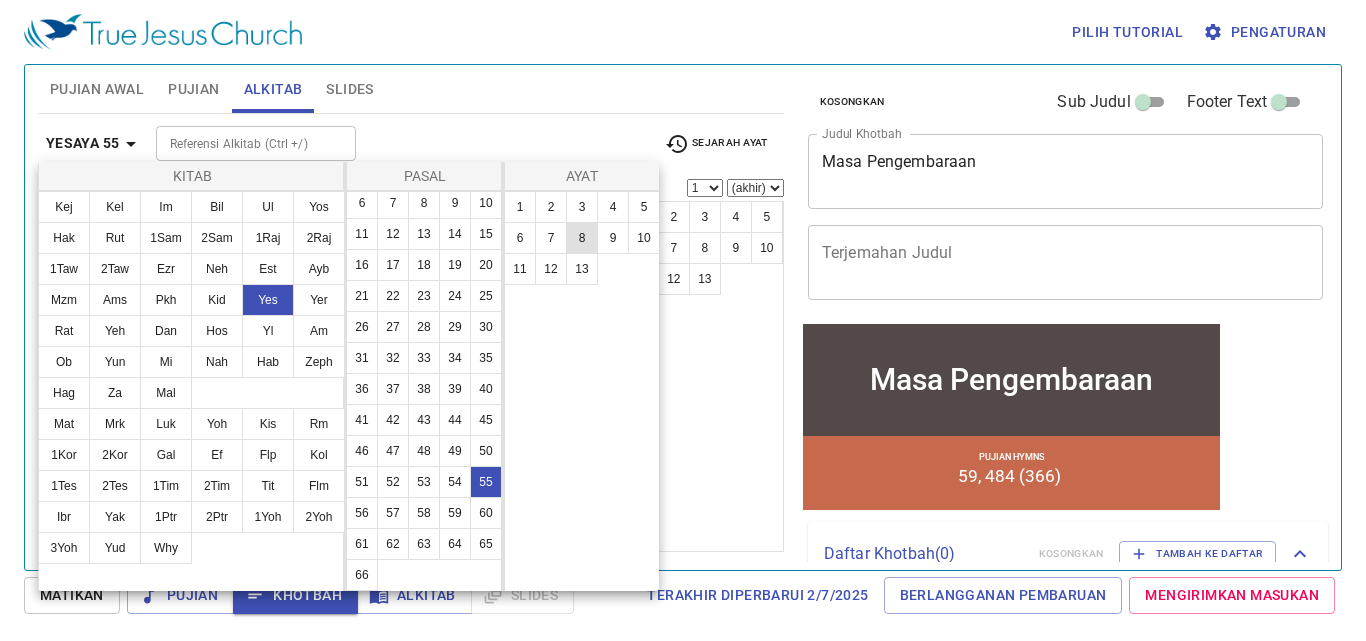 click on "8" at bounding box center (582, 238) 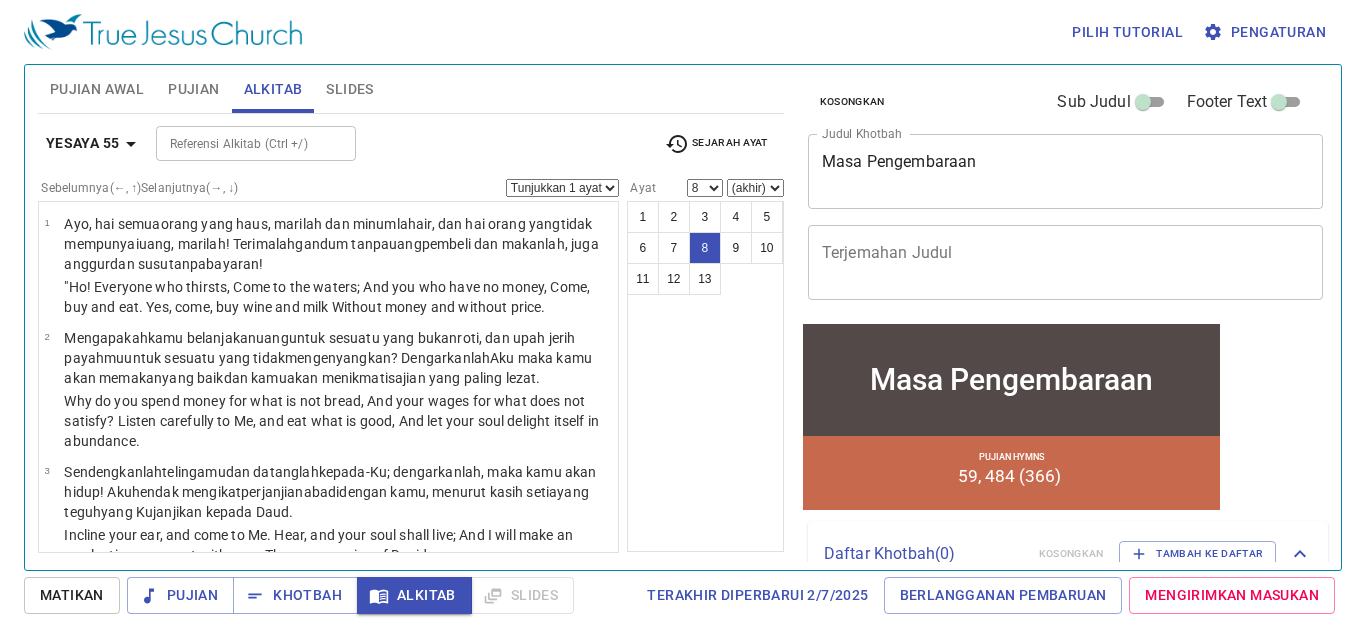 scroll, scrollTop: 668, scrollLeft: 0, axis: vertical 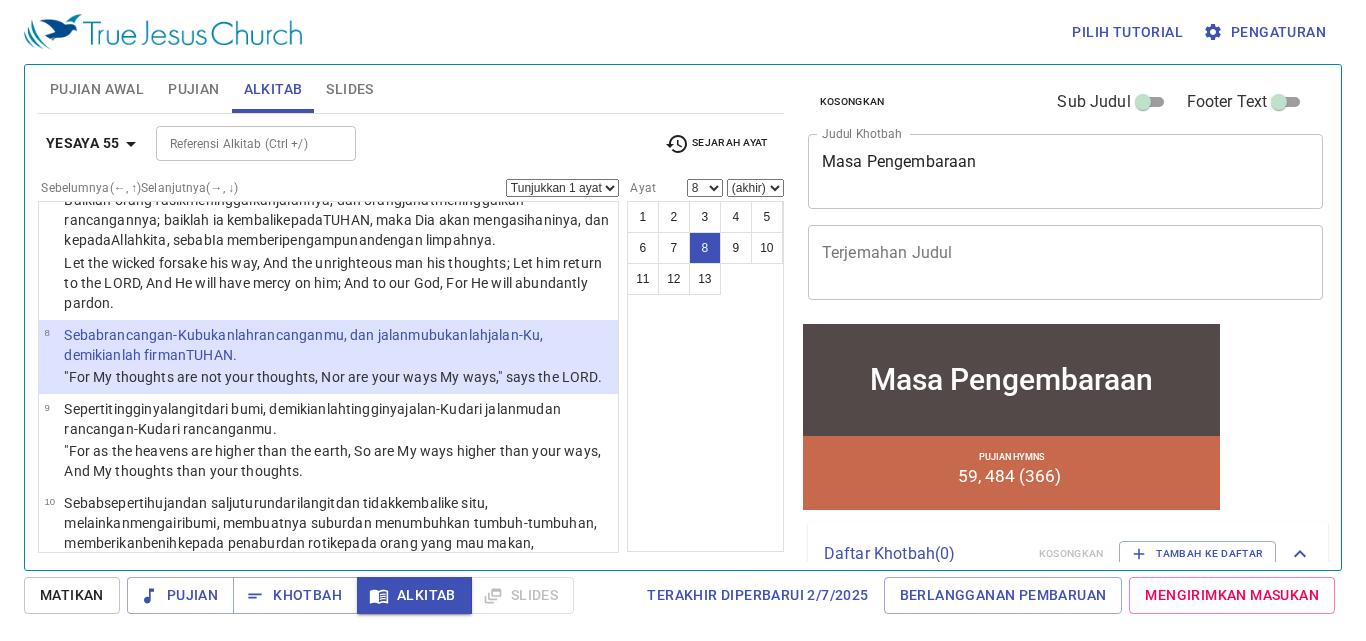 click on "Tunjukkan 1 ayat Tunjukkan 2 ayat Tunjukkan 3 ayat Tunjukkan 4 ayat Tunjukkan 5 ayat" at bounding box center [562, 188] 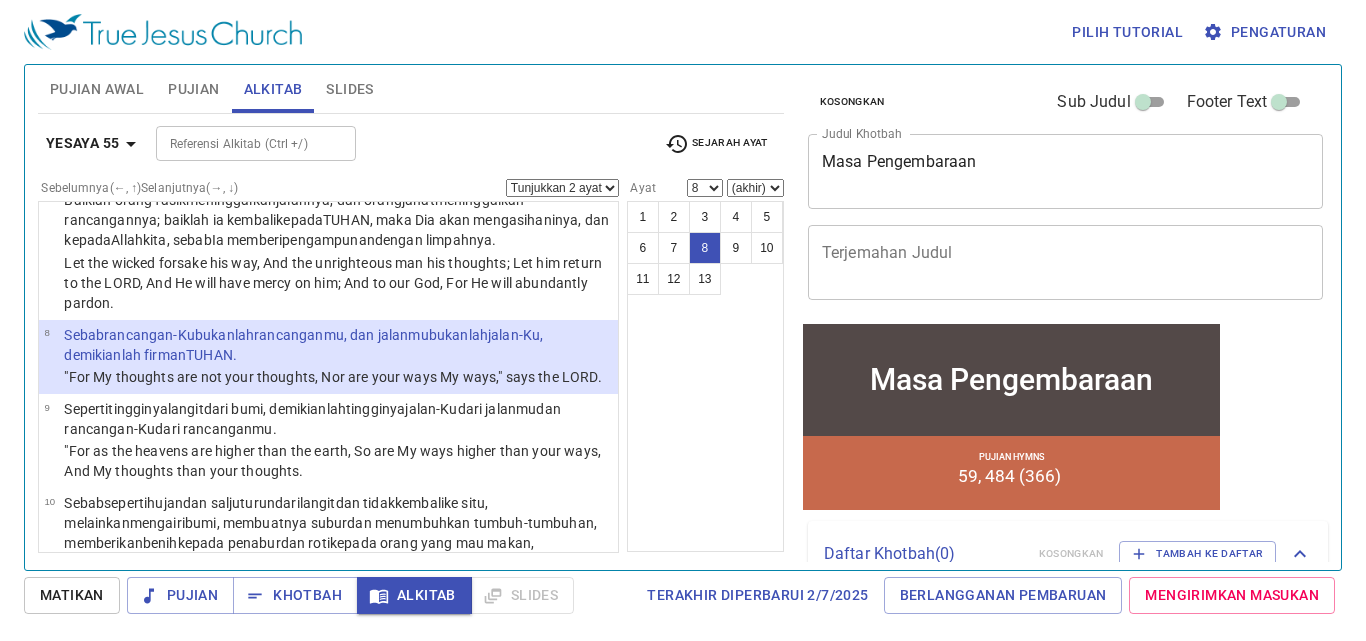 click on "Tunjukkan 1 ayat Tunjukkan 2 ayat Tunjukkan 3 ayat Tunjukkan 4 ayat Tunjukkan 5 ayat" at bounding box center (562, 188) 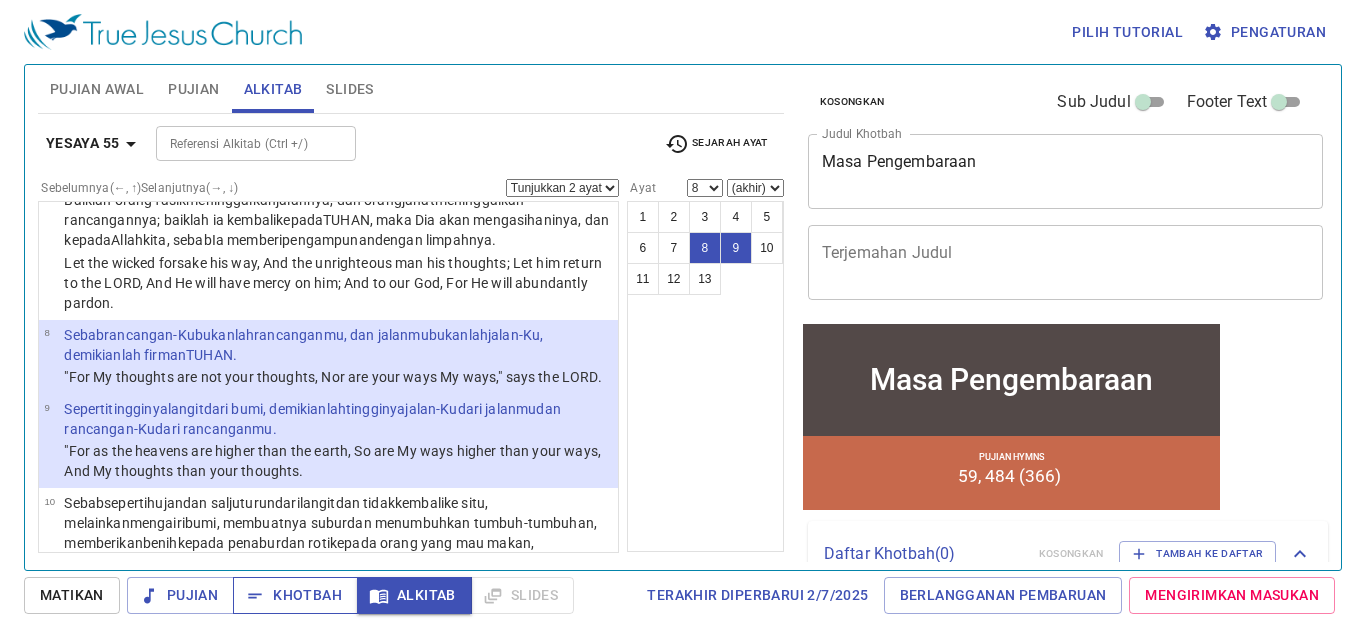click on "Khotbah" at bounding box center [295, 595] 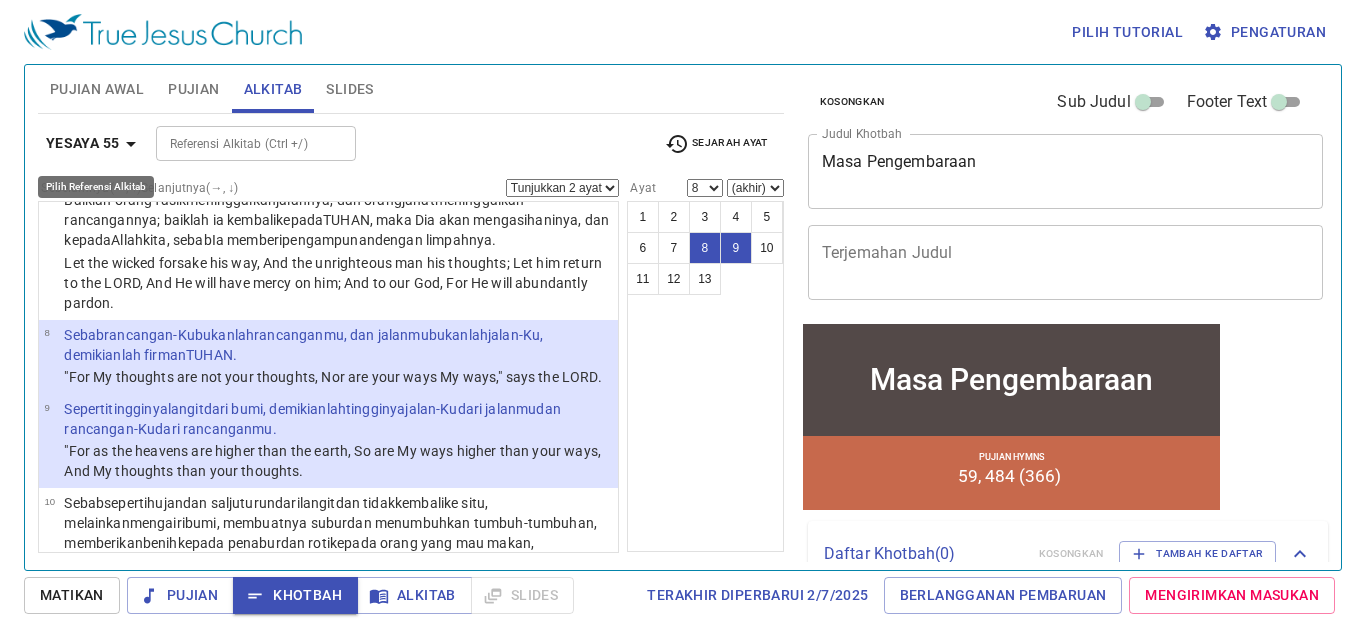 click on "Yesaya 55" at bounding box center [83, 143] 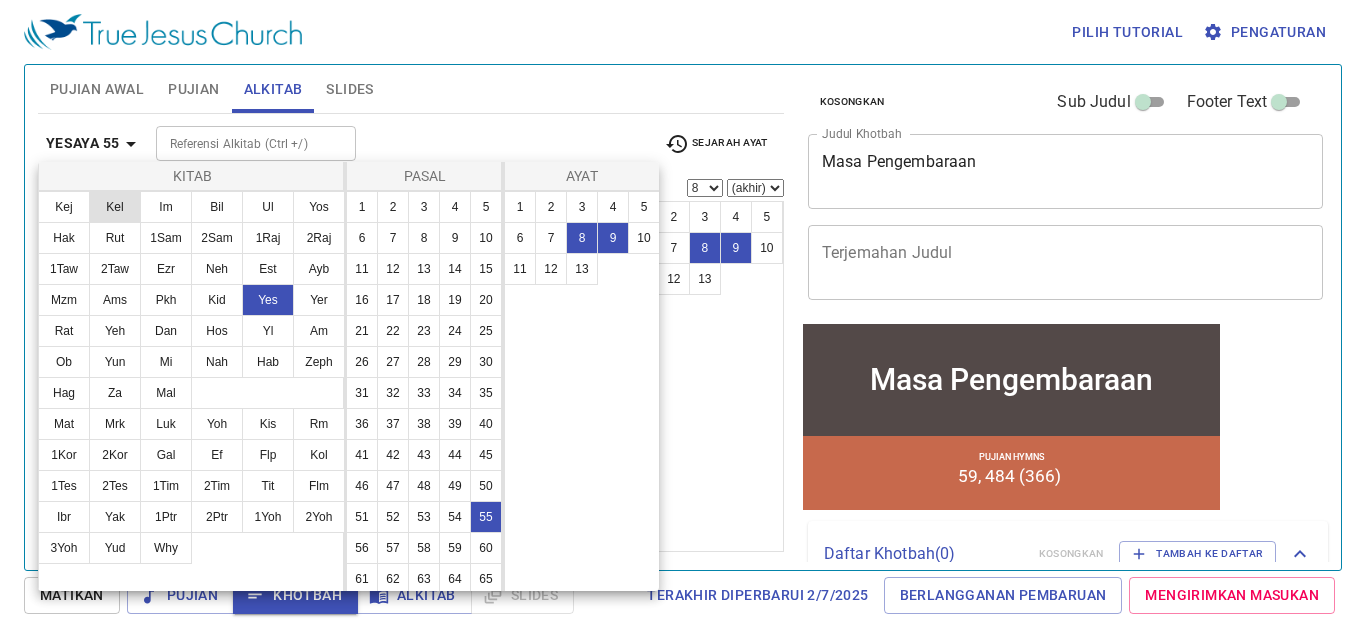 click on "Kel" at bounding box center (115, 207) 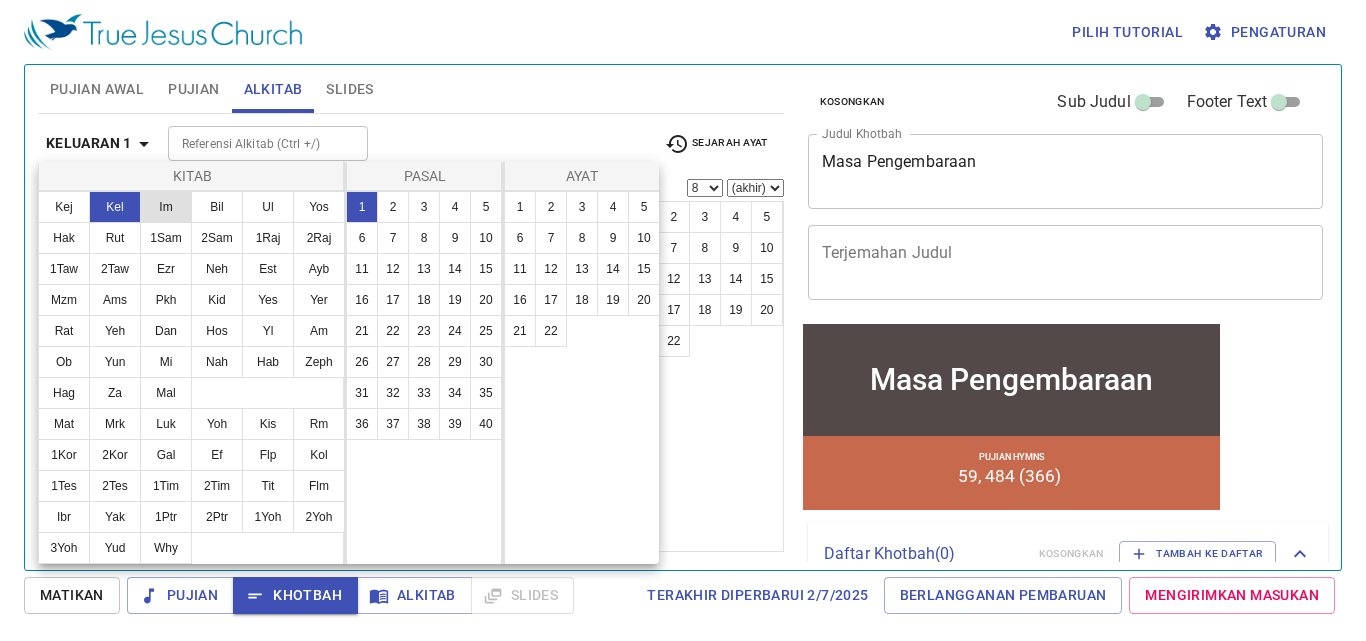 scroll, scrollTop: 0, scrollLeft: 0, axis: both 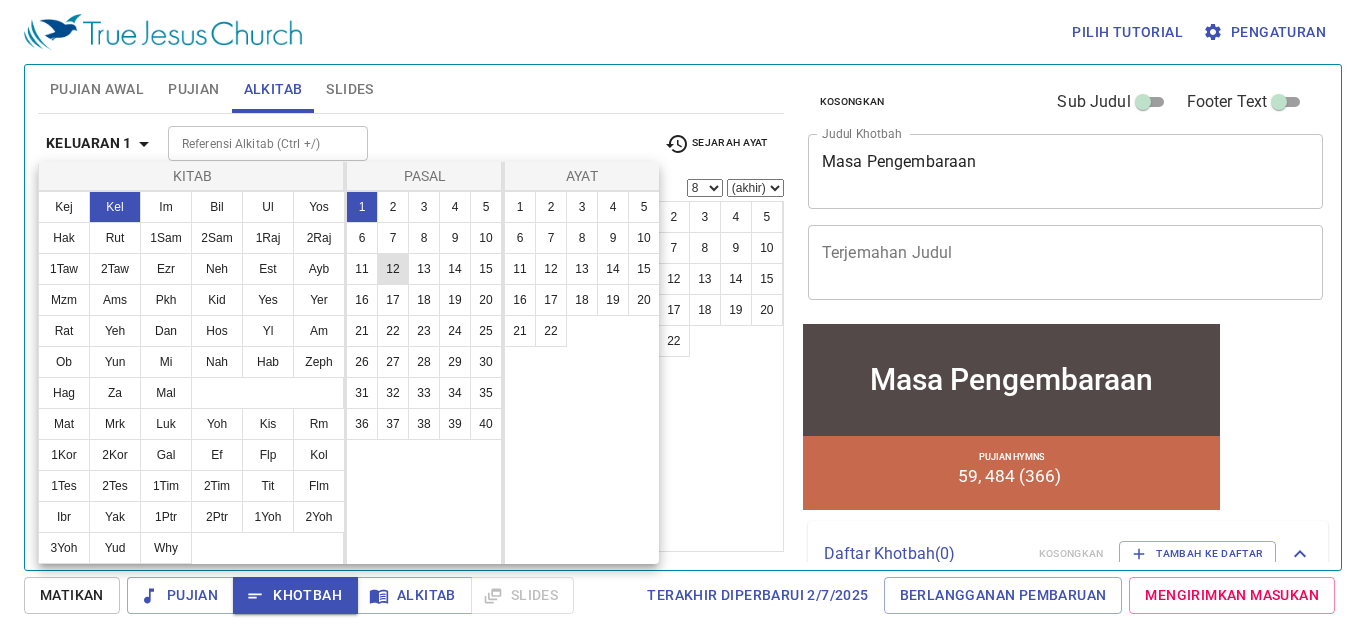 click on "12" at bounding box center [393, 269] 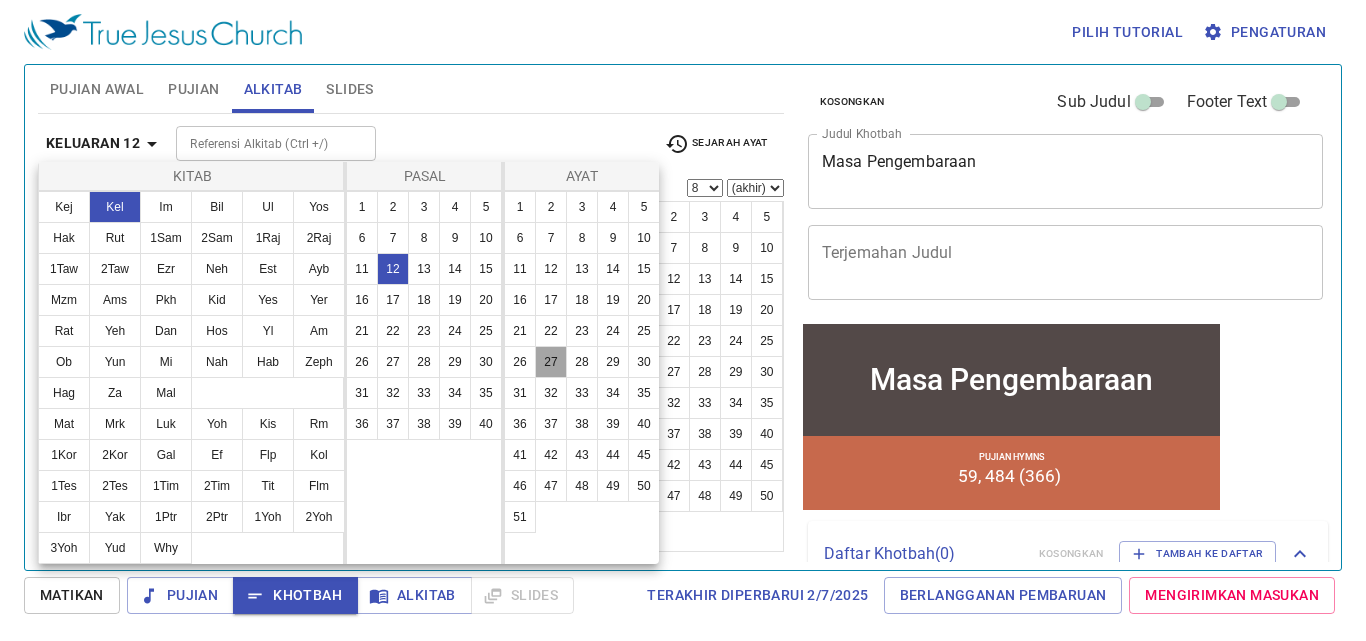 click on "27" at bounding box center [551, 362] 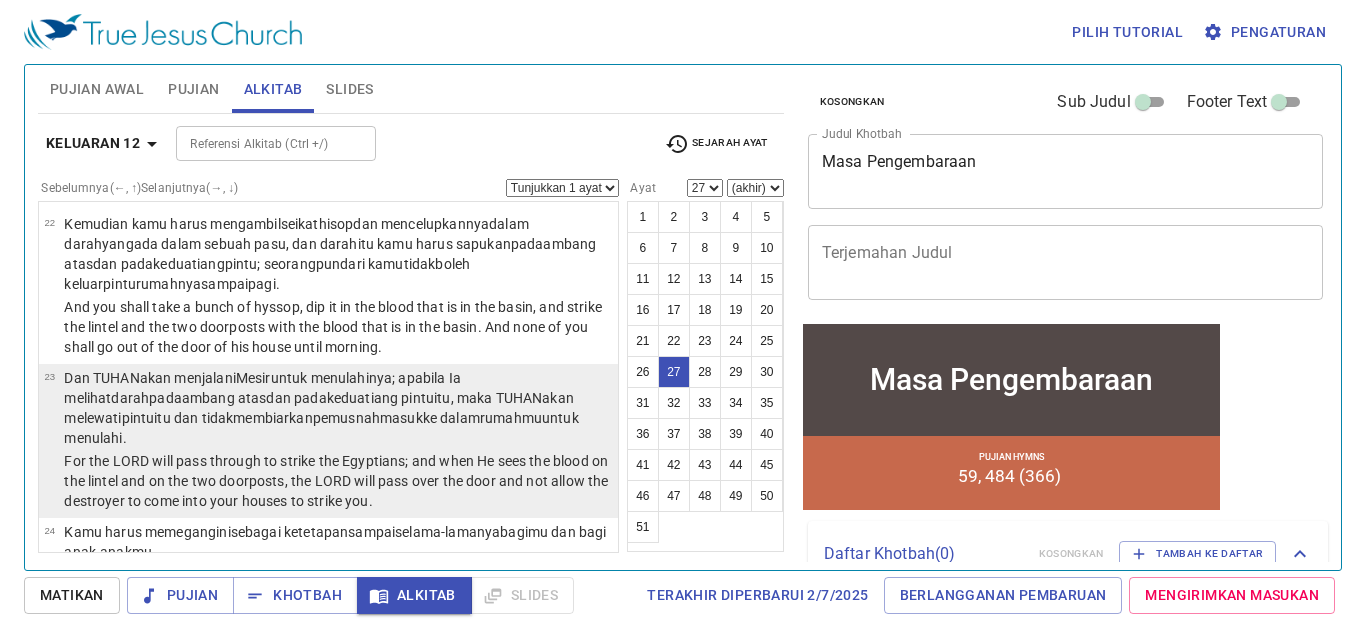 scroll, scrollTop: 2235, scrollLeft: 0, axis: vertical 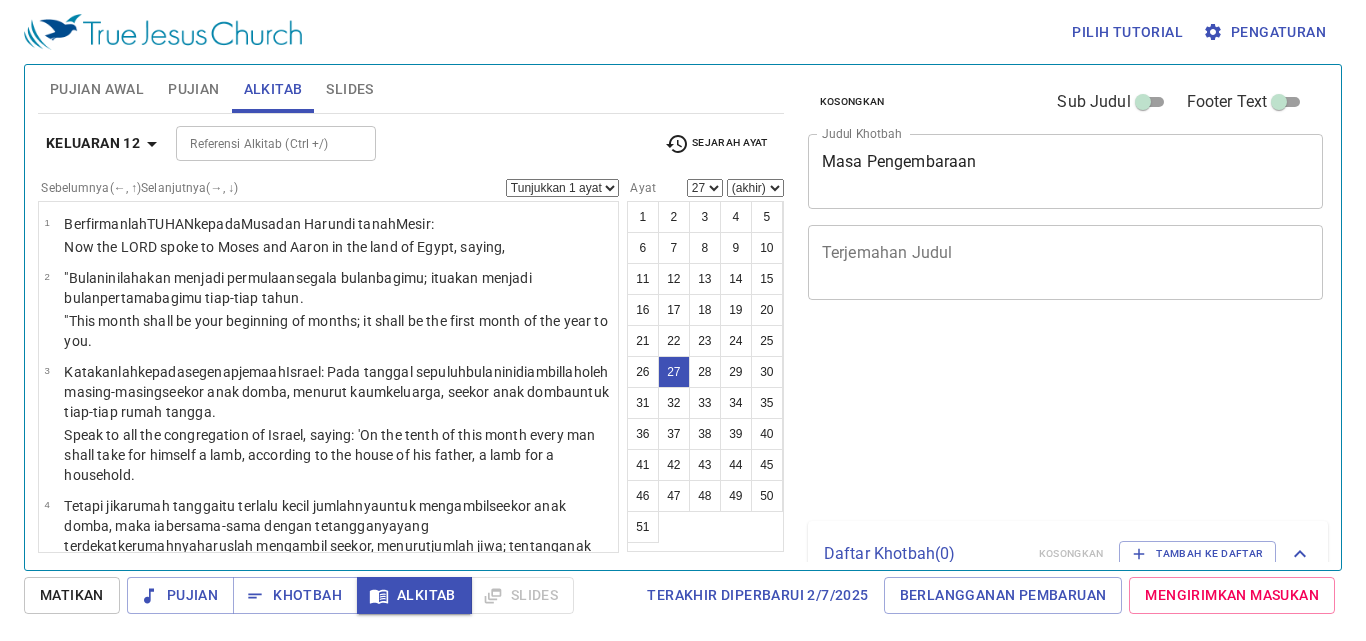 select on "27" 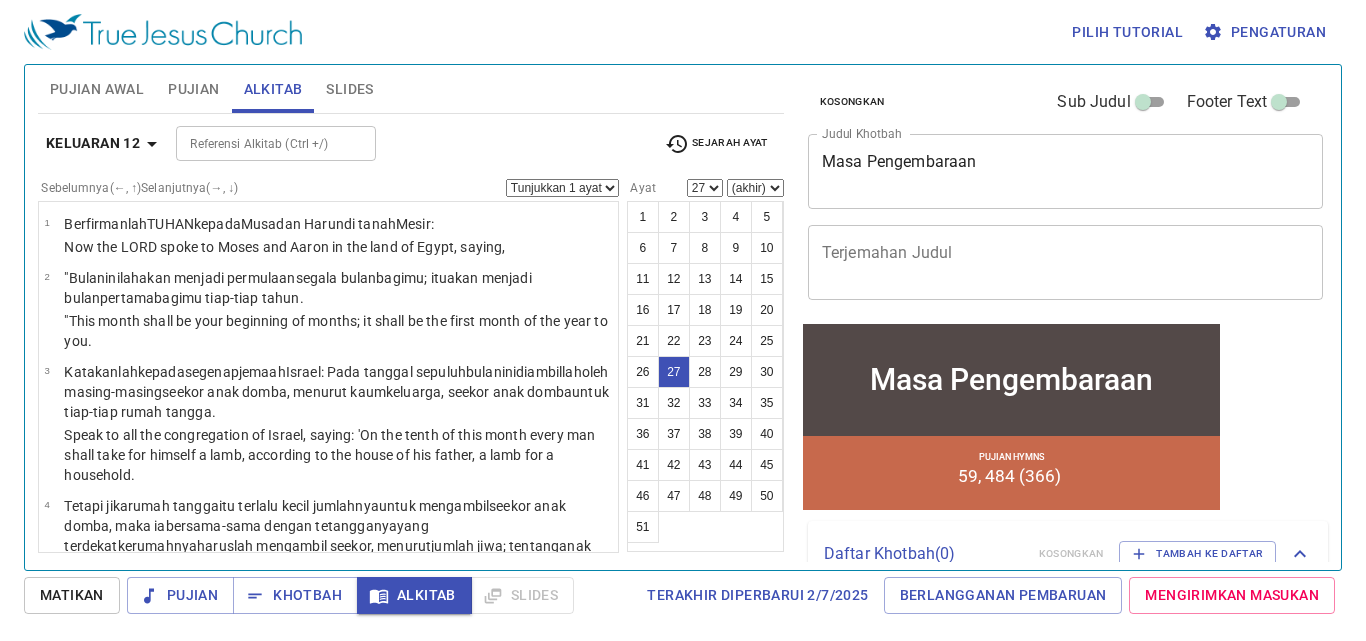 scroll, scrollTop: 2235, scrollLeft: 0, axis: vertical 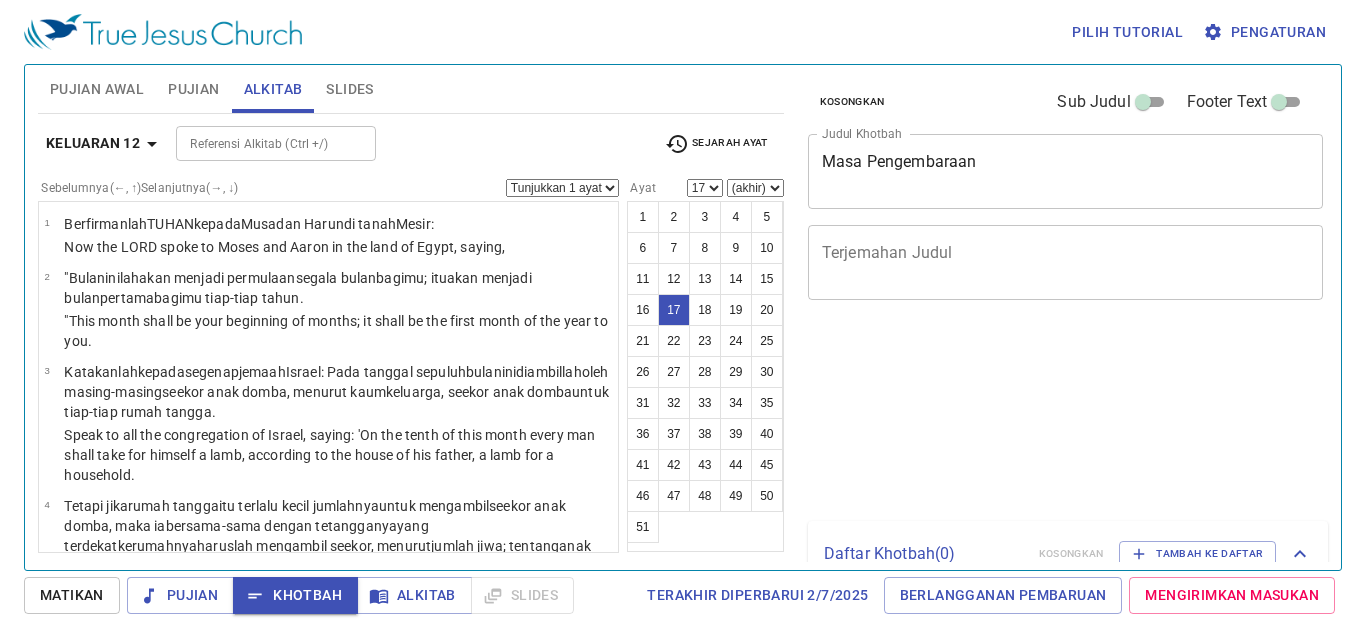 select on "17" 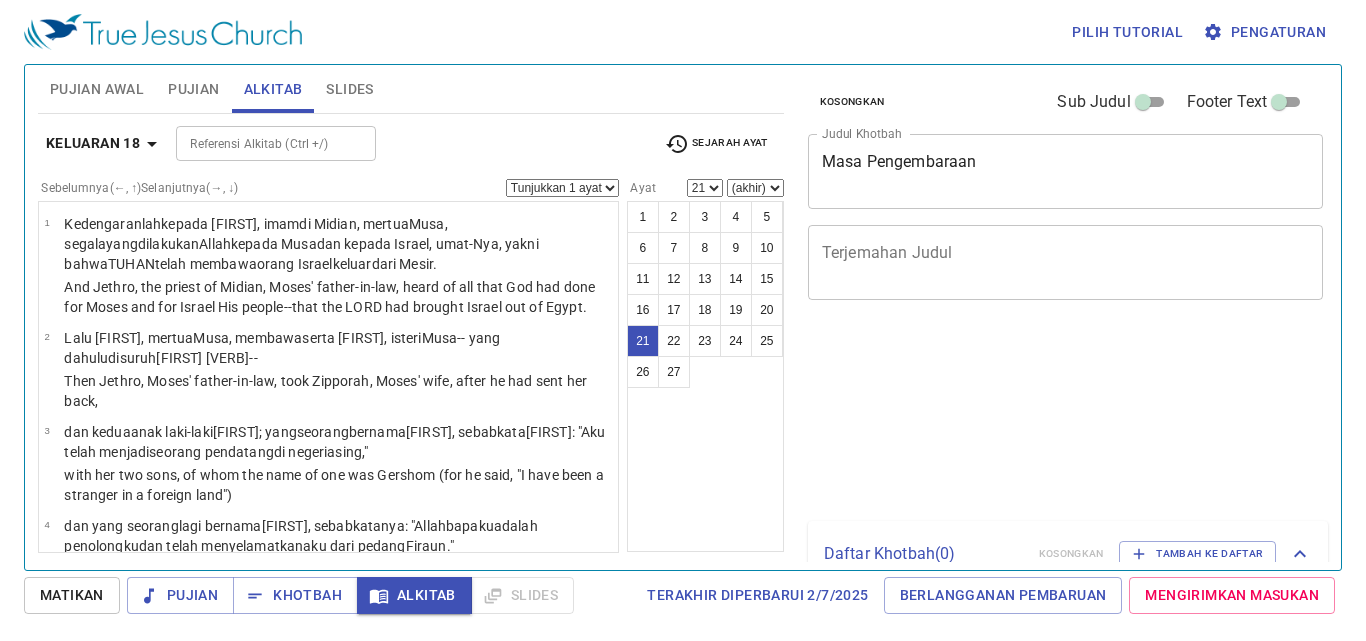 select on "21" 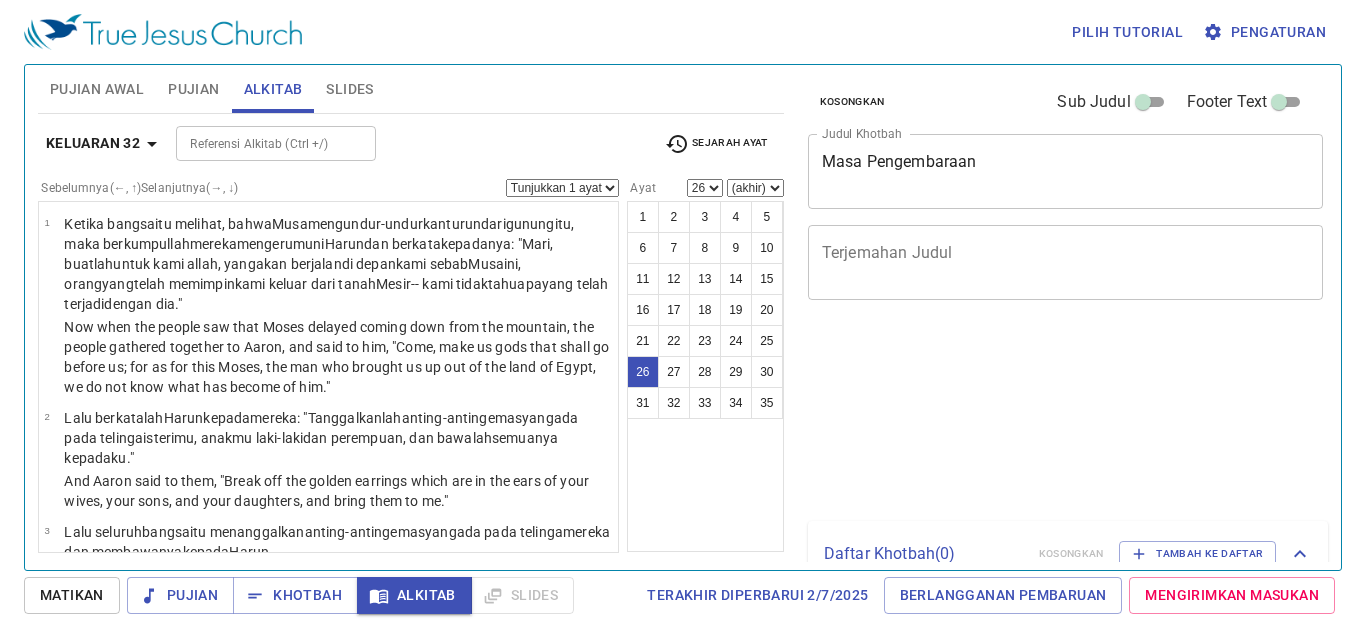select on "26" 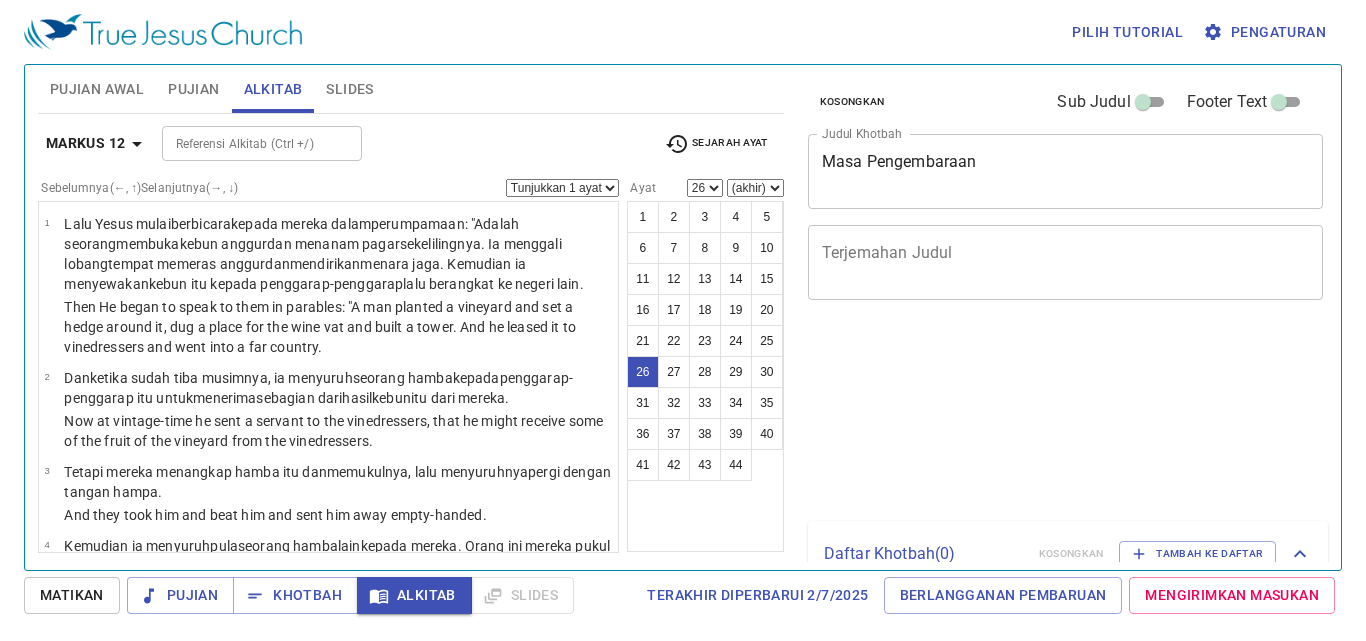 select on "26" 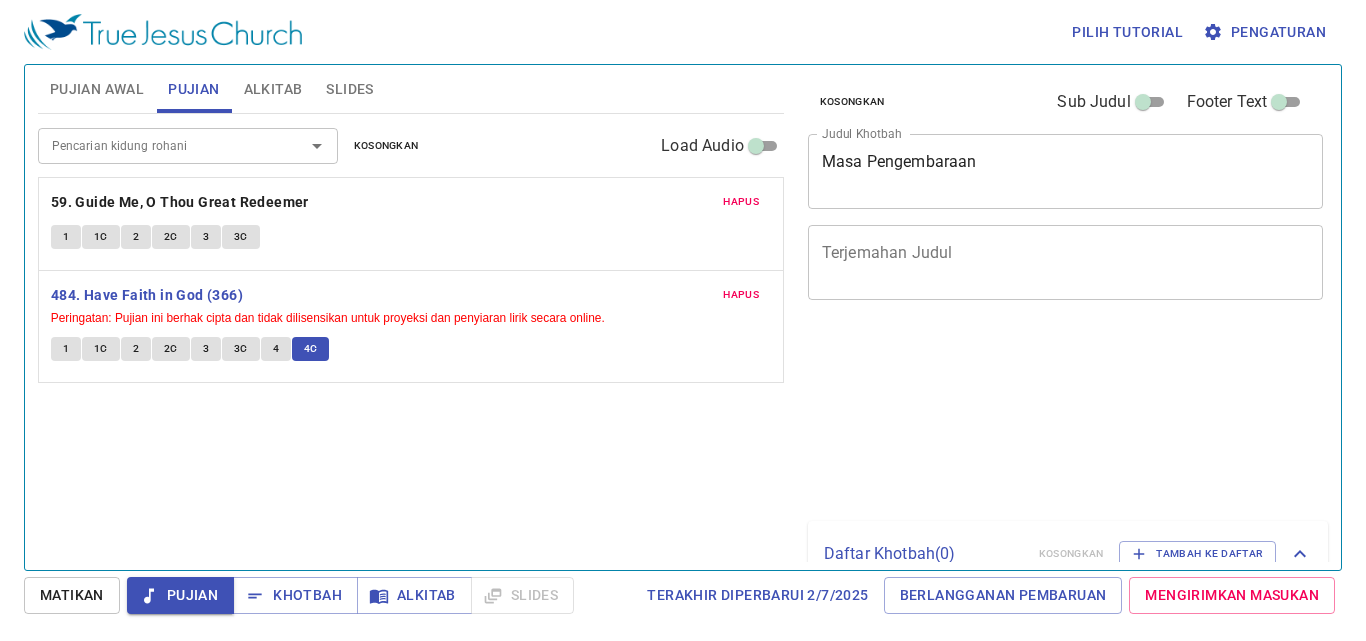 scroll, scrollTop: 0, scrollLeft: 0, axis: both 